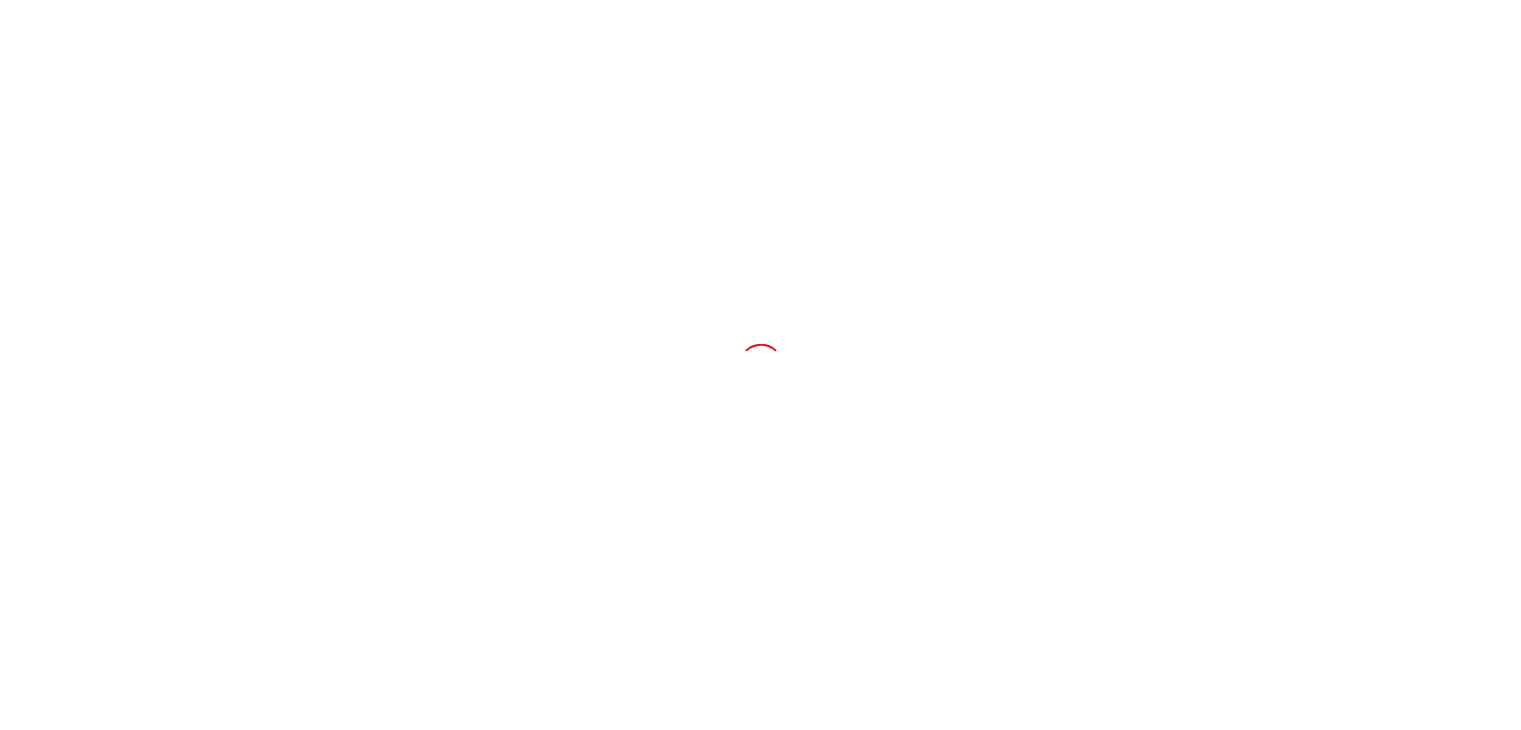 scroll, scrollTop: 0, scrollLeft: 0, axis: both 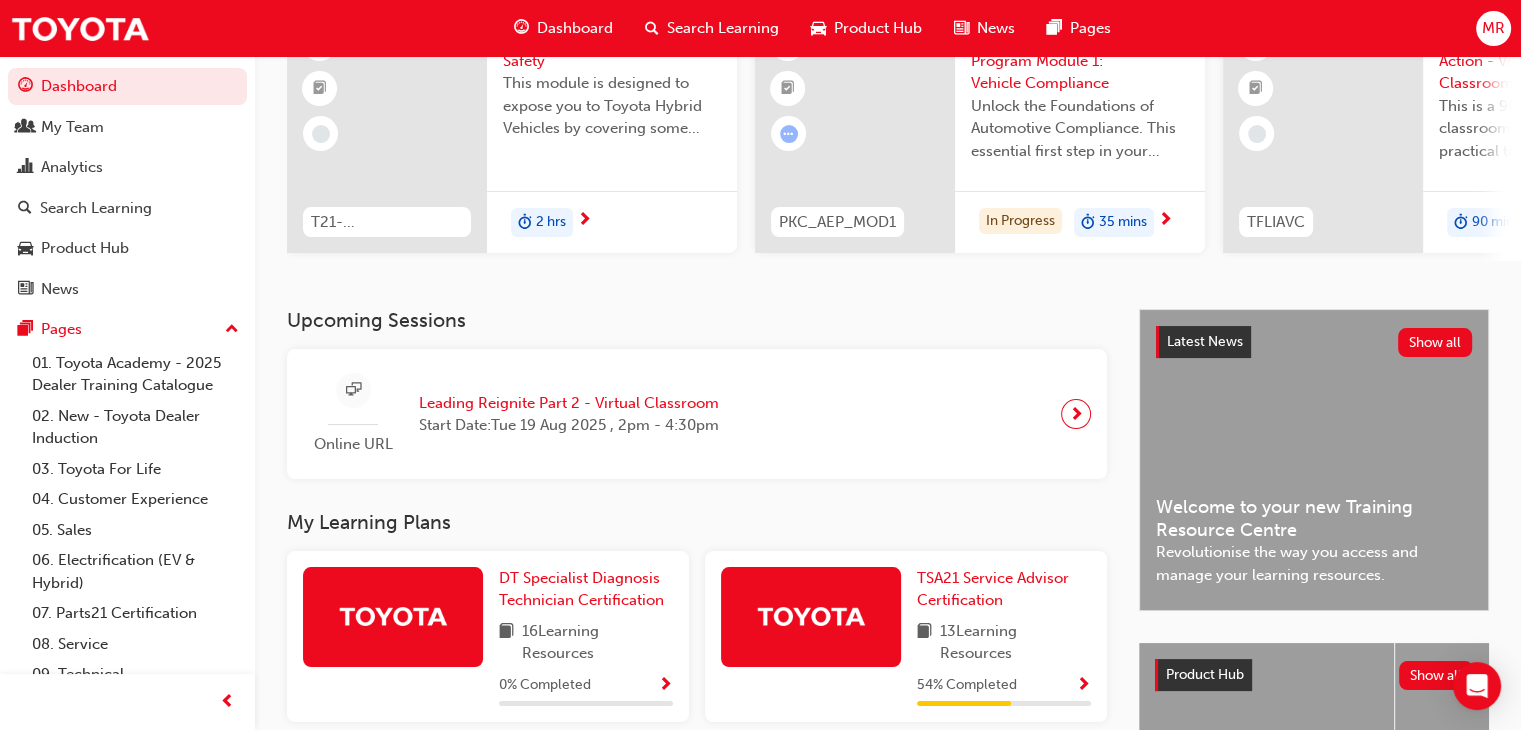 click on "Welcome to your new Training Resource Centre" at bounding box center [1314, 518] 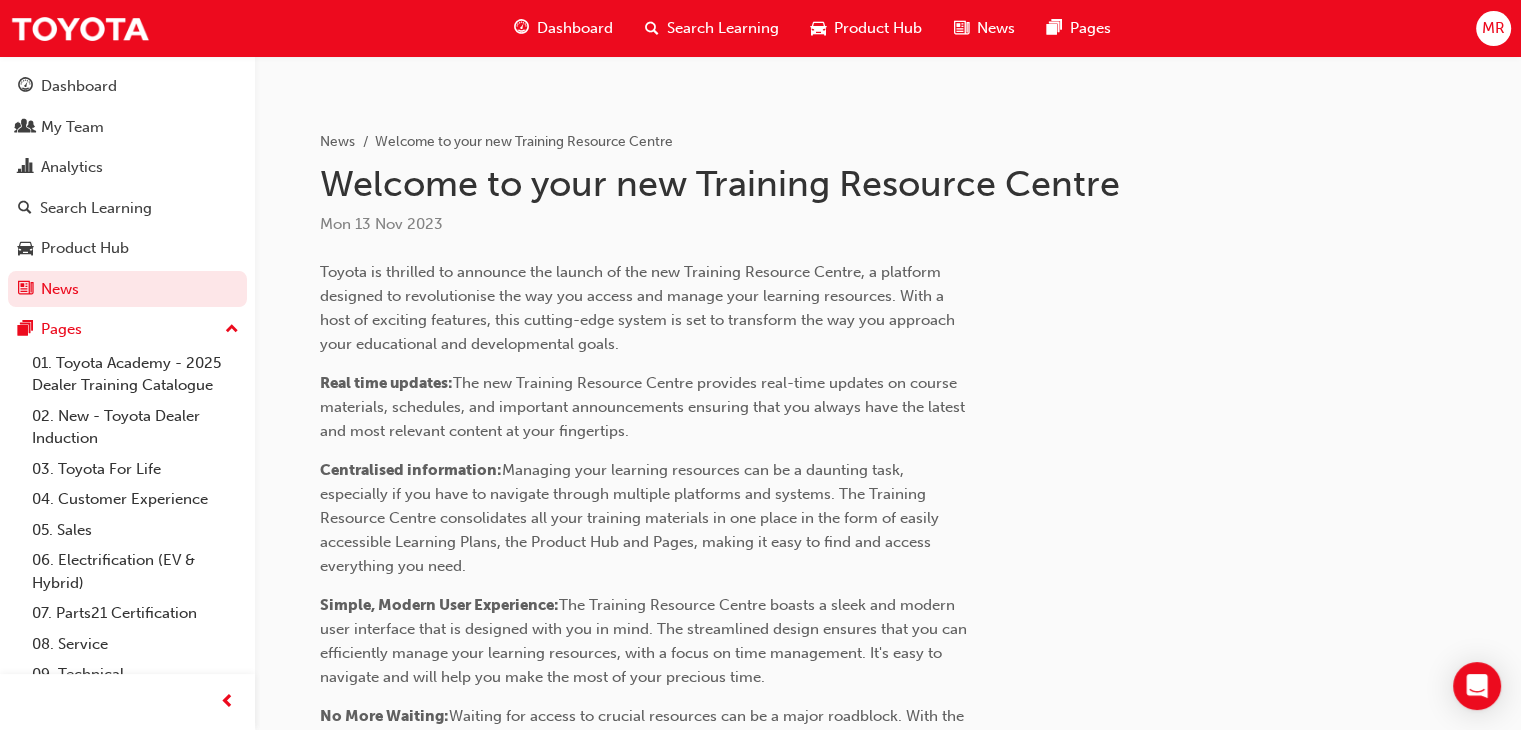 scroll, scrollTop: 0, scrollLeft: 0, axis: both 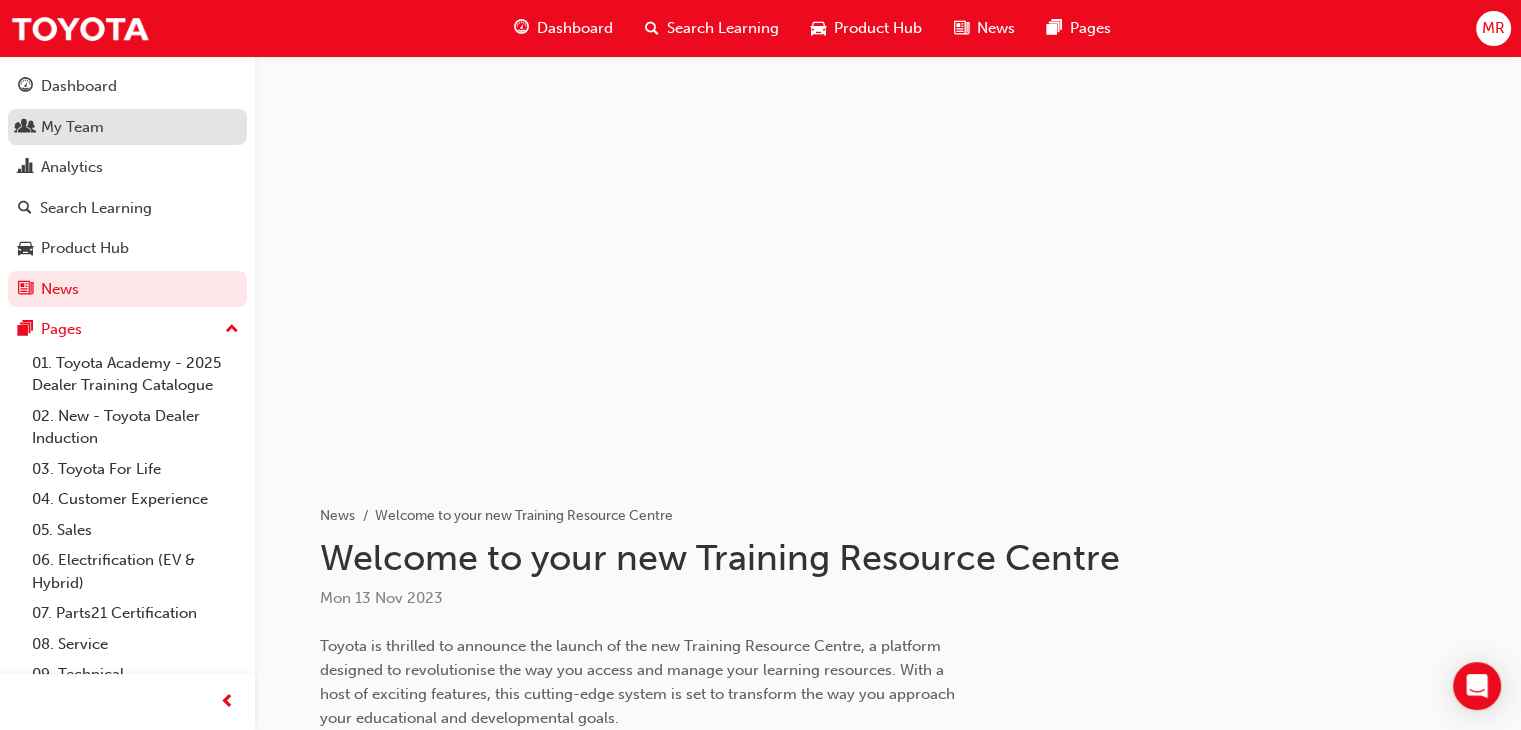 click on "My Team" at bounding box center (72, 127) 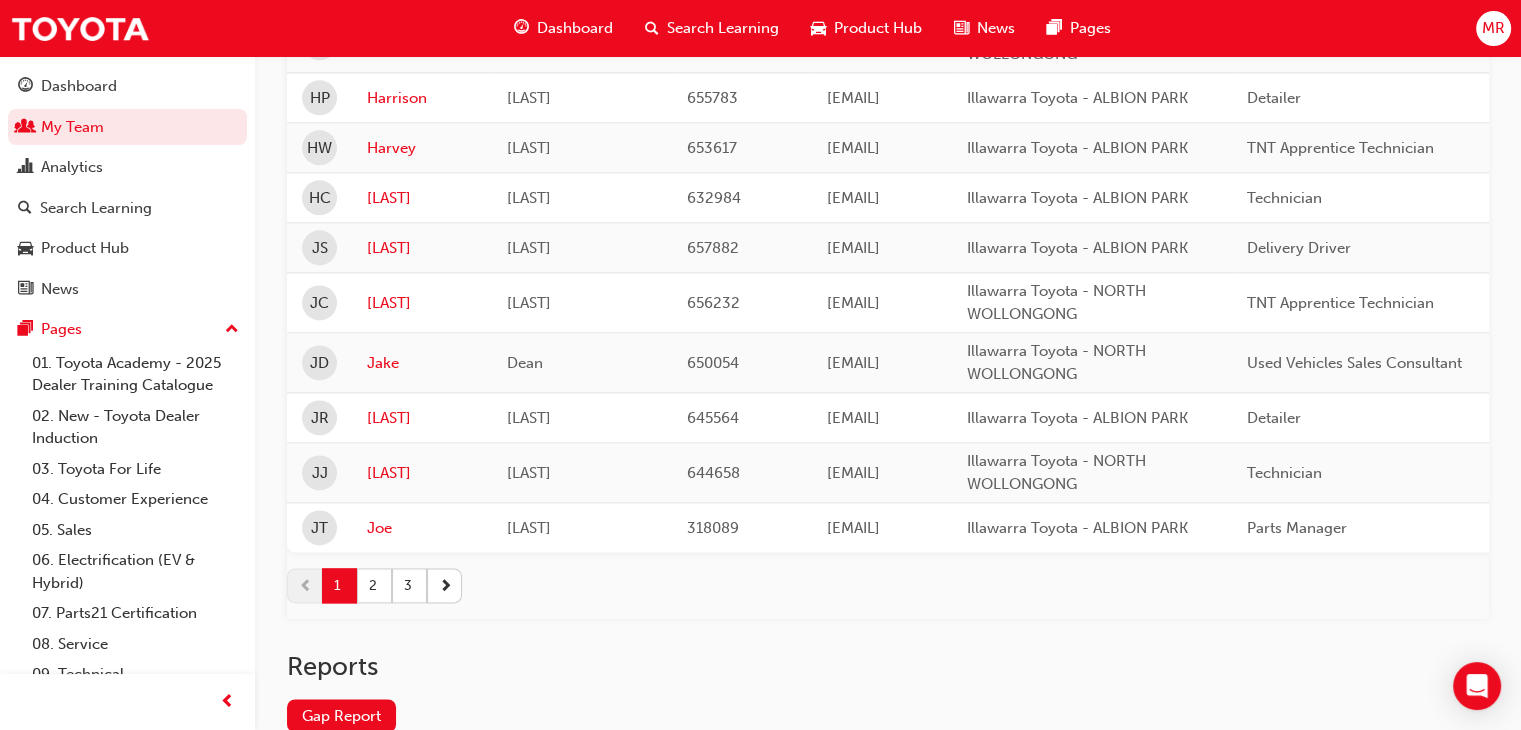 scroll, scrollTop: 2712, scrollLeft: 0, axis: vertical 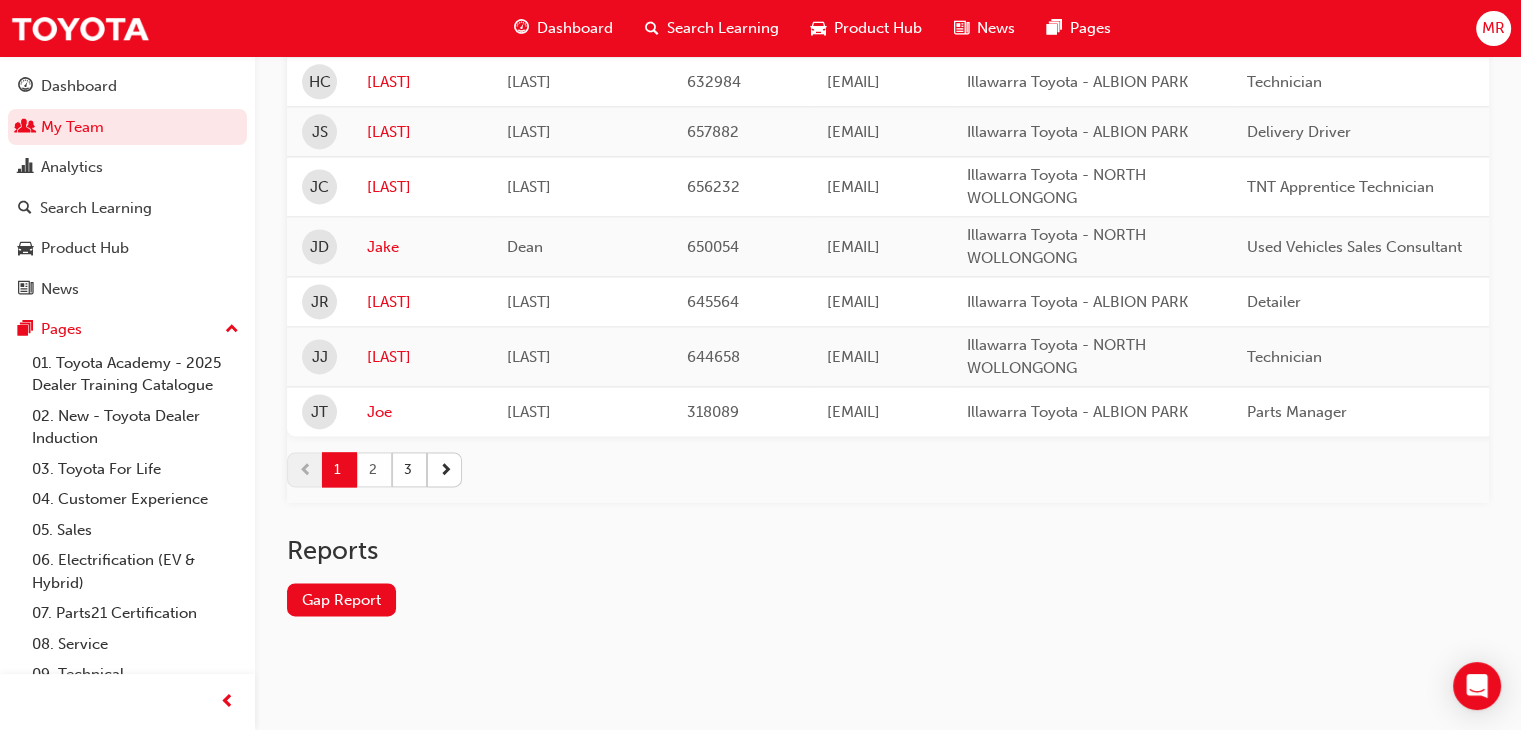 click on "2" at bounding box center [374, 469] 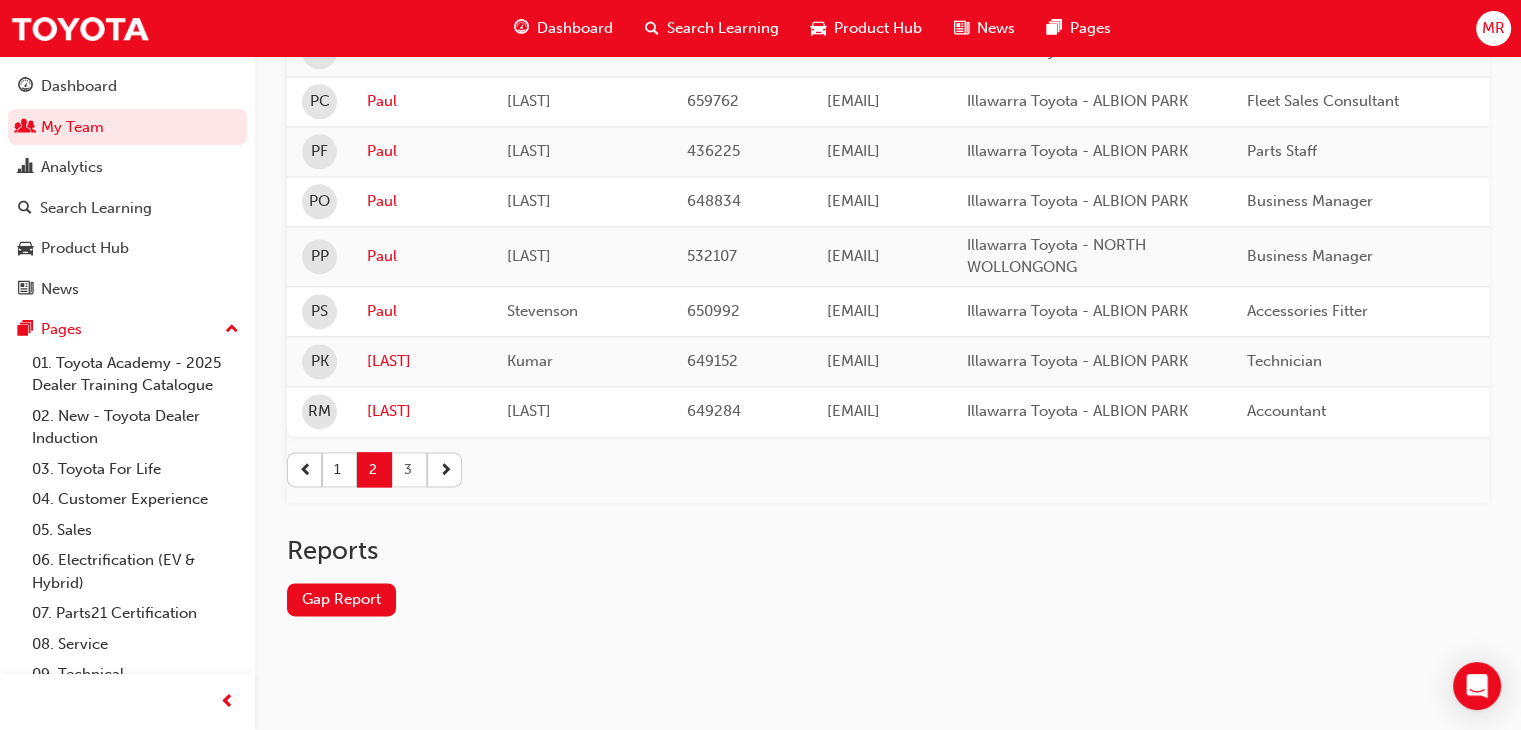 click on "3" at bounding box center [409, 469] 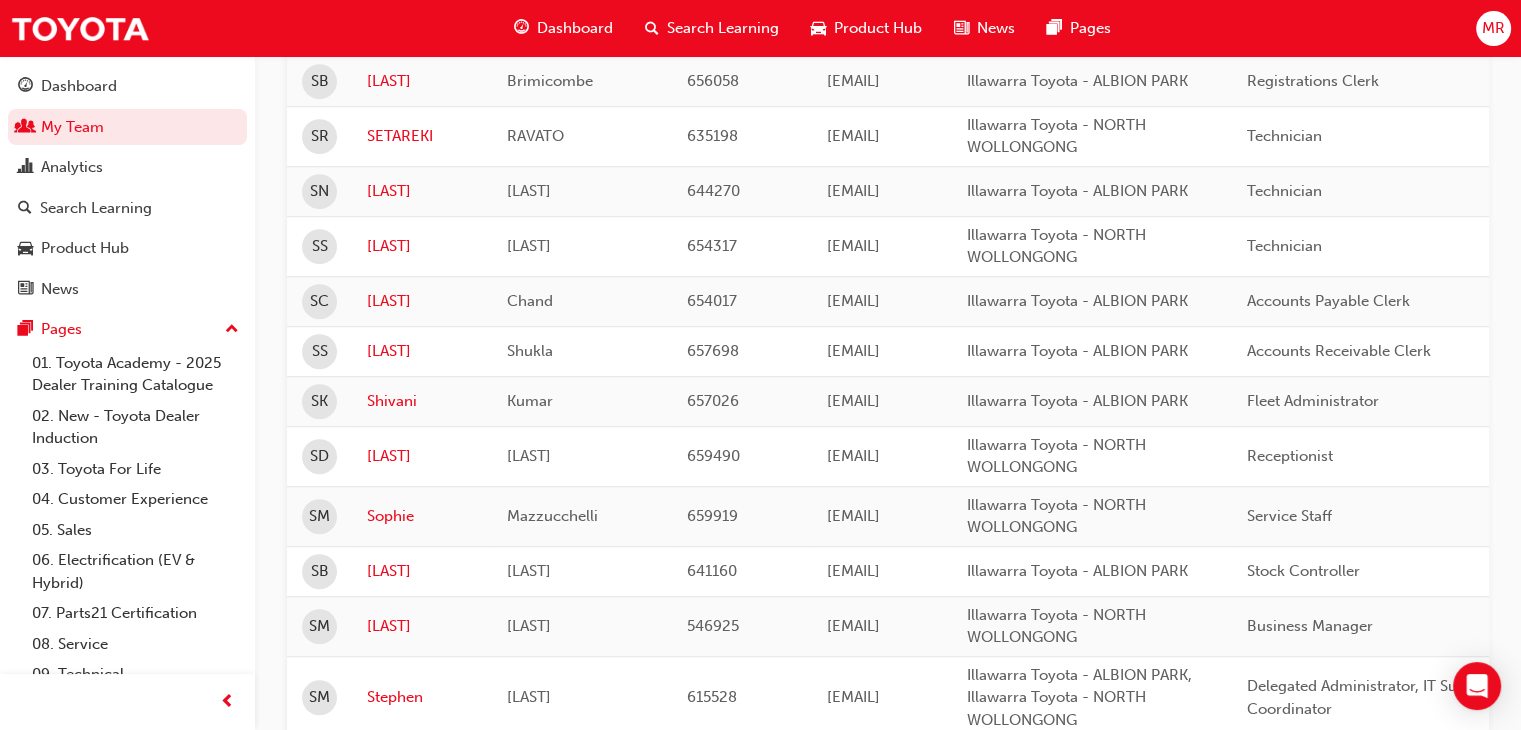 scroll, scrollTop: 1208, scrollLeft: 0, axis: vertical 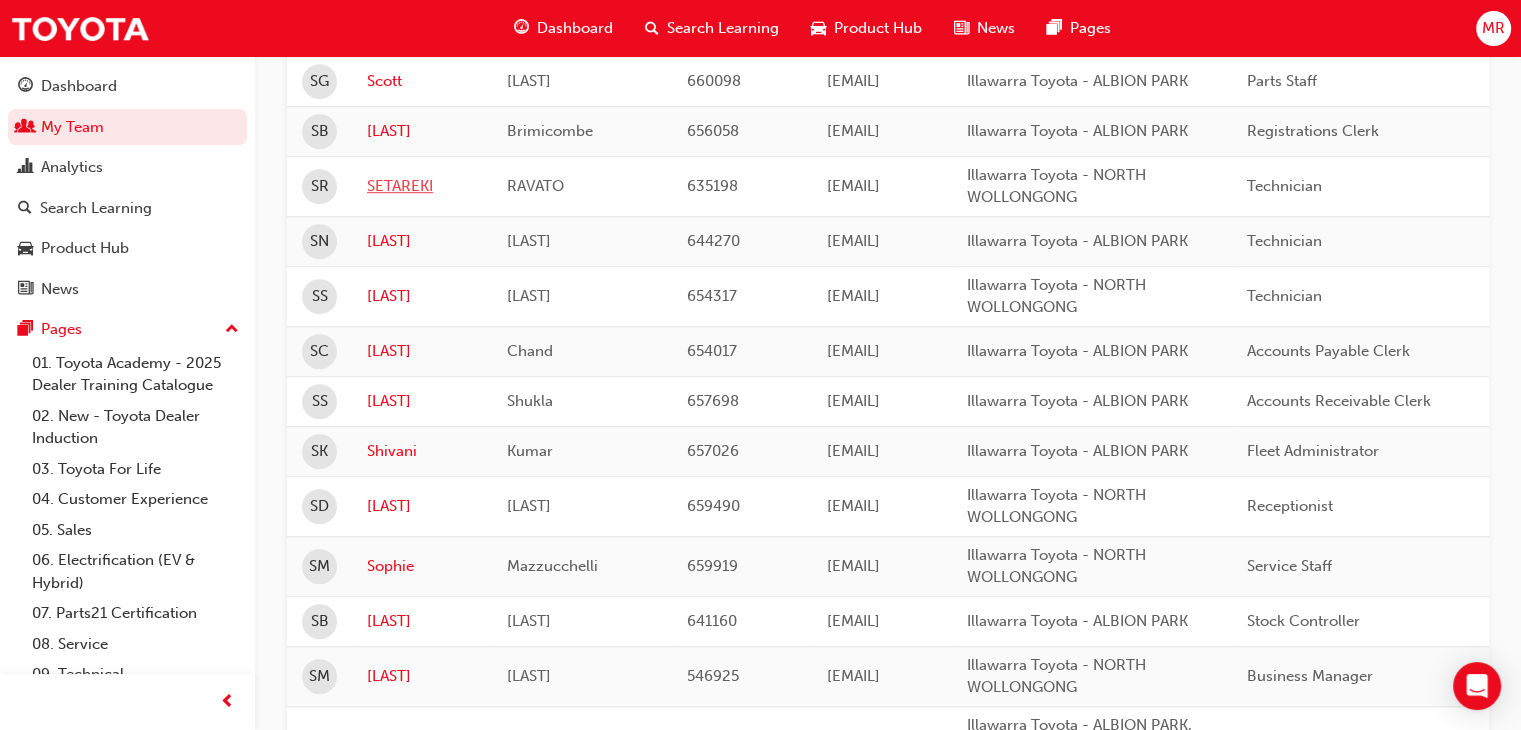 click on "SETAREKI" at bounding box center (422, 186) 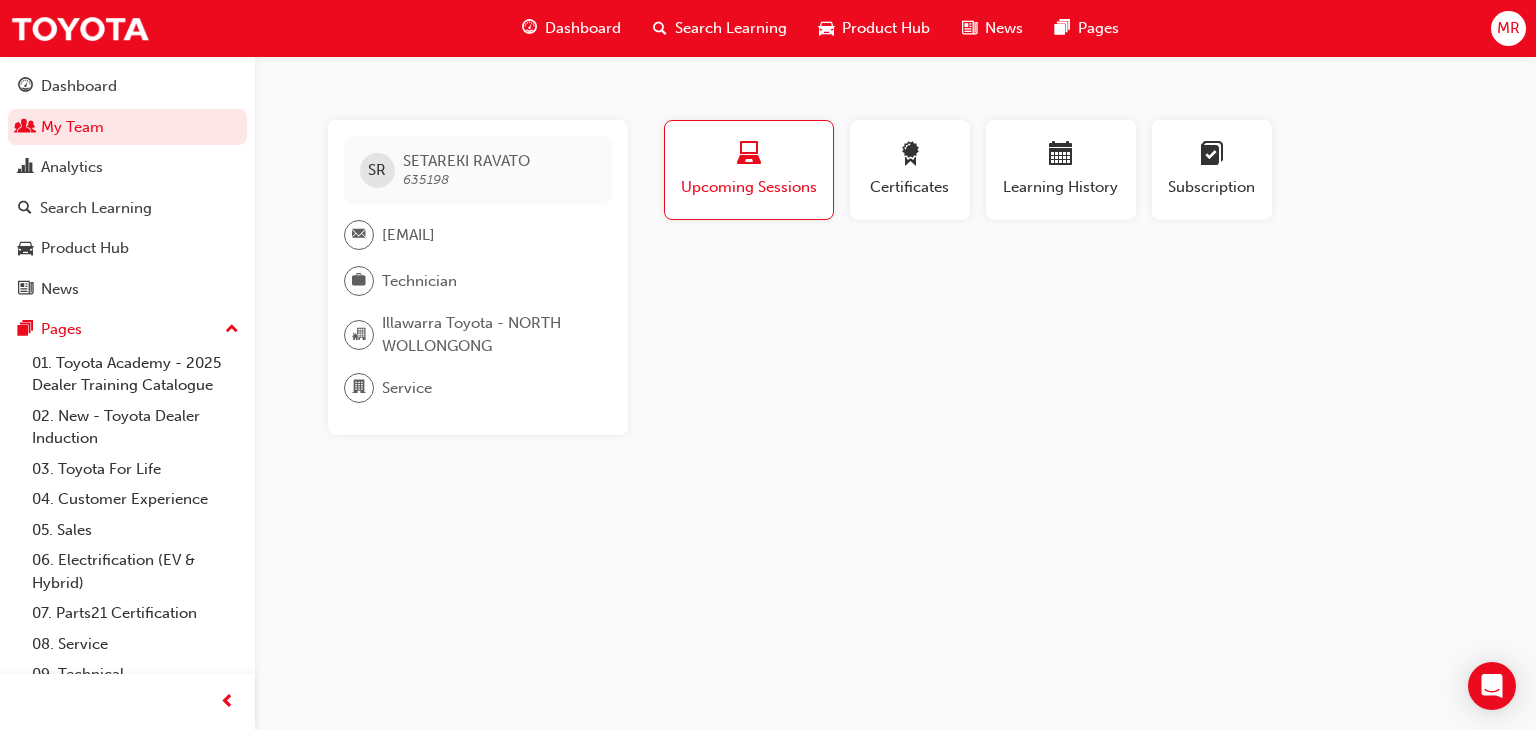 click on "Upcoming Sessions" at bounding box center (749, 187) 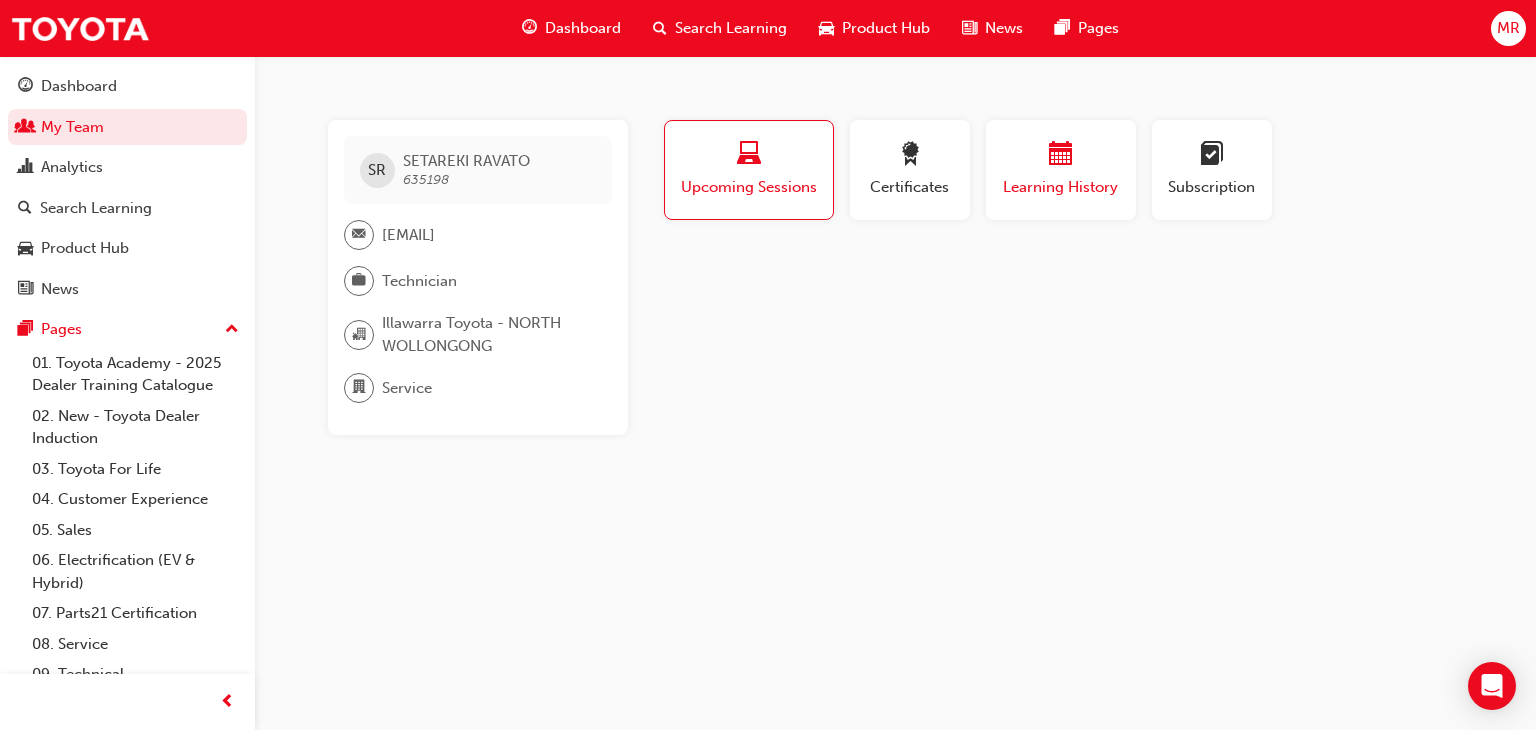 click on "Learning History" at bounding box center (1061, 187) 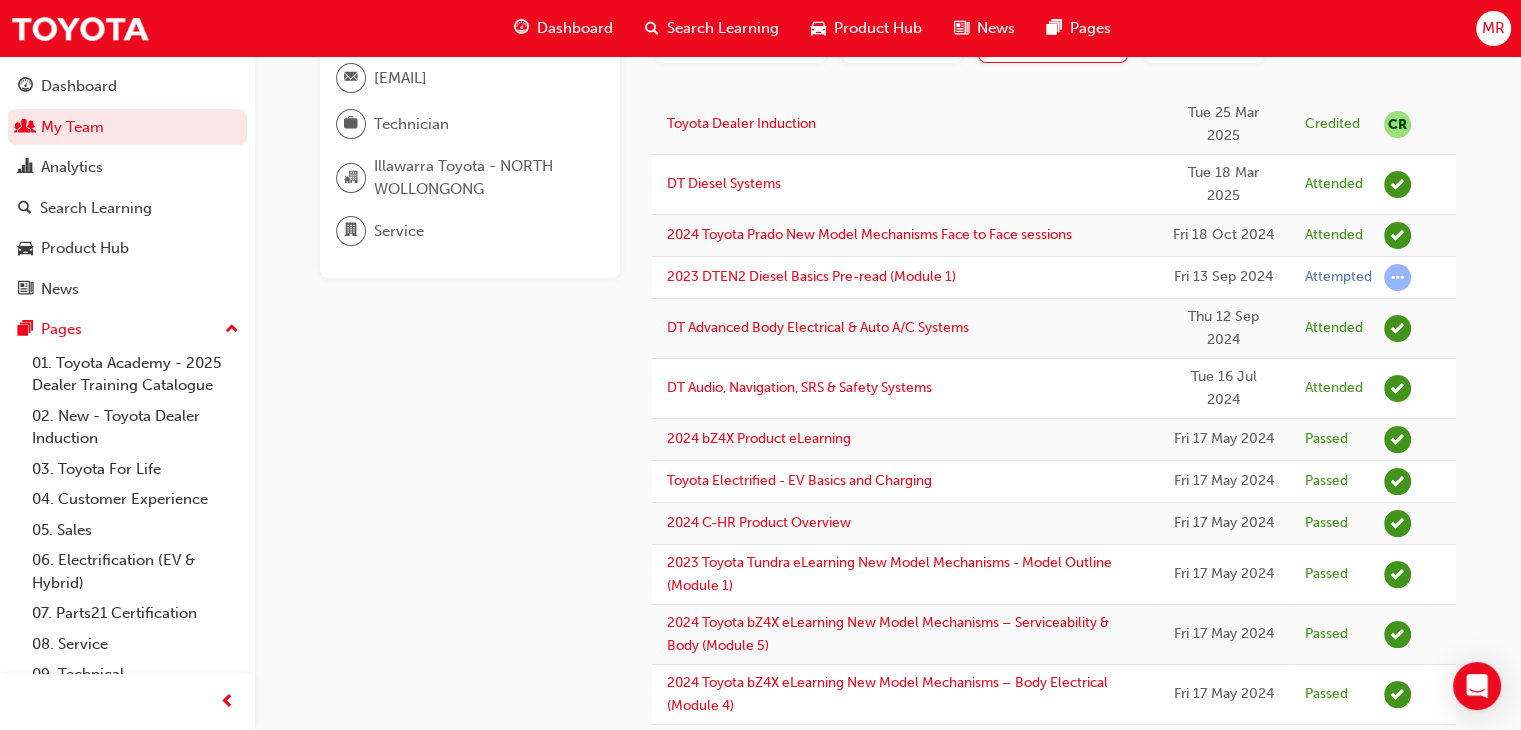 scroll, scrollTop: 0, scrollLeft: 0, axis: both 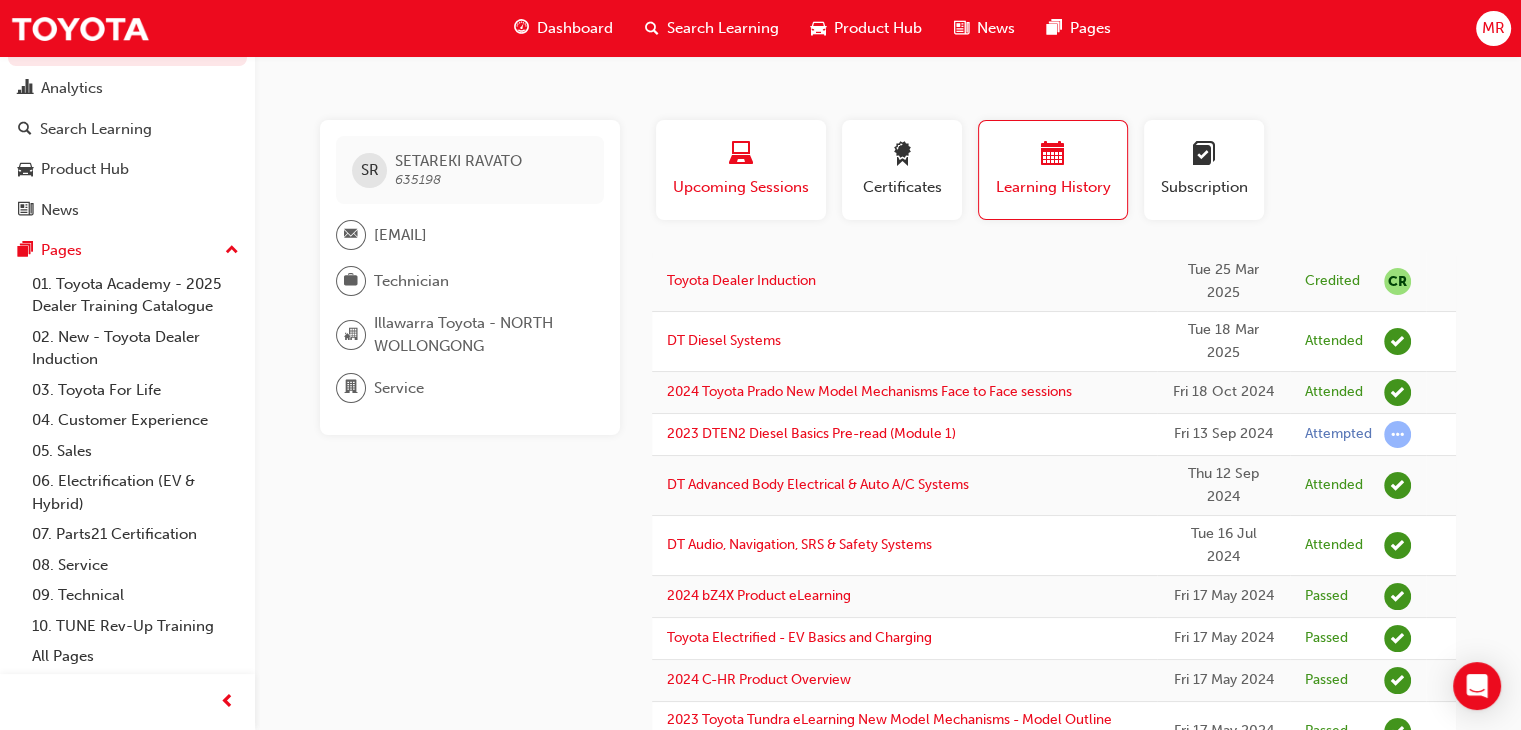 click on "Upcoming Sessions" at bounding box center [741, 187] 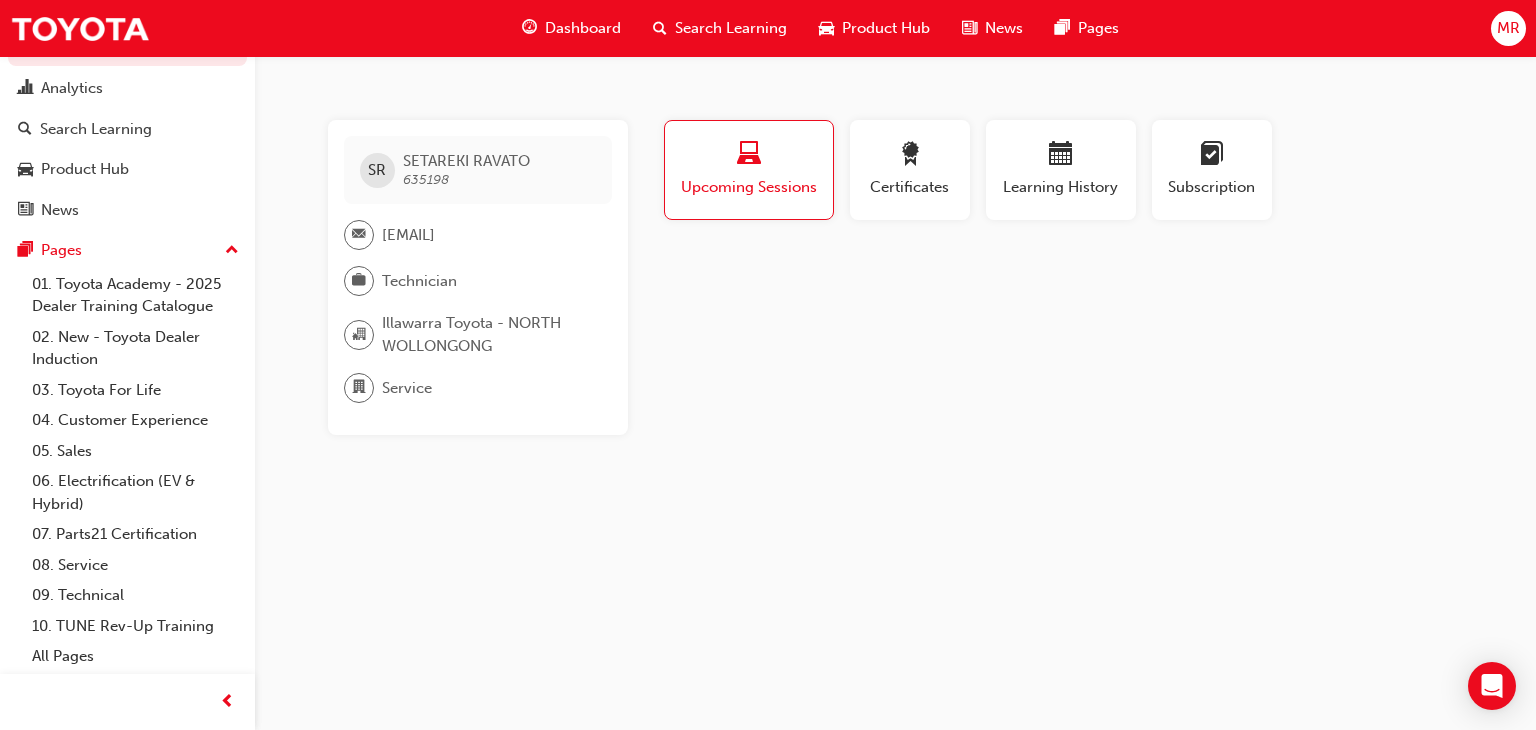 click on "Dashboard" at bounding box center [583, 28] 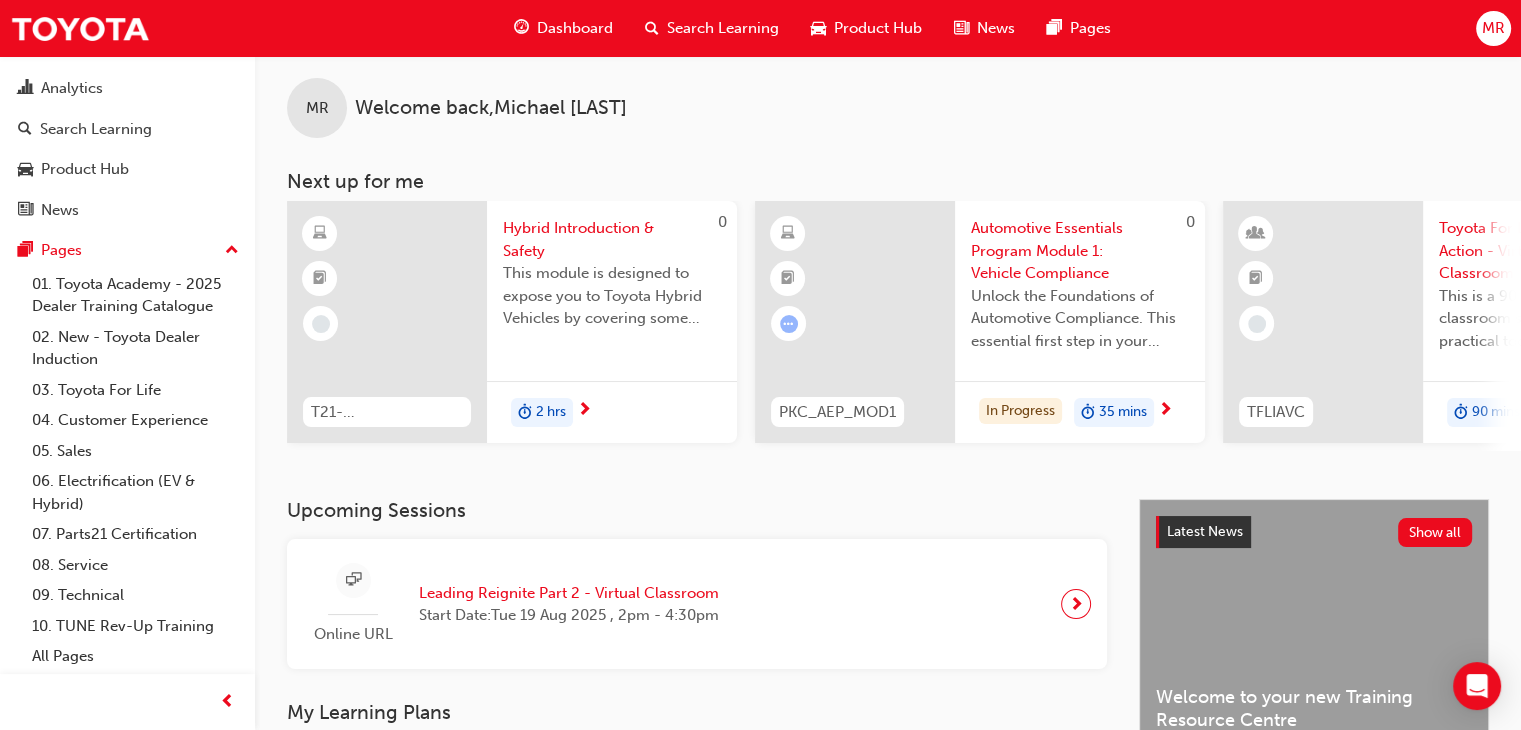 scroll, scrollTop: 0, scrollLeft: 0, axis: both 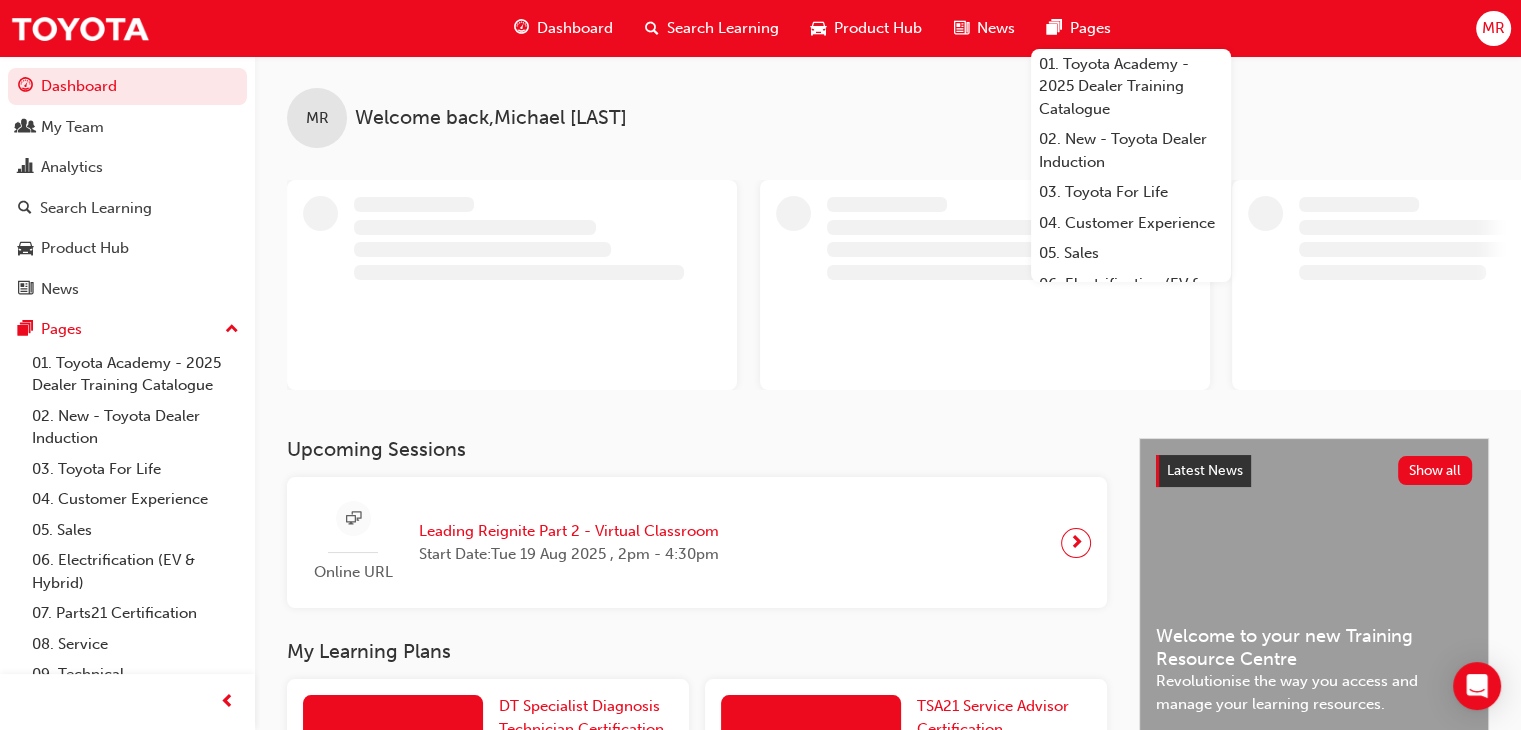 click on "MR" at bounding box center (1493, 28) 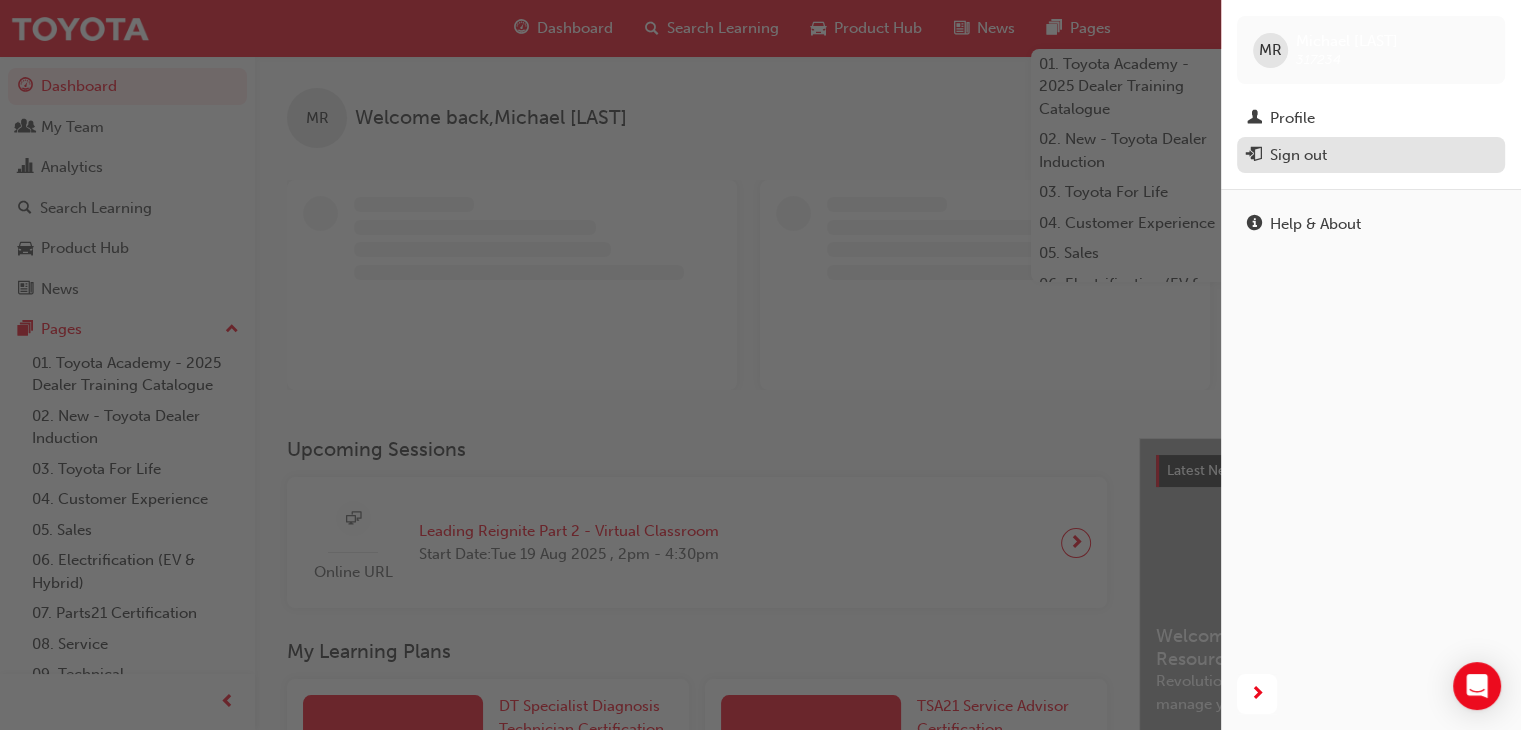 click on "Sign out" at bounding box center [1298, 155] 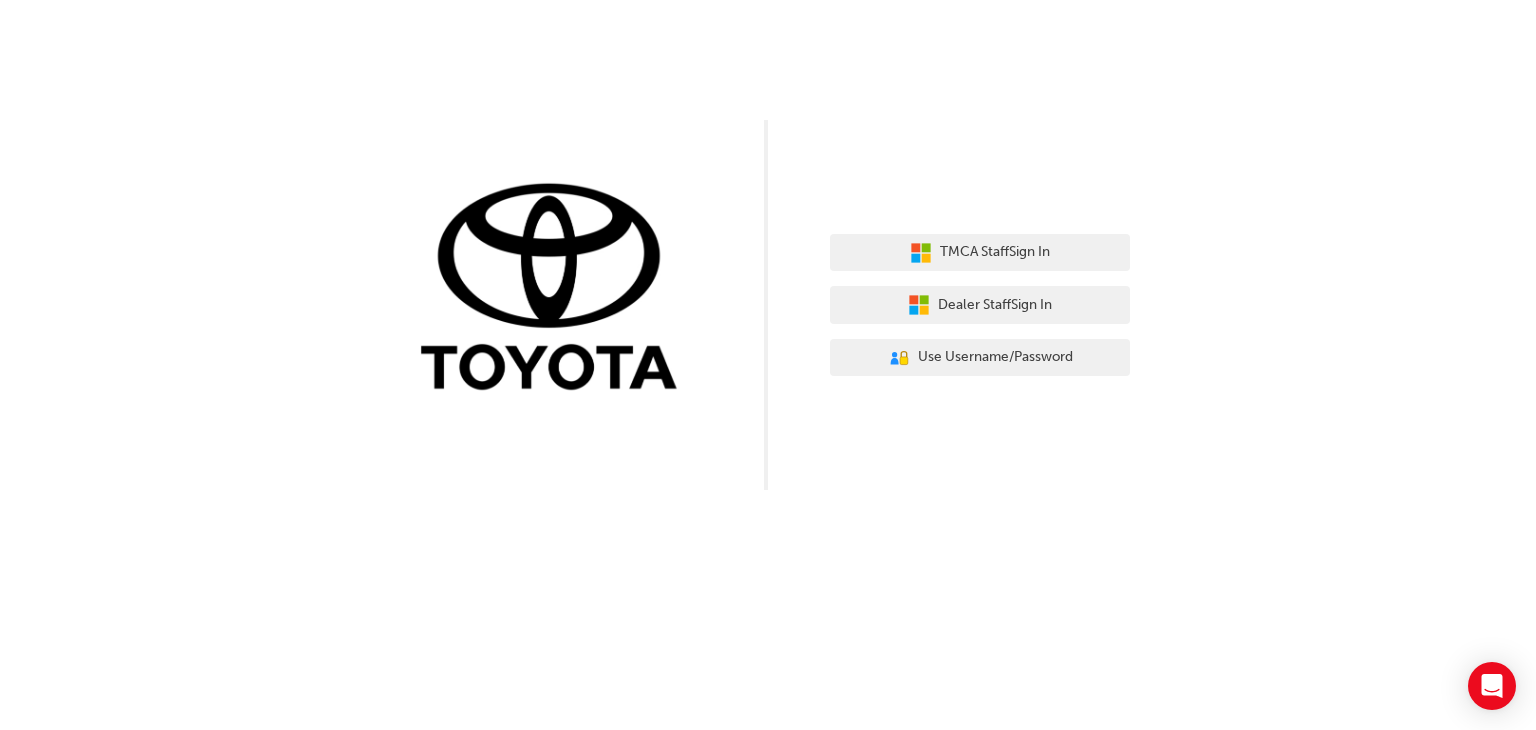 scroll, scrollTop: 0, scrollLeft: 0, axis: both 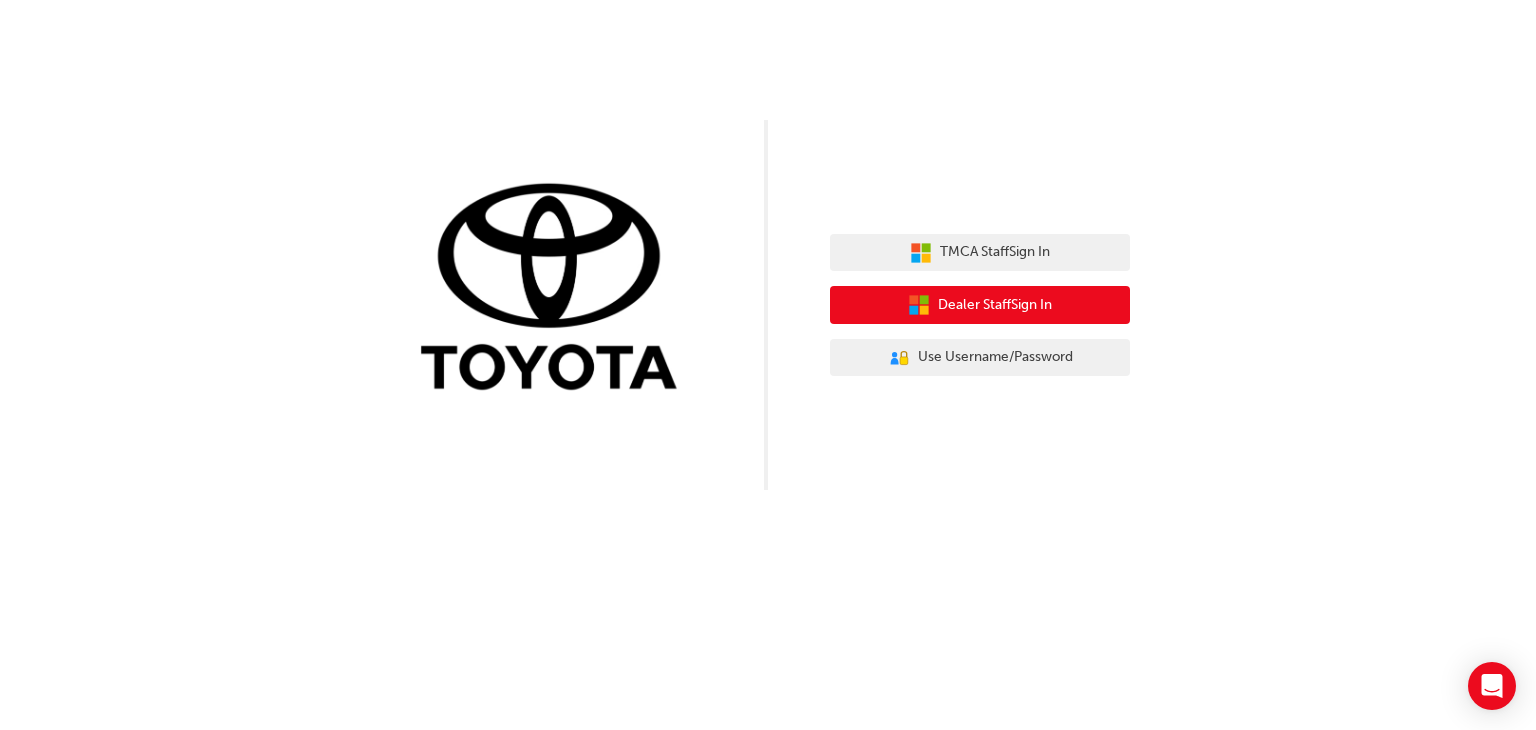 click on "Dealer Staff  Sign In" at bounding box center (995, 305) 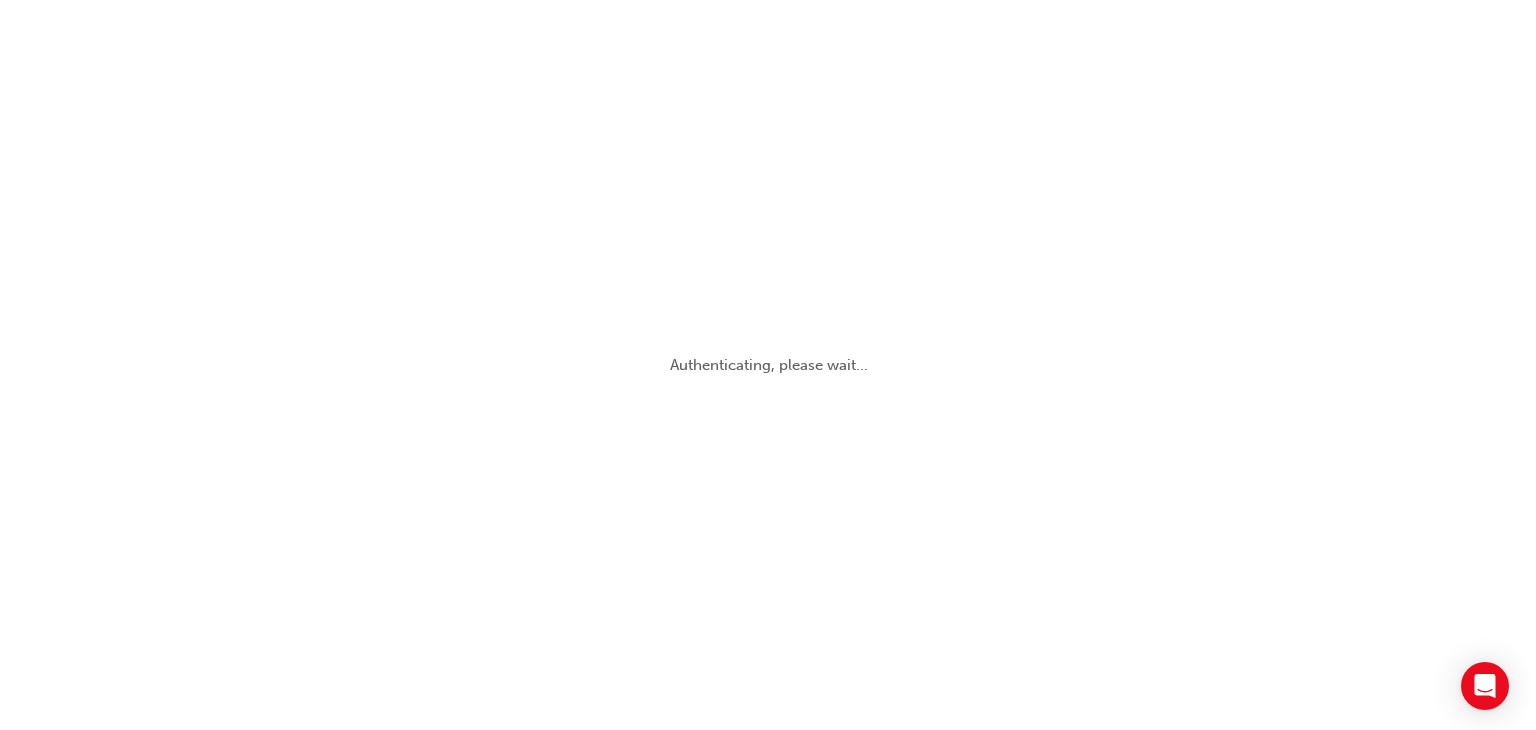 scroll, scrollTop: 0, scrollLeft: 0, axis: both 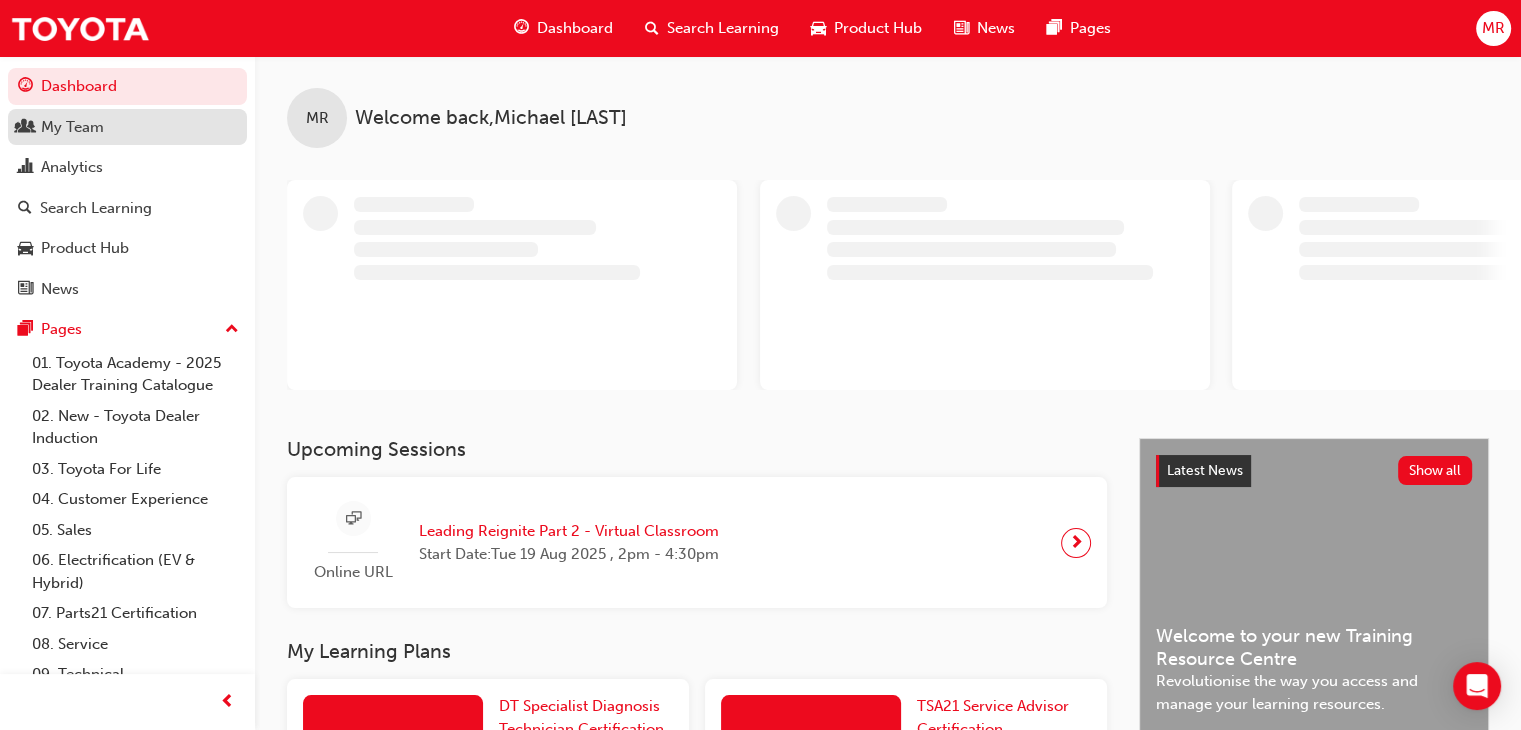 click on "My Team" at bounding box center [72, 127] 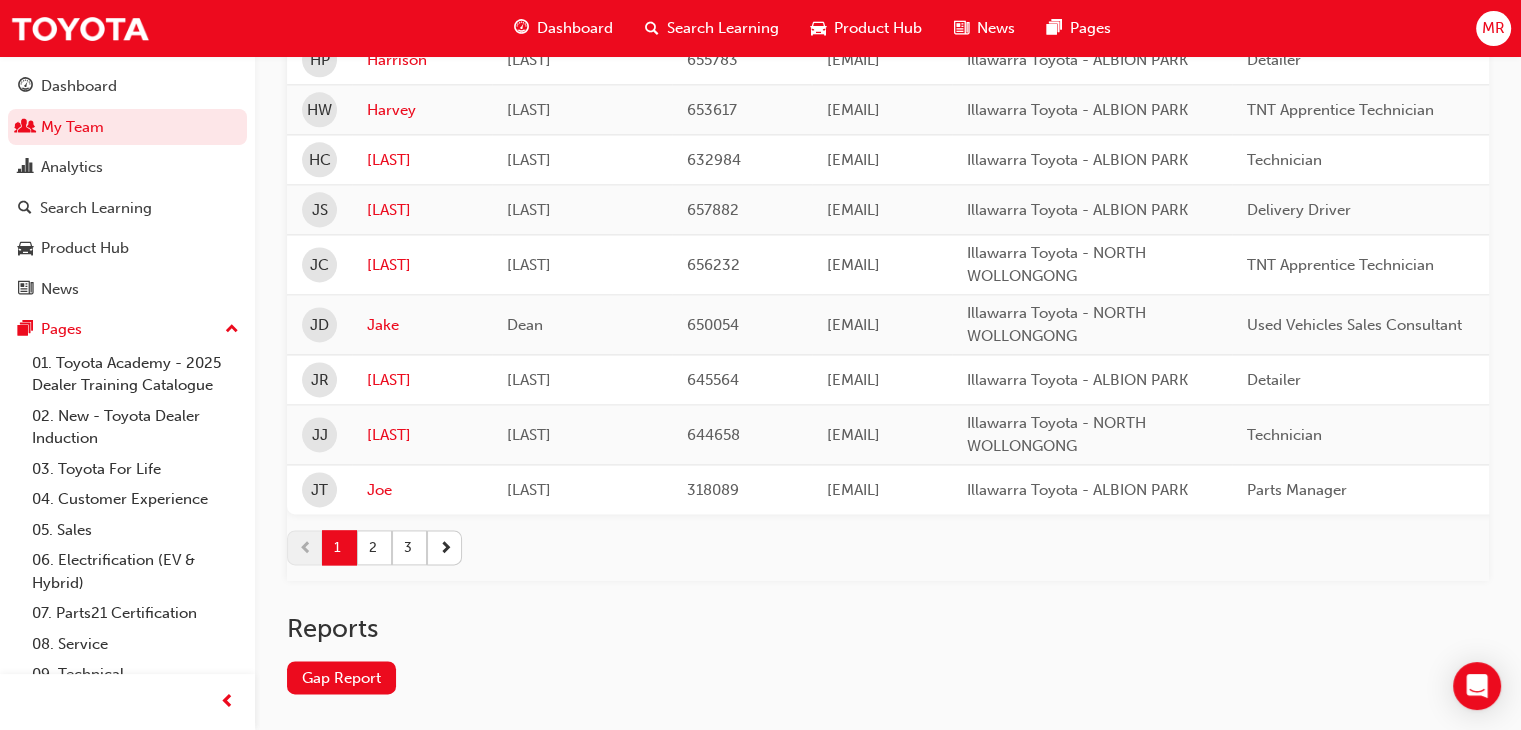 scroll, scrollTop: 2712, scrollLeft: 0, axis: vertical 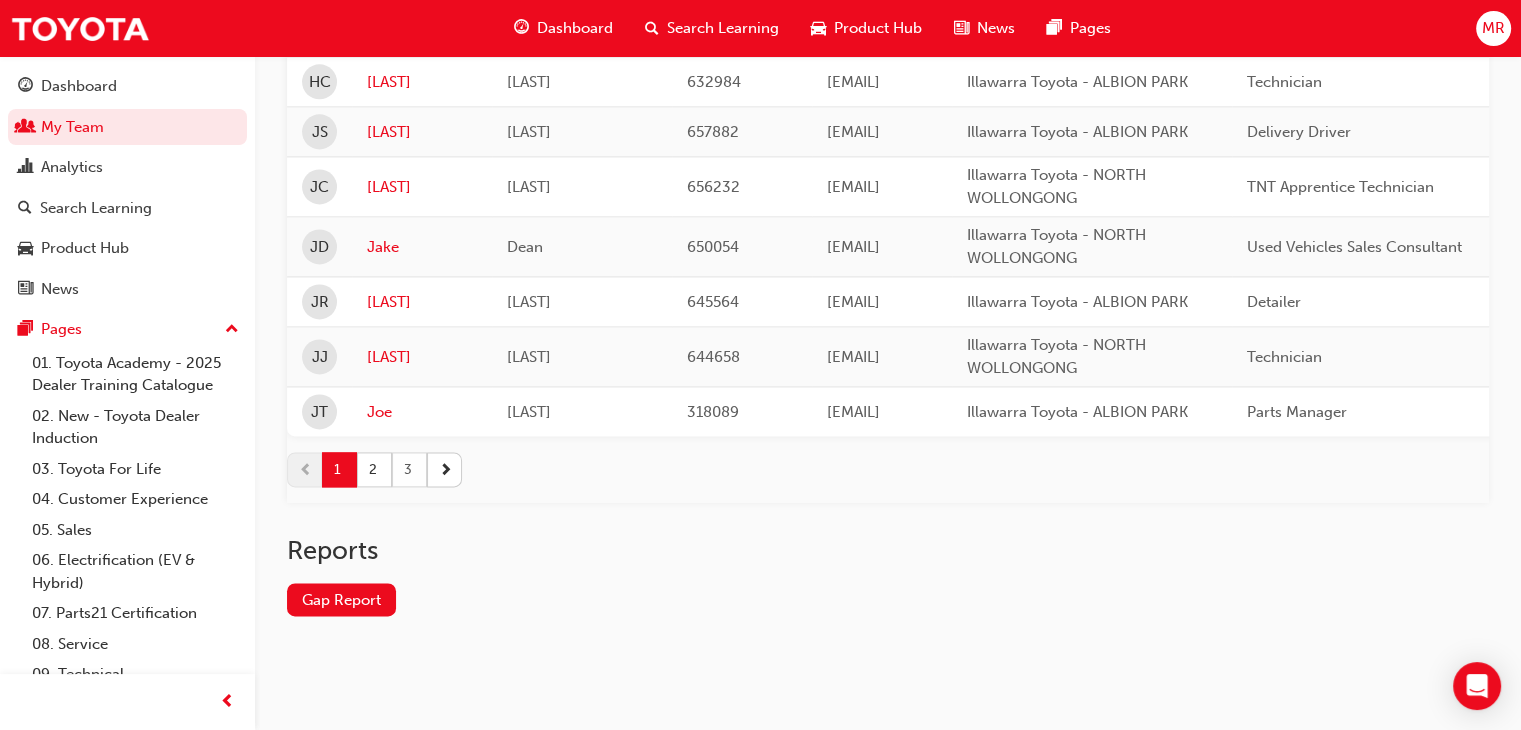 click on "3" at bounding box center (409, 469) 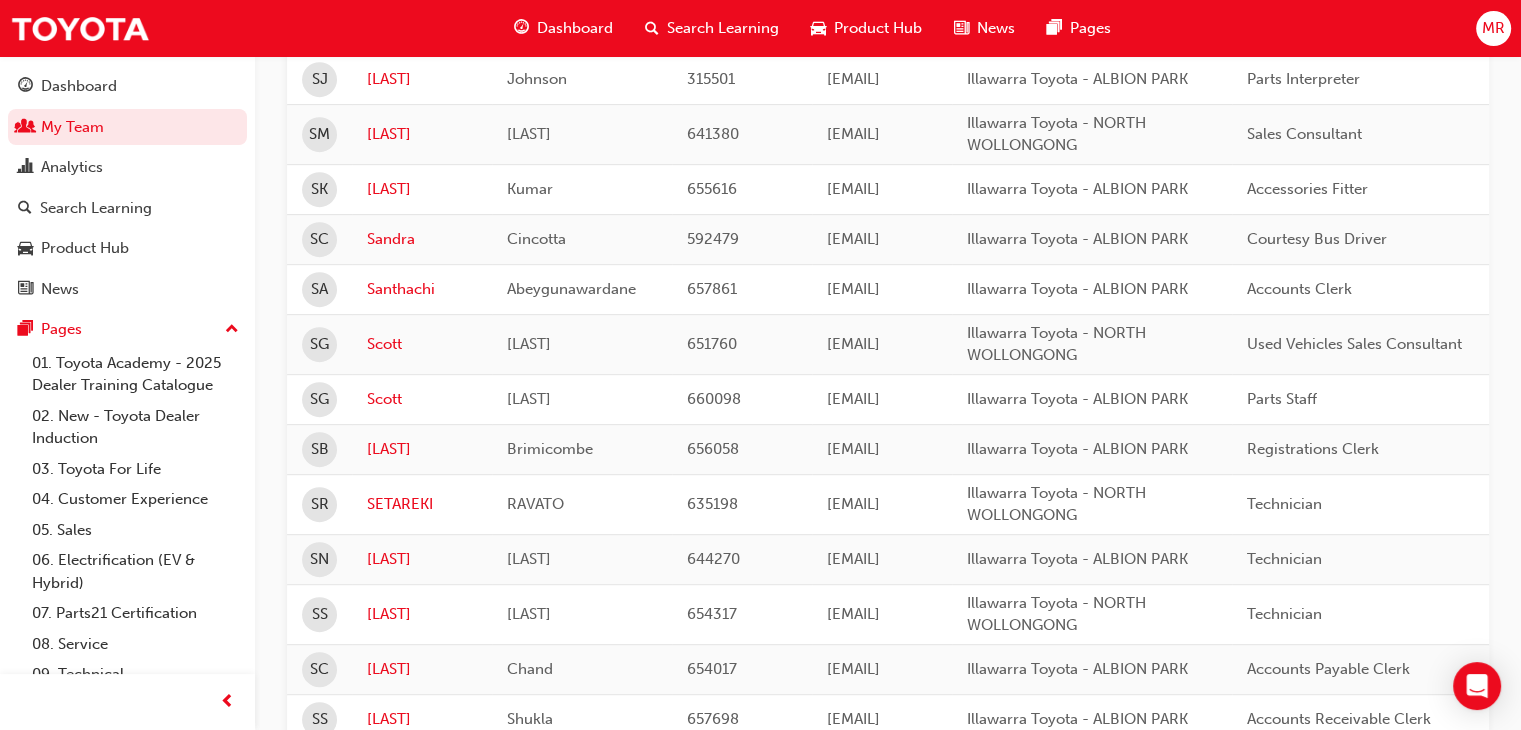 scroll, scrollTop: 1008, scrollLeft: 0, axis: vertical 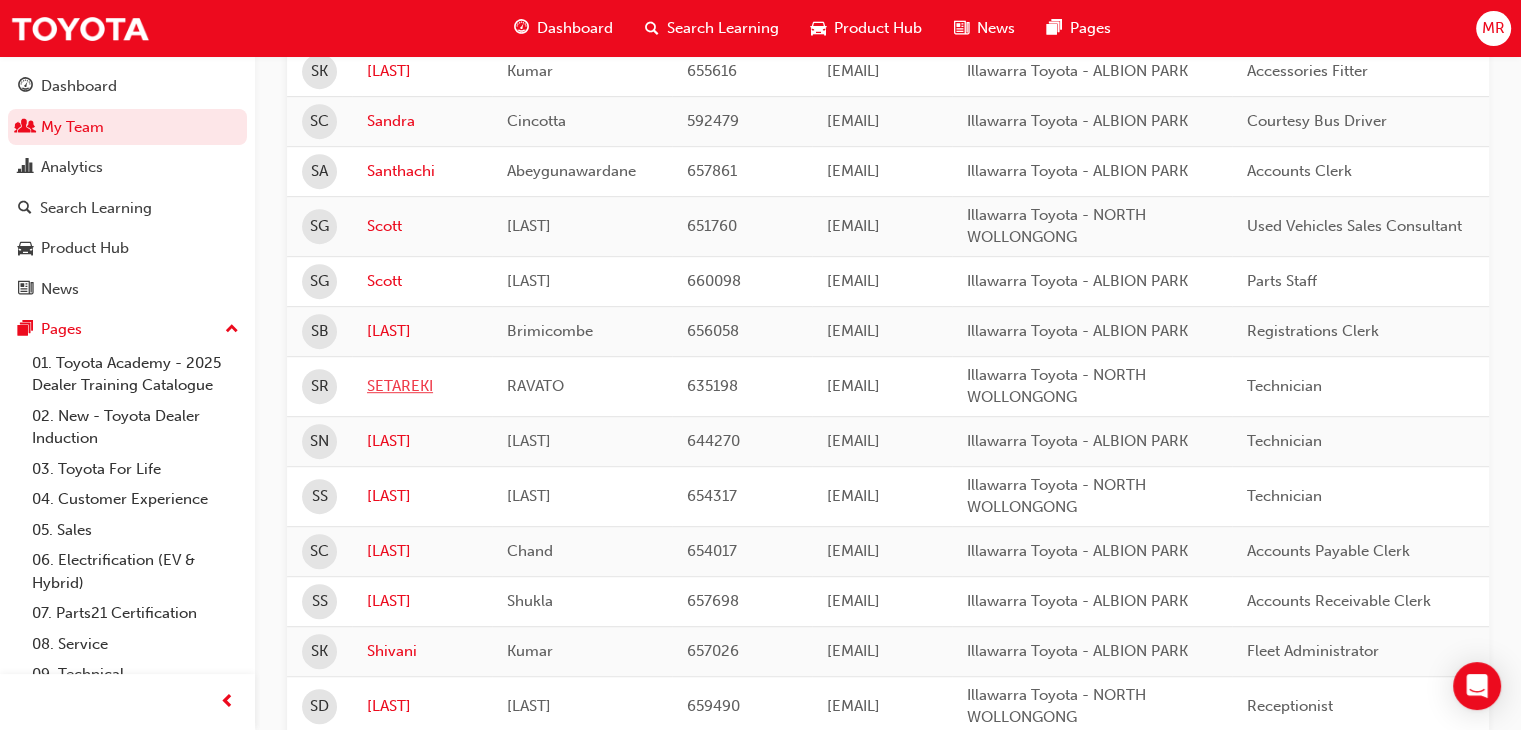 click on "SETAREKI" at bounding box center (422, 386) 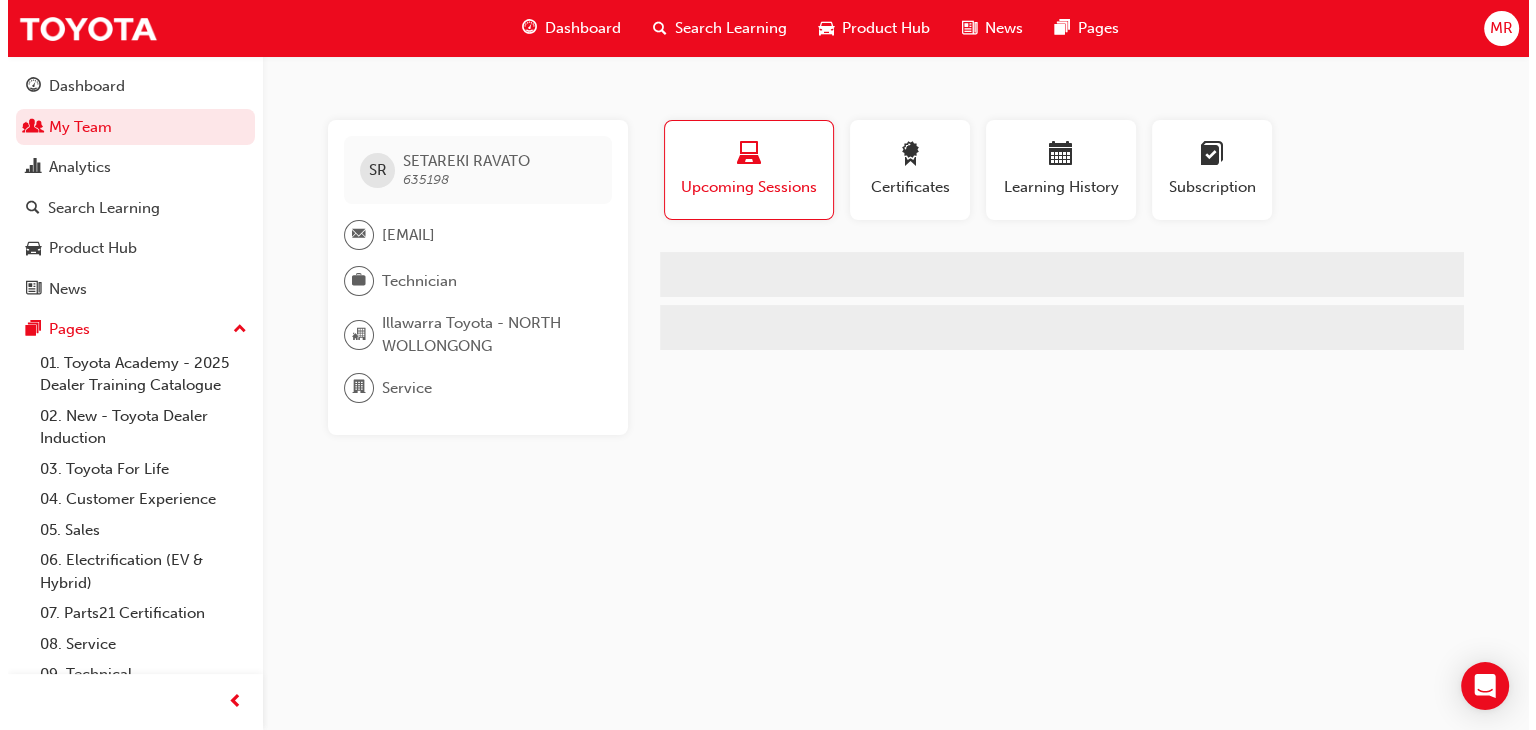 scroll, scrollTop: 0, scrollLeft: 0, axis: both 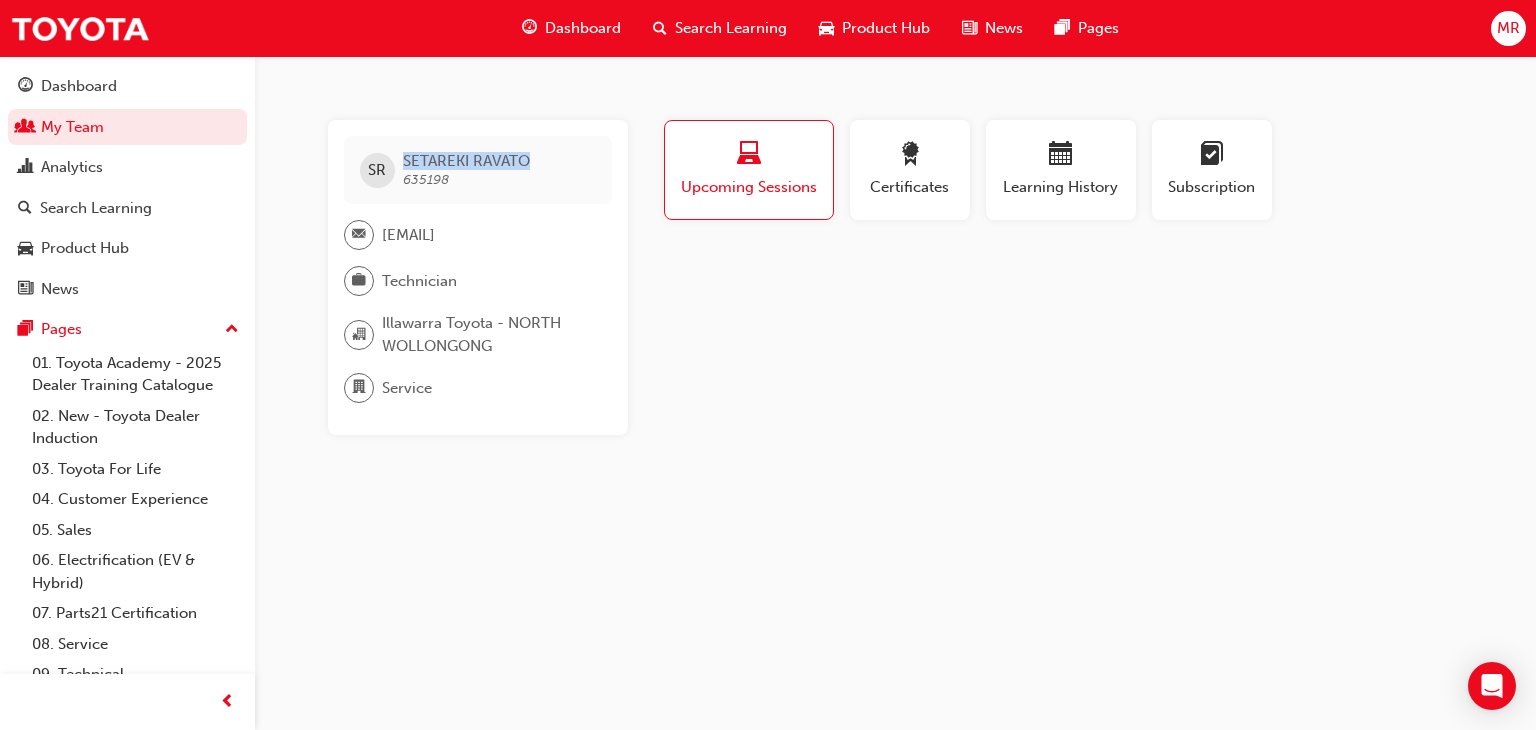 drag, startPoint x: 538, startPoint y: 169, endPoint x: 400, endPoint y: 168, distance: 138.00362 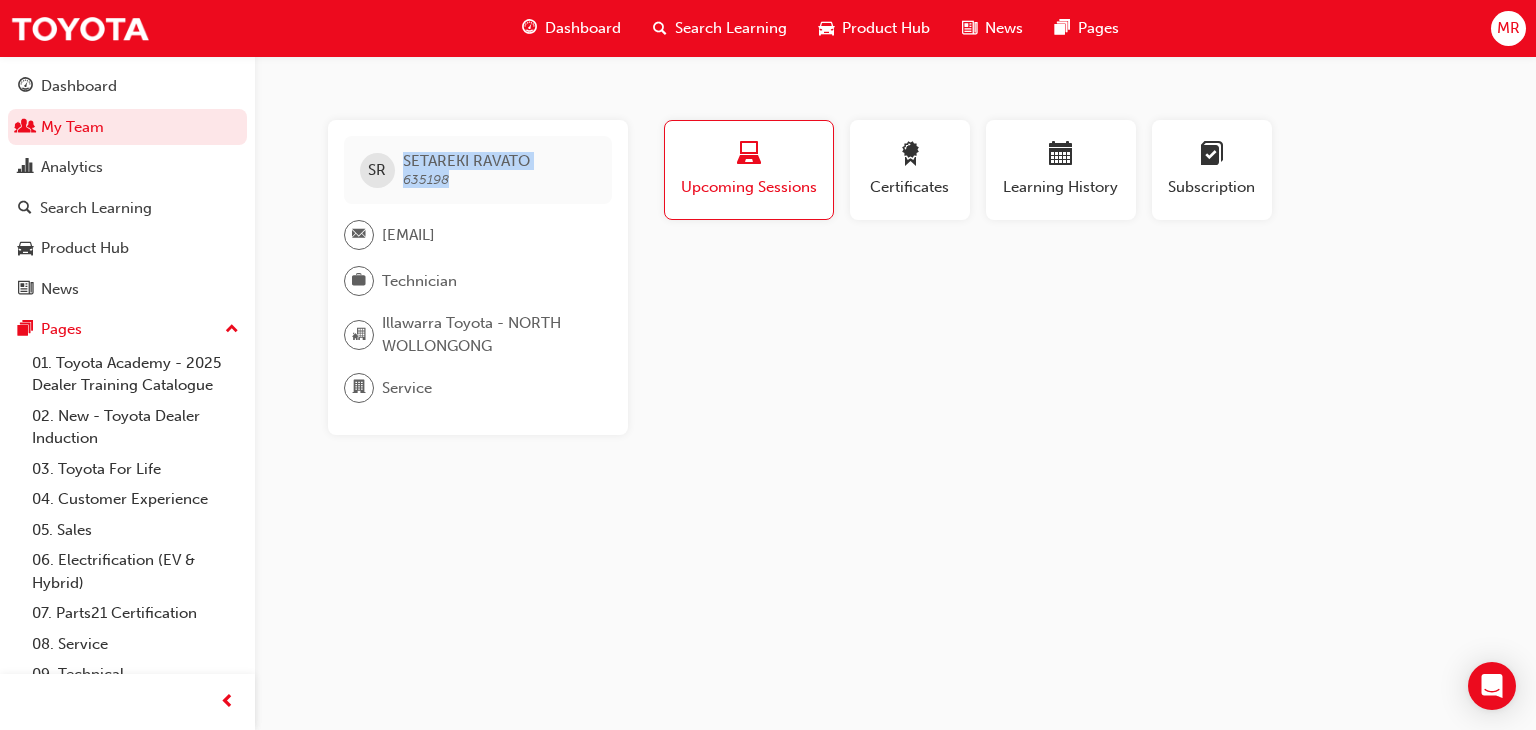 drag, startPoint x: 447, startPoint y: 176, endPoint x: 392, endPoint y: 173, distance: 55.081757 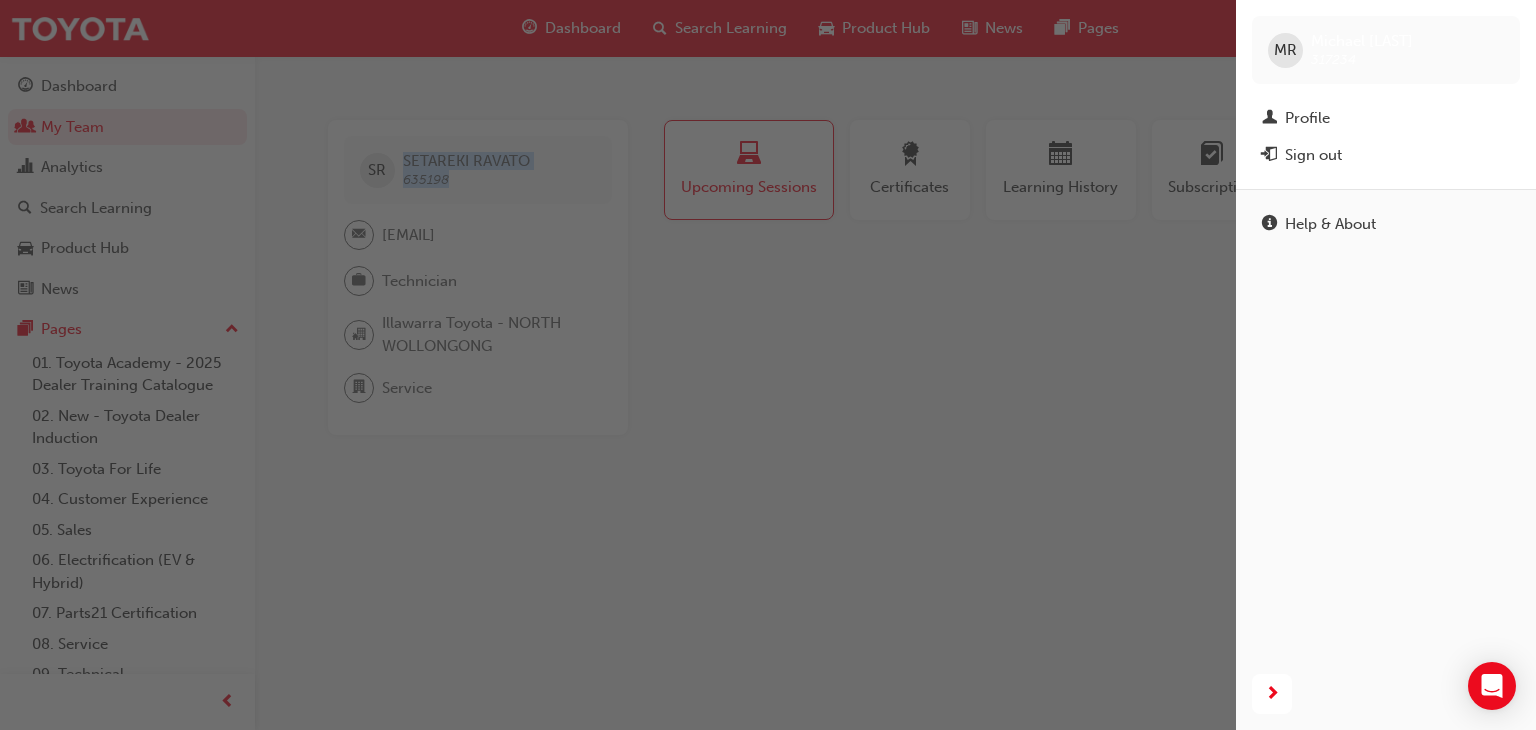 drag, startPoint x: 1029, startPoint y: 27, endPoint x: 1028, endPoint y: 81, distance: 54.00926 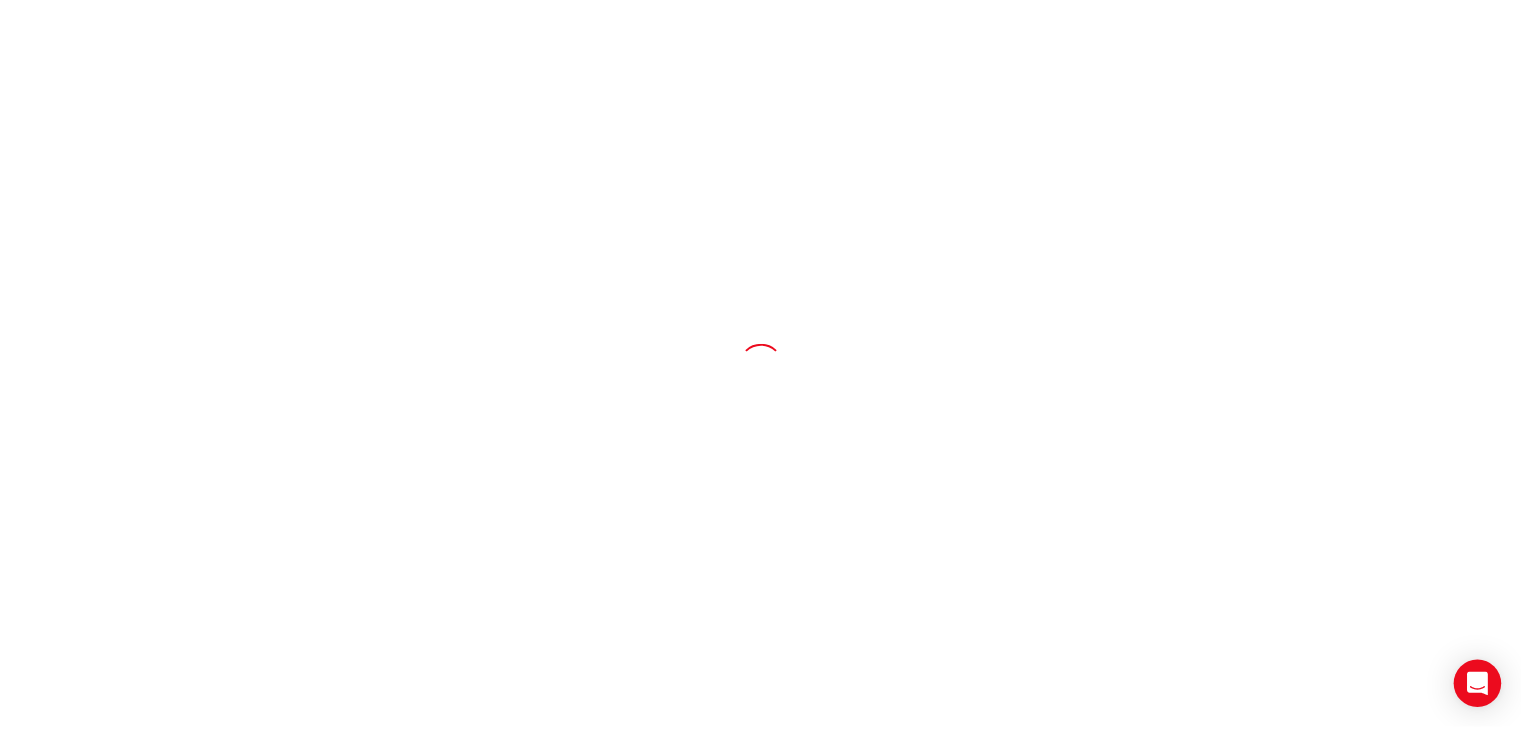 scroll, scrollTop: 0, scrollLeft: 0, axis: both 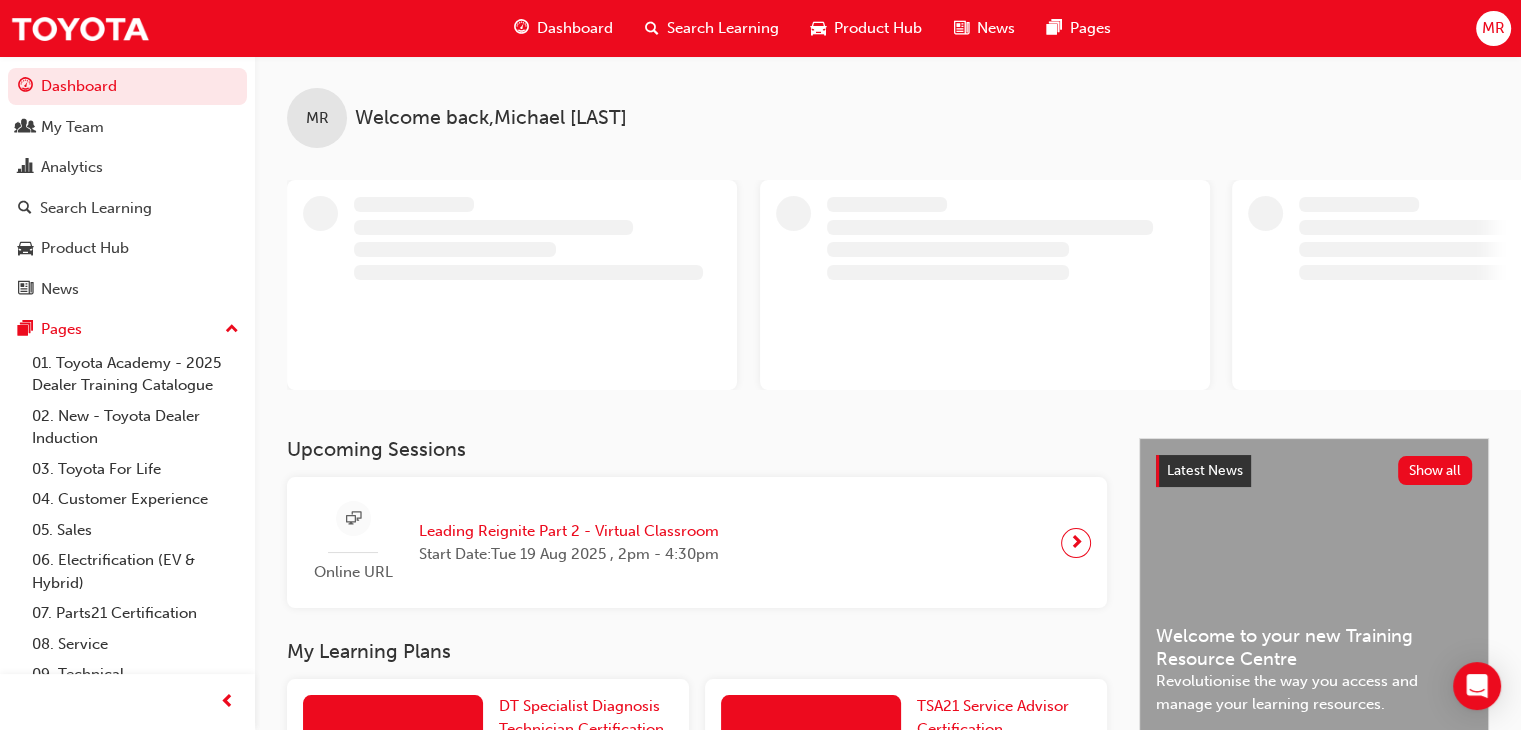 click on "MR" at bounding box center (1493, 28) 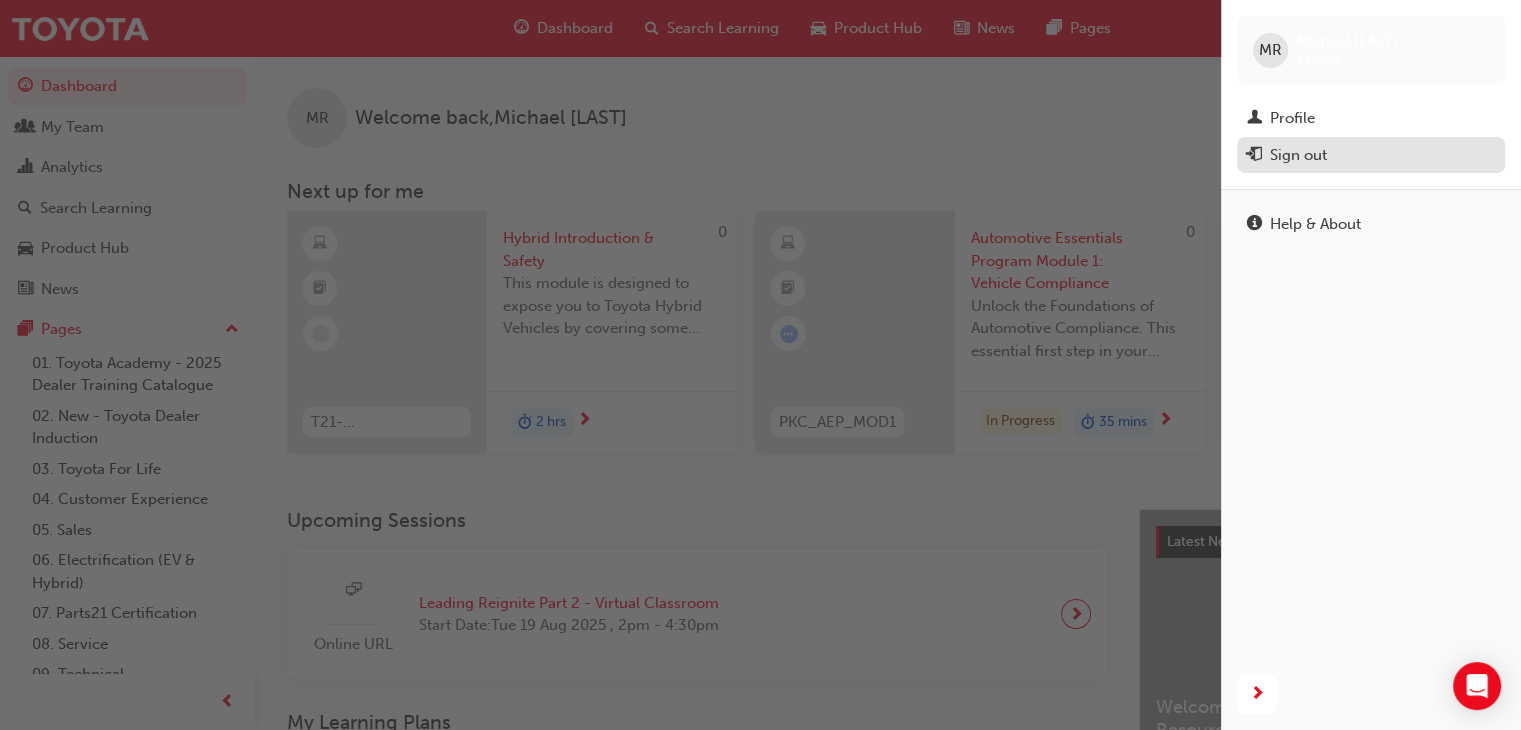 click on "Sign out" at bounding box center (1298, 155) 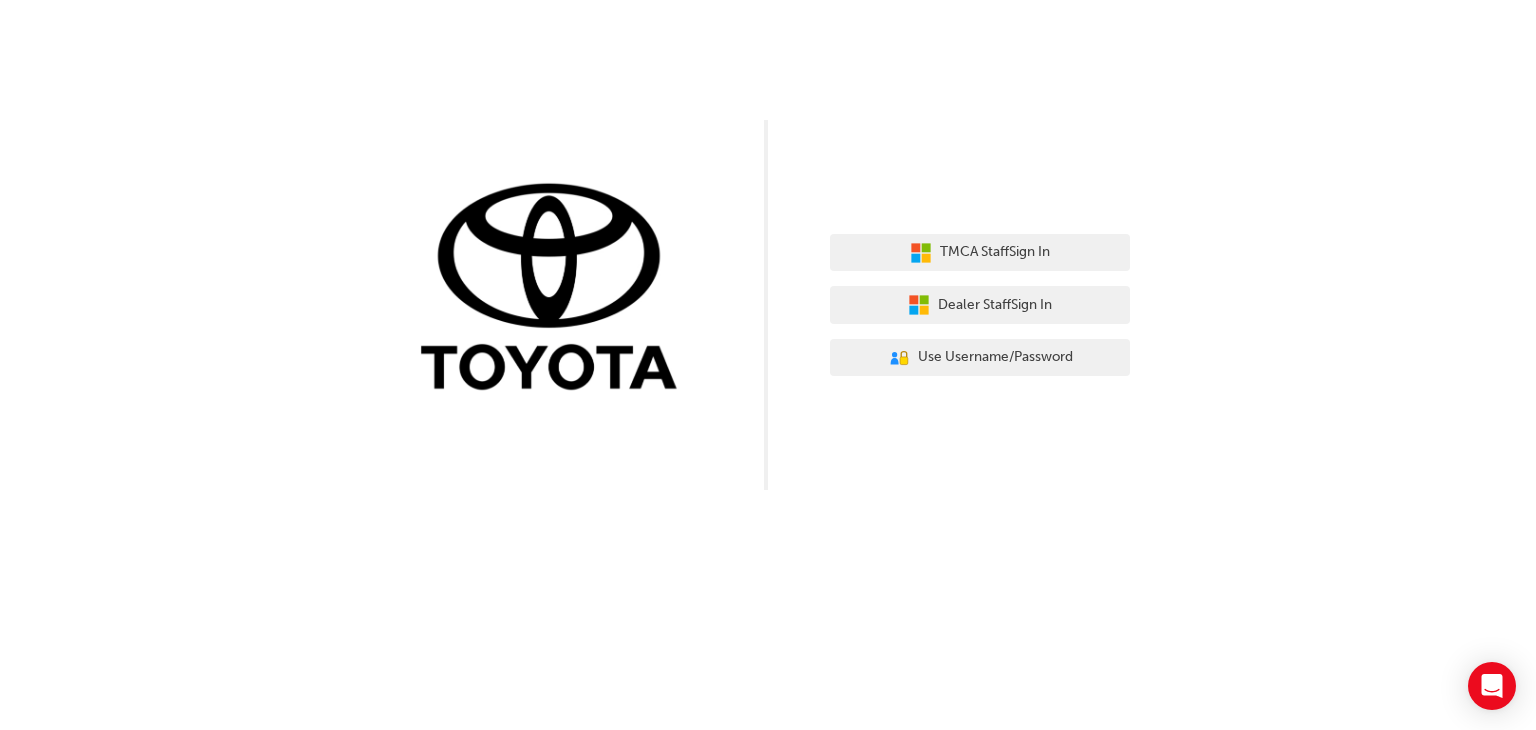 scroll, scrollTop: 0, scrollLeft: 0, axis: both 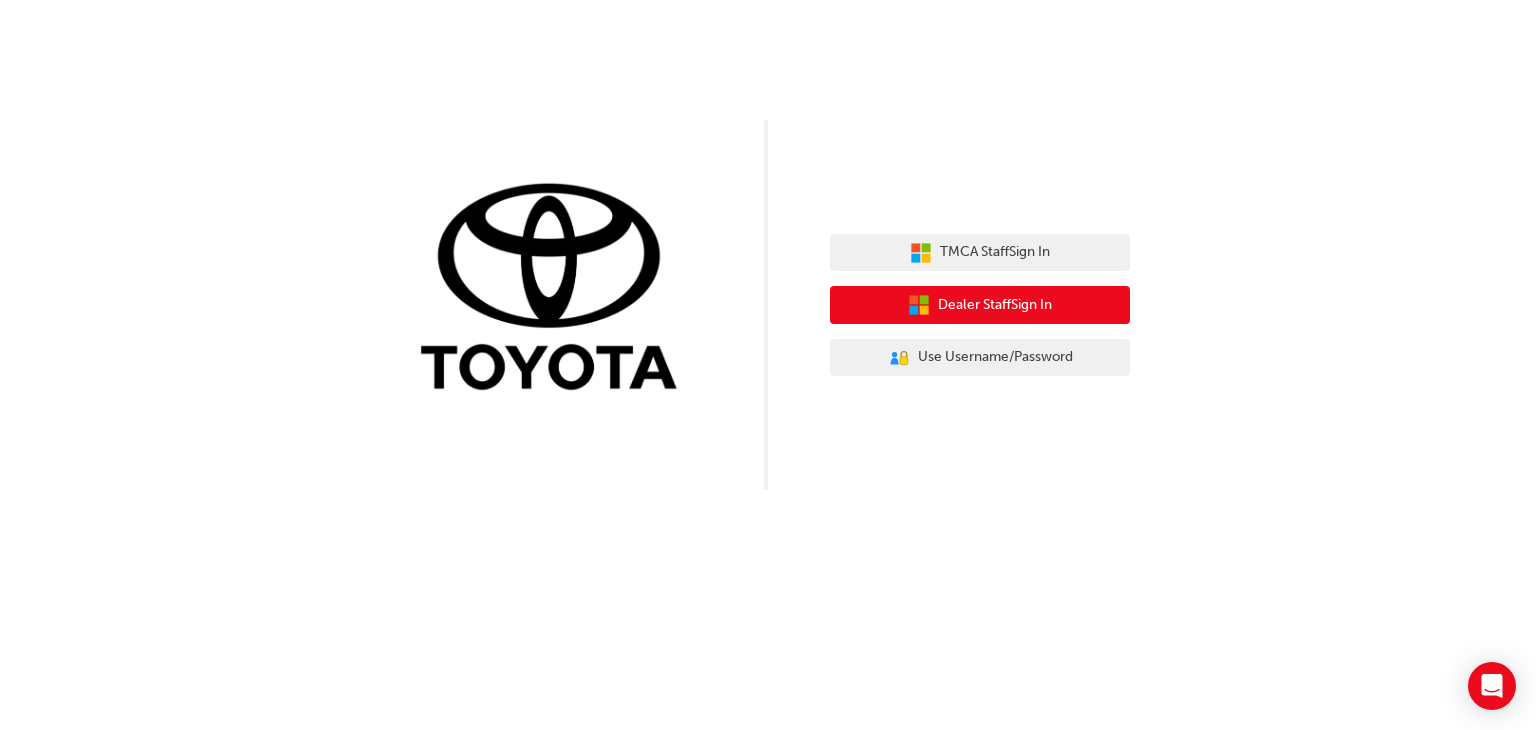 click on "Dealer Staff  Sign In" at bounding box center [995, 305] 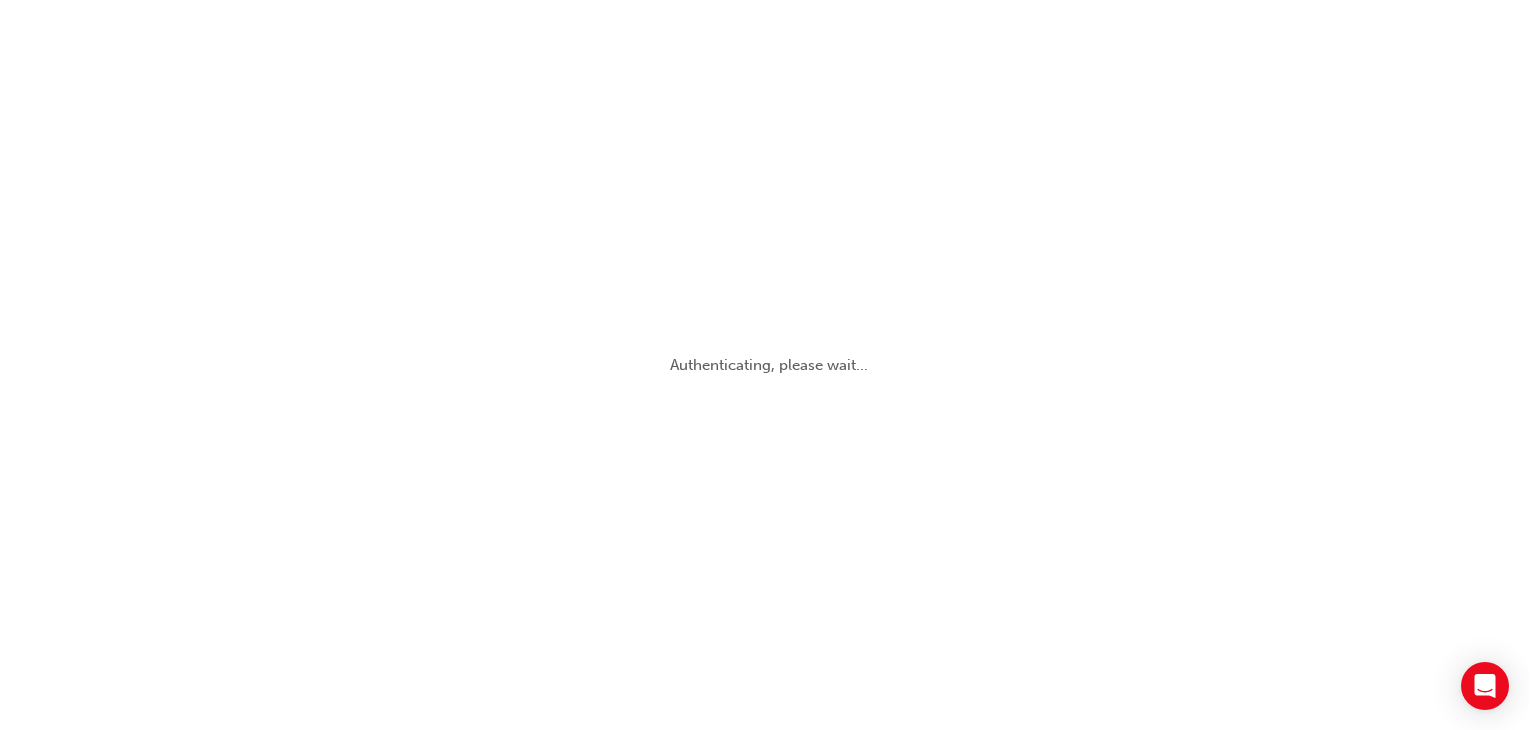 scroll, scrollTop: 0, scrollLeft: 0, axis: both 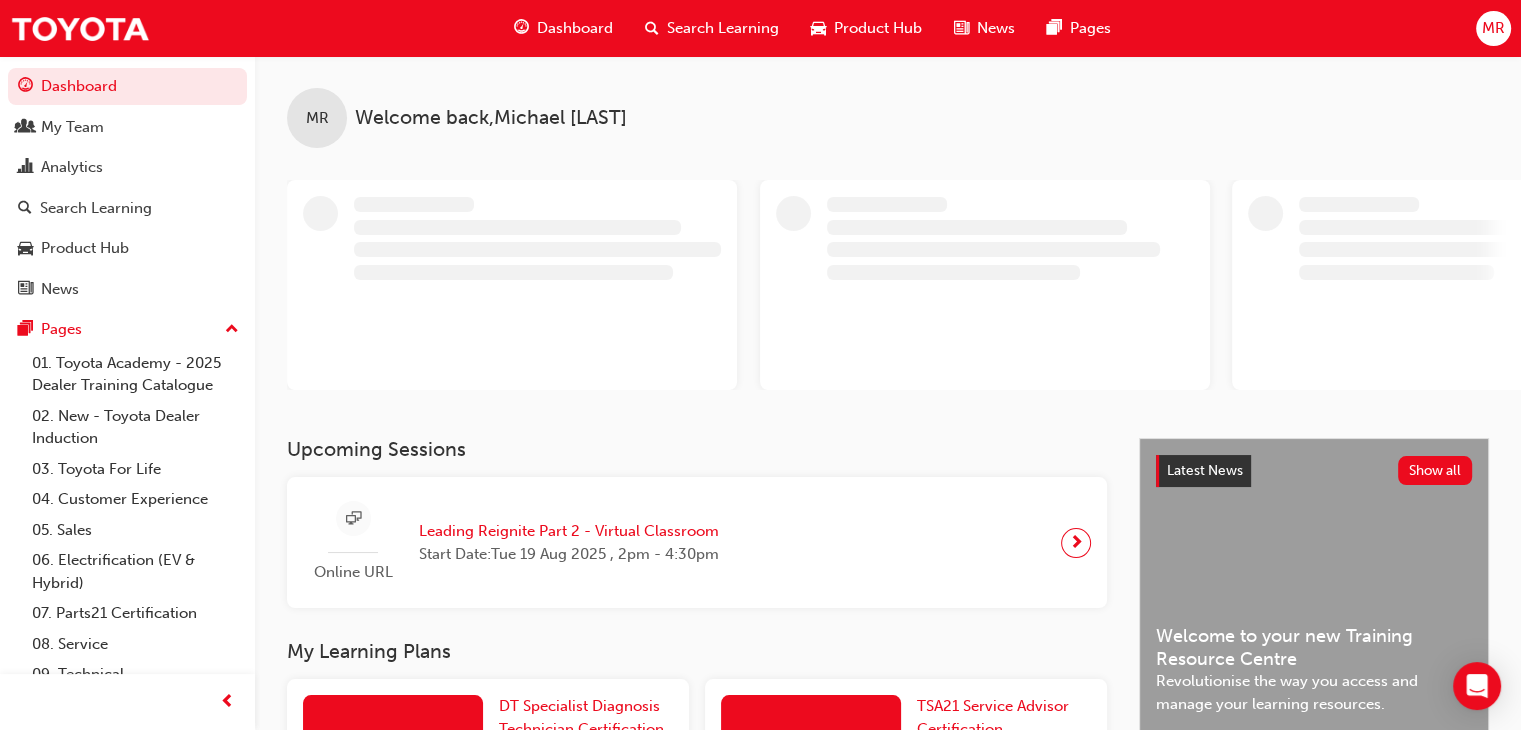 click on "MR" at bounding box center [1493, 28] 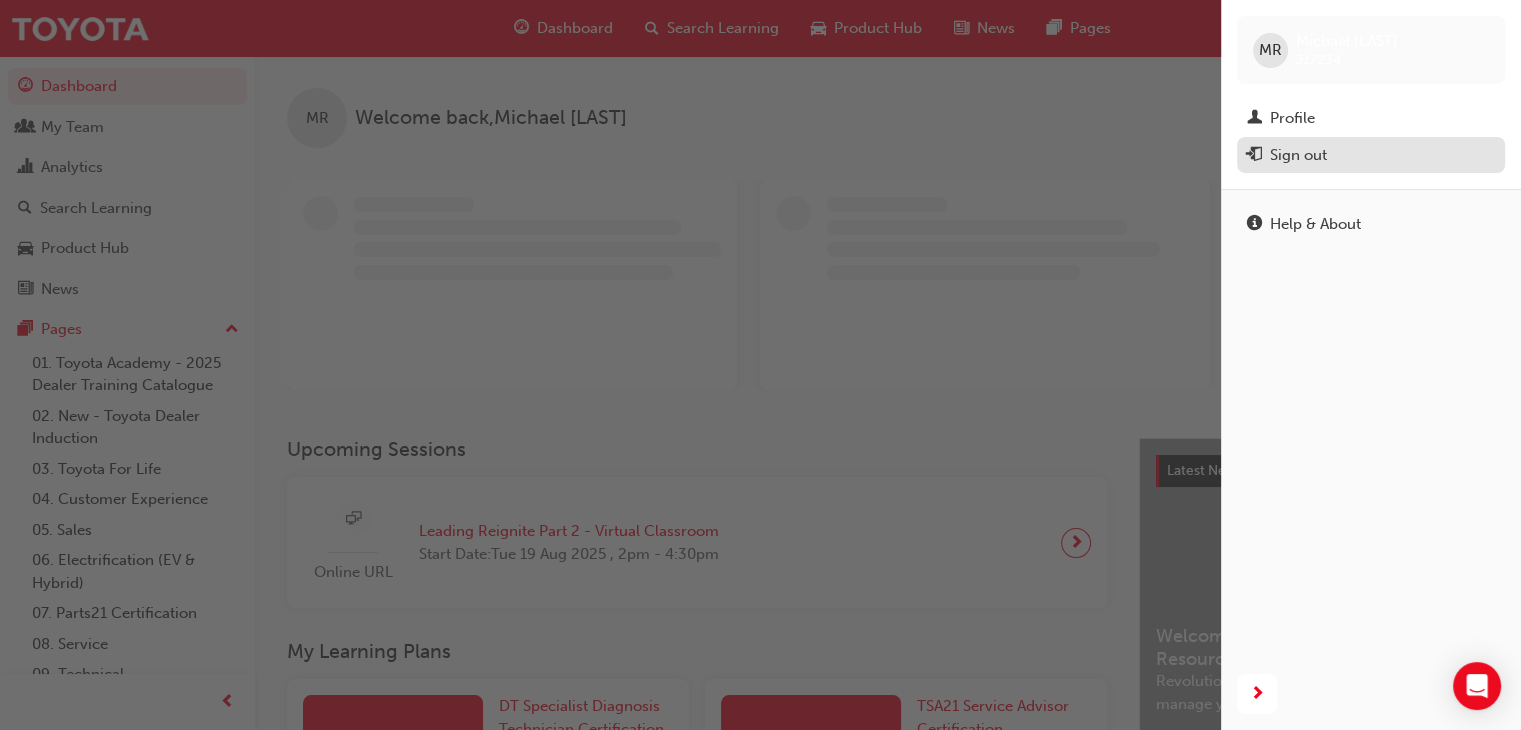 click on "Sign out" at bounding box center (1298, 155) 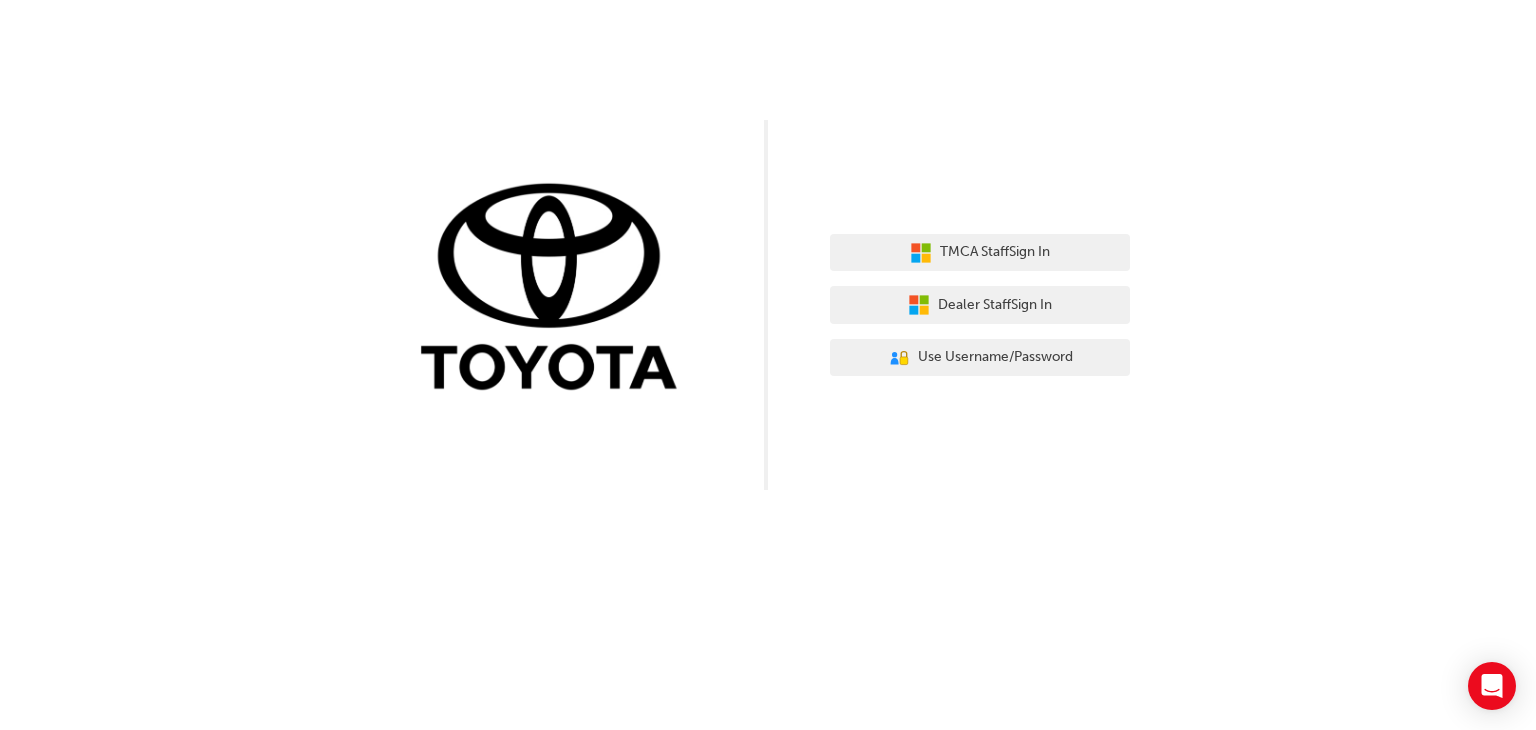 scroll, scrollTop: 0, scrollLeft: 0, axis: both 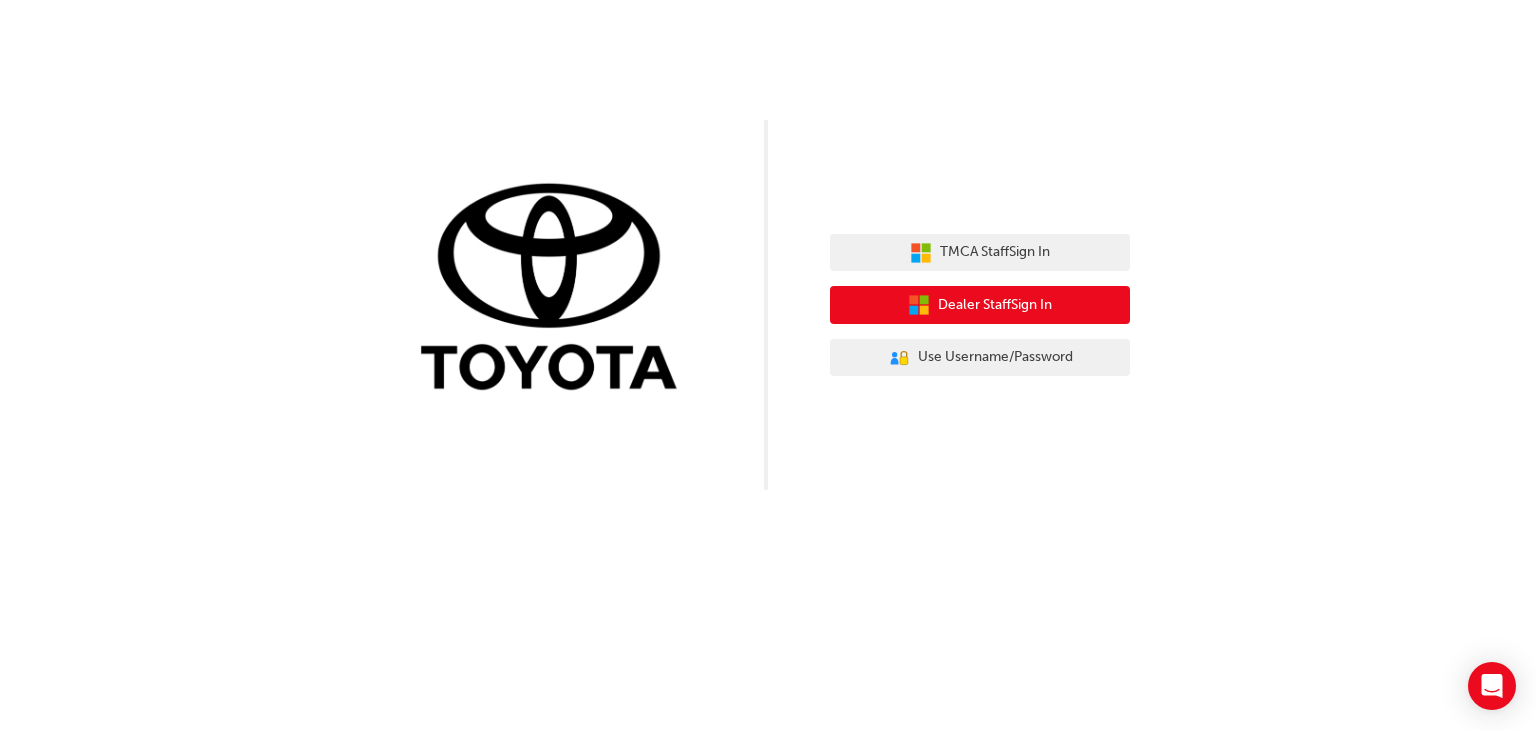 click on "Dealer Staff  Sign In" at bounding box center (995, 305) 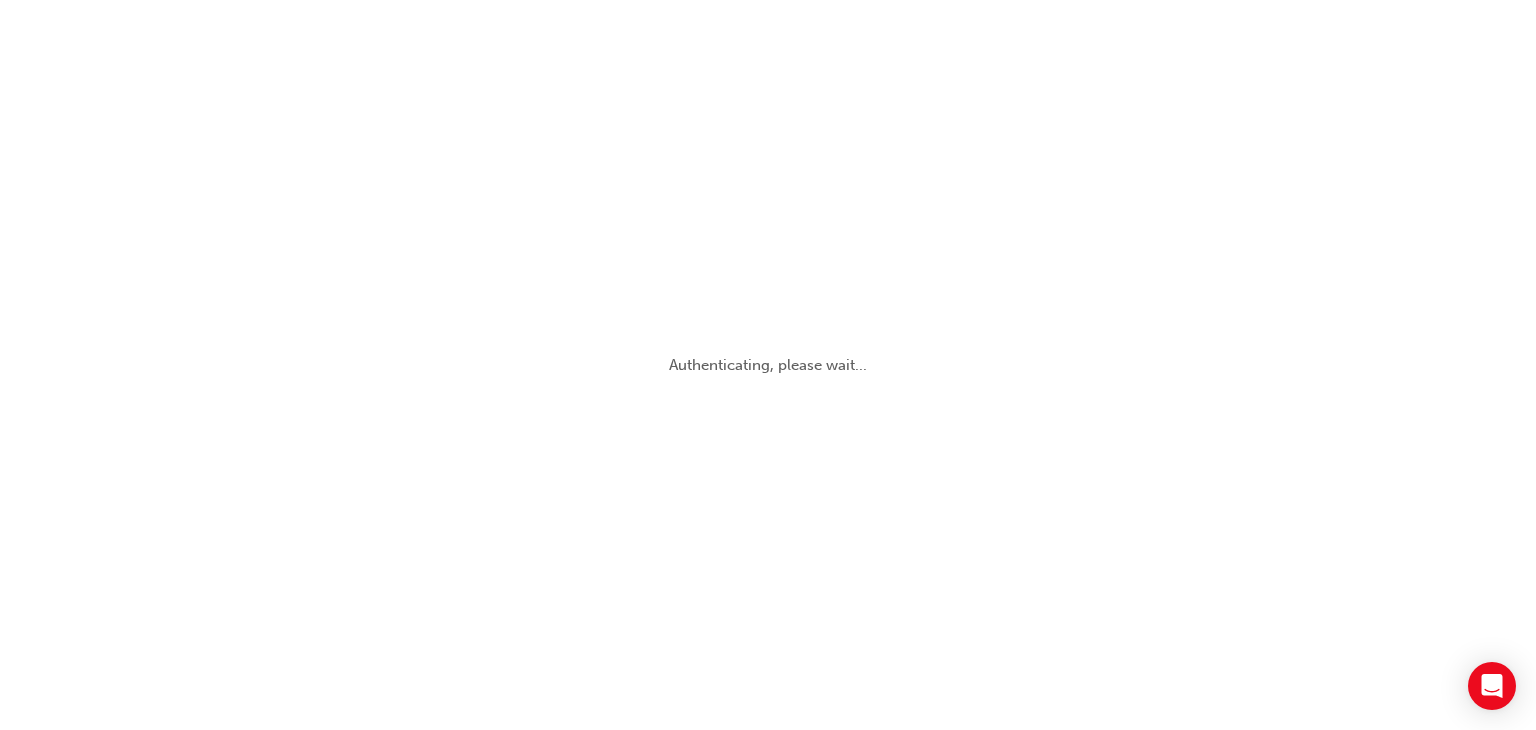 scroll, scrollTop: 0, scrollLeft: 0, axis: both 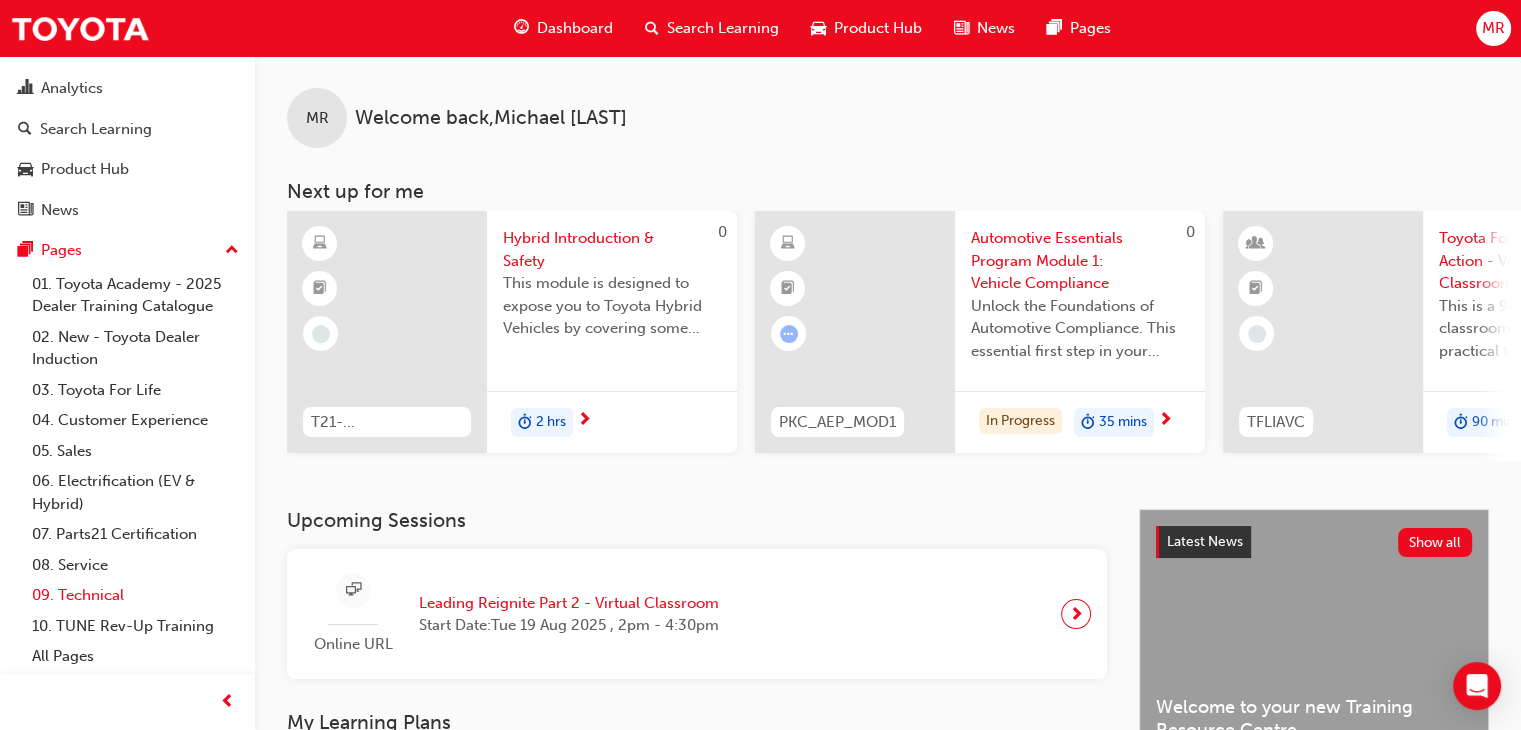 click on "09. Technical" at bounding box center (135, 595) 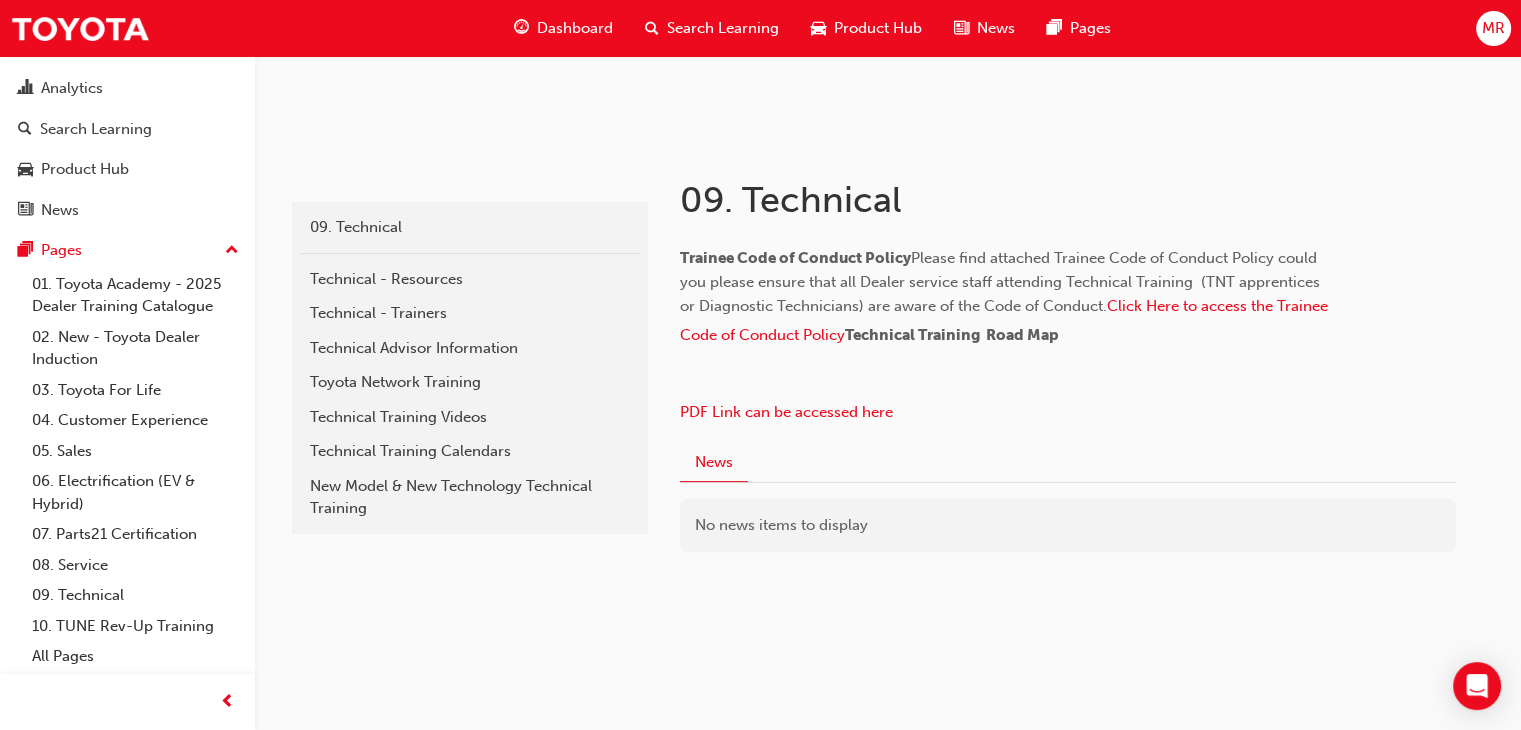 scroll, scrollTop: 400, scrollLeft: 0, axis: vertical 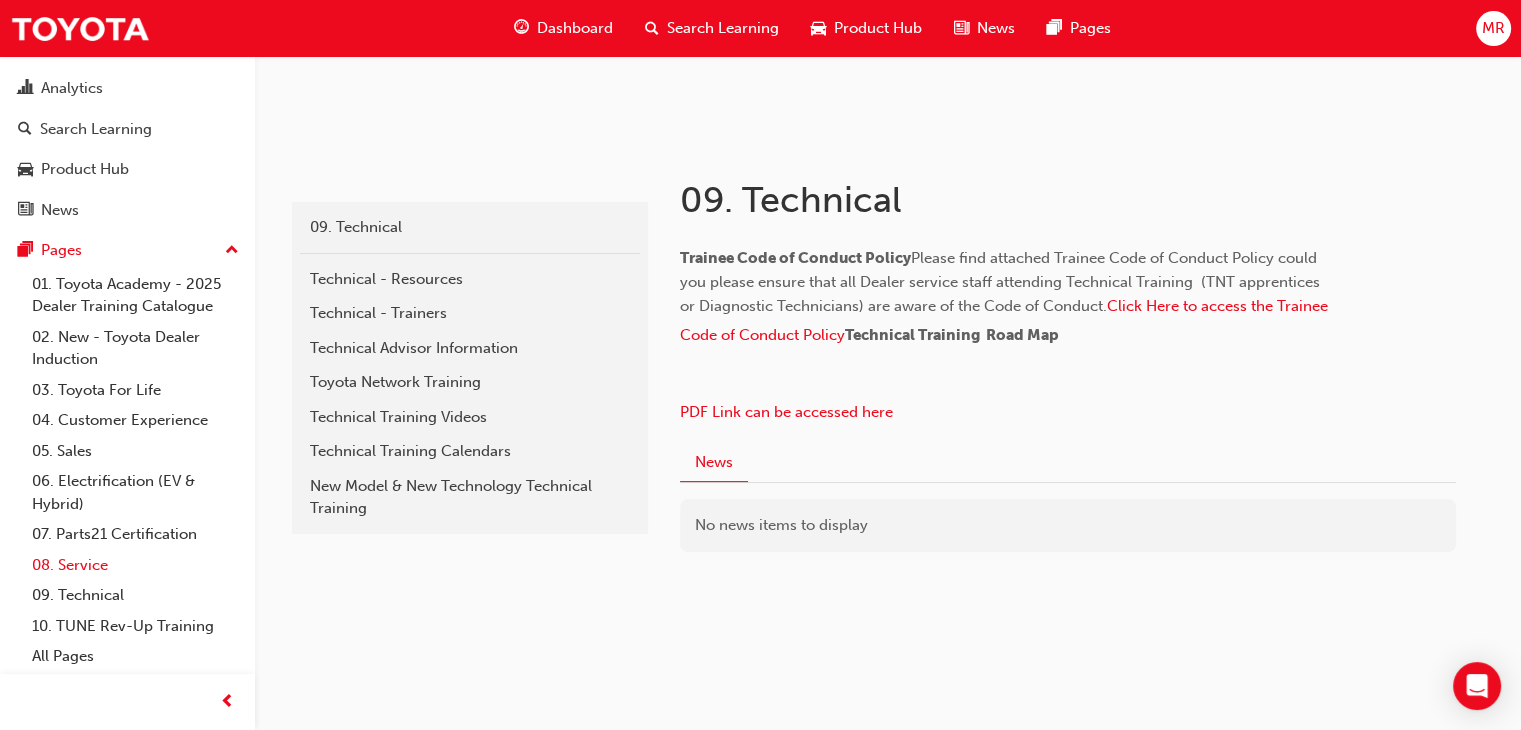 click on "08. Service" at bounding box center (135, 565) 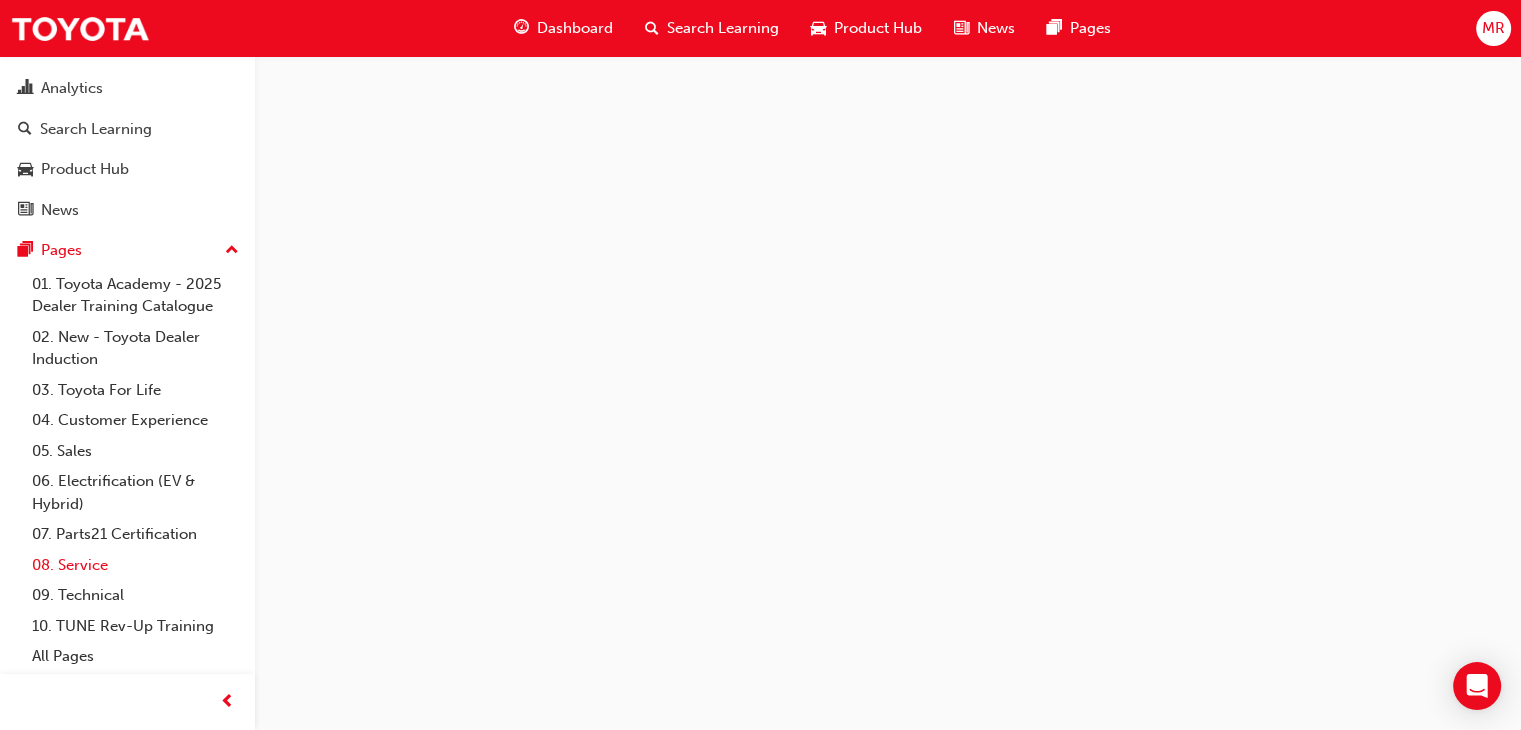 scroll, scrollTop: 0, scrollLeft: 0, axis: both 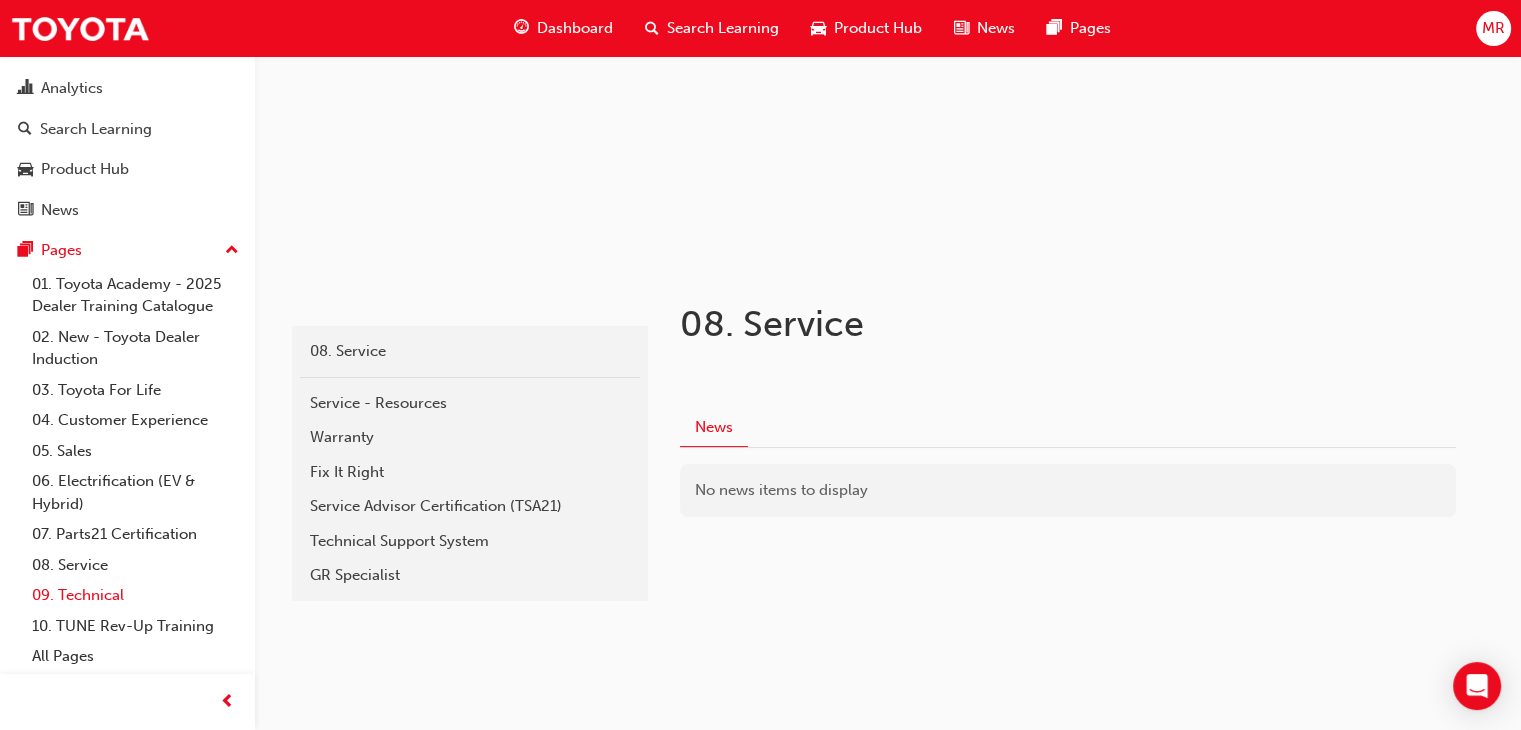 click on "09. Technical" at bounding box center [135, 595] 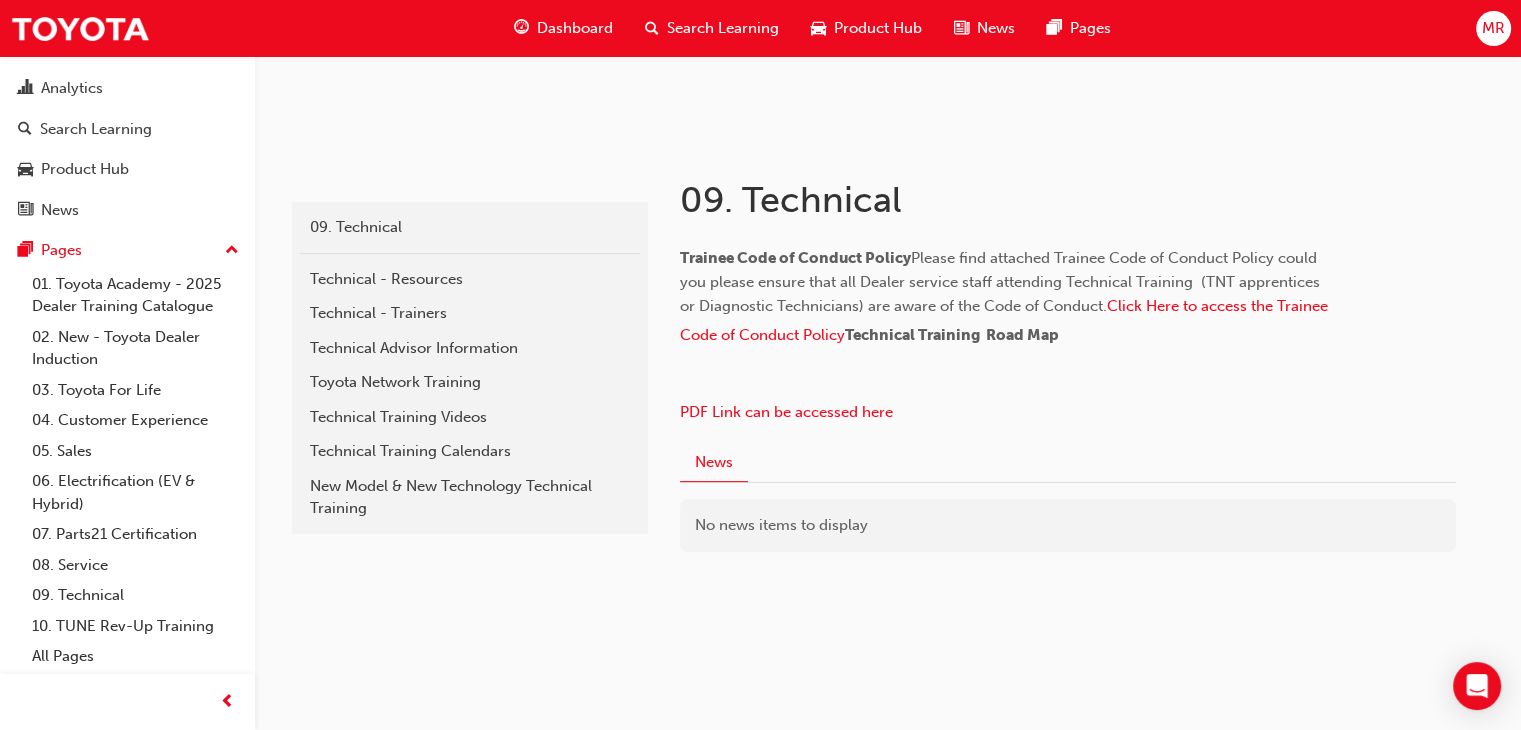 scroll, scrollTop: 761, scrollLeft: 0, axis: vertical 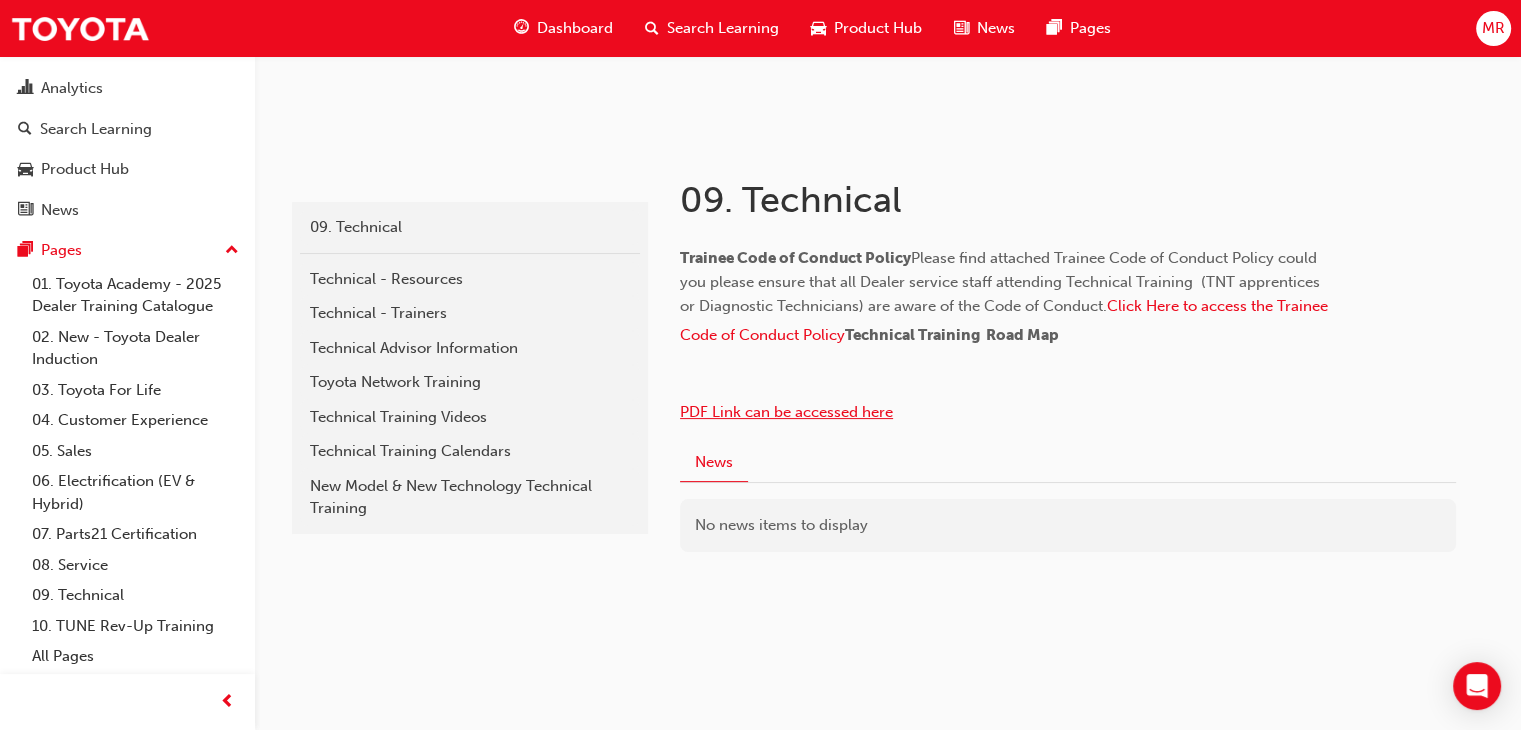click on "PDF Link can be accessed here" at bounding box center [786, 412] 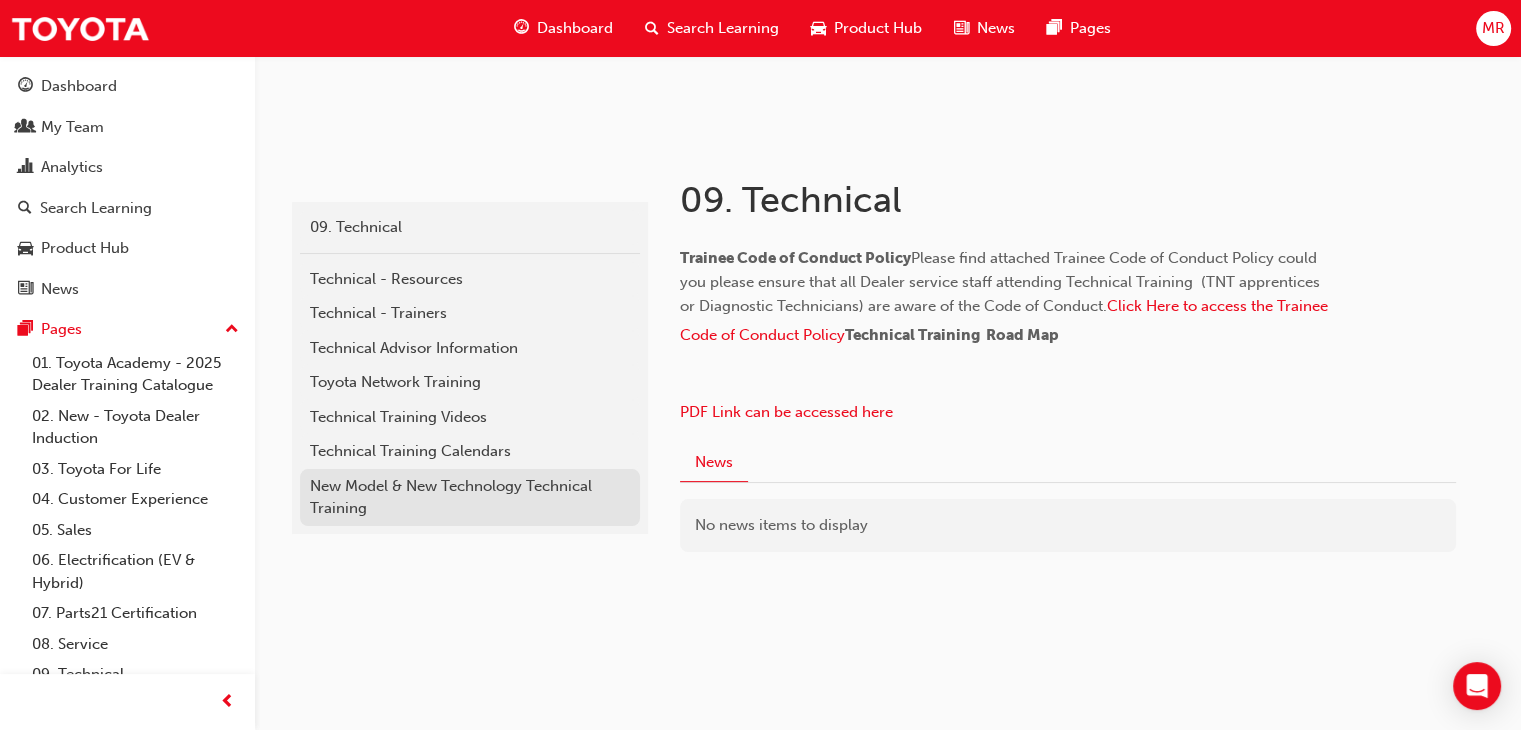 scroll, scrollTop: 600, scrollLeft: 0, axis: vertical 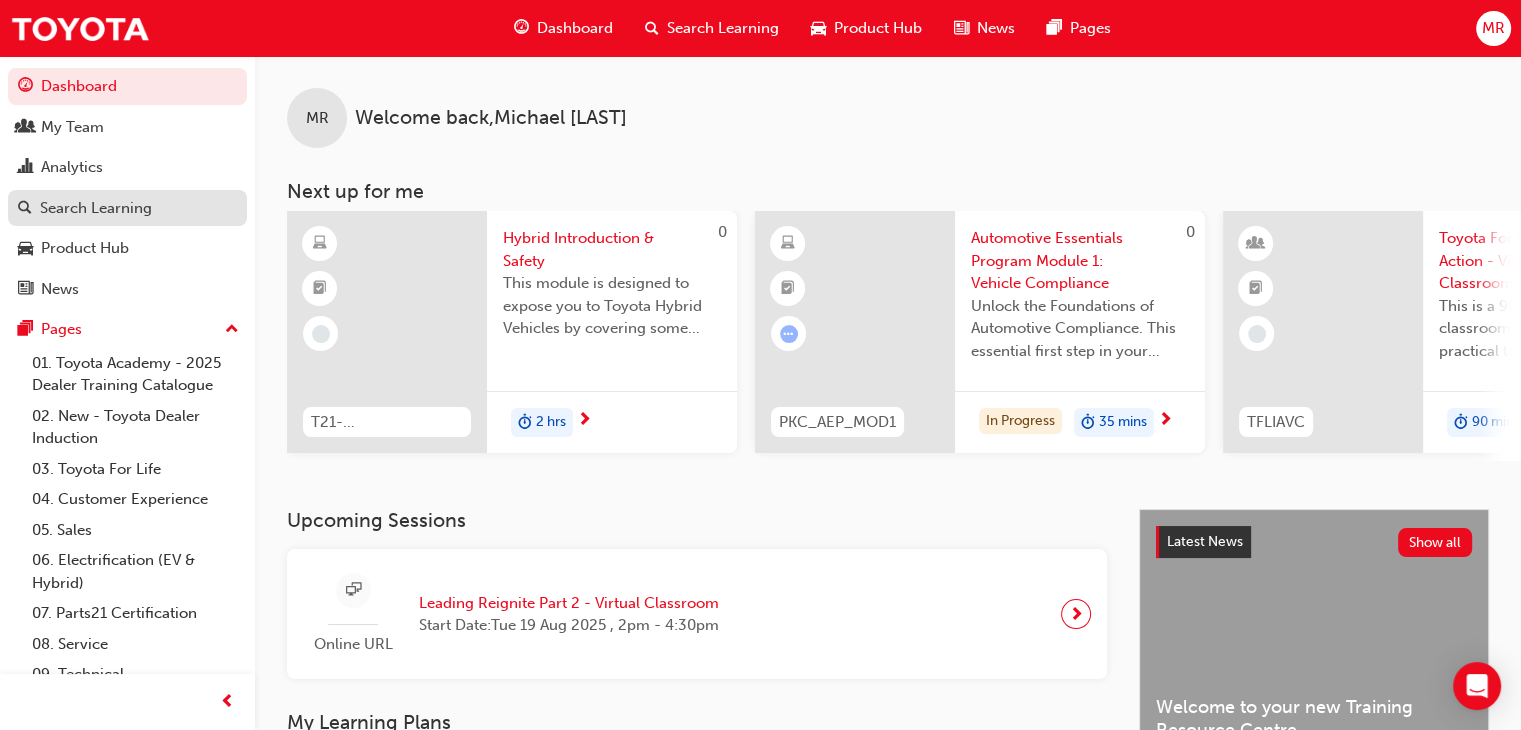 click on "Search Learning" at bounding box center [96, 208] 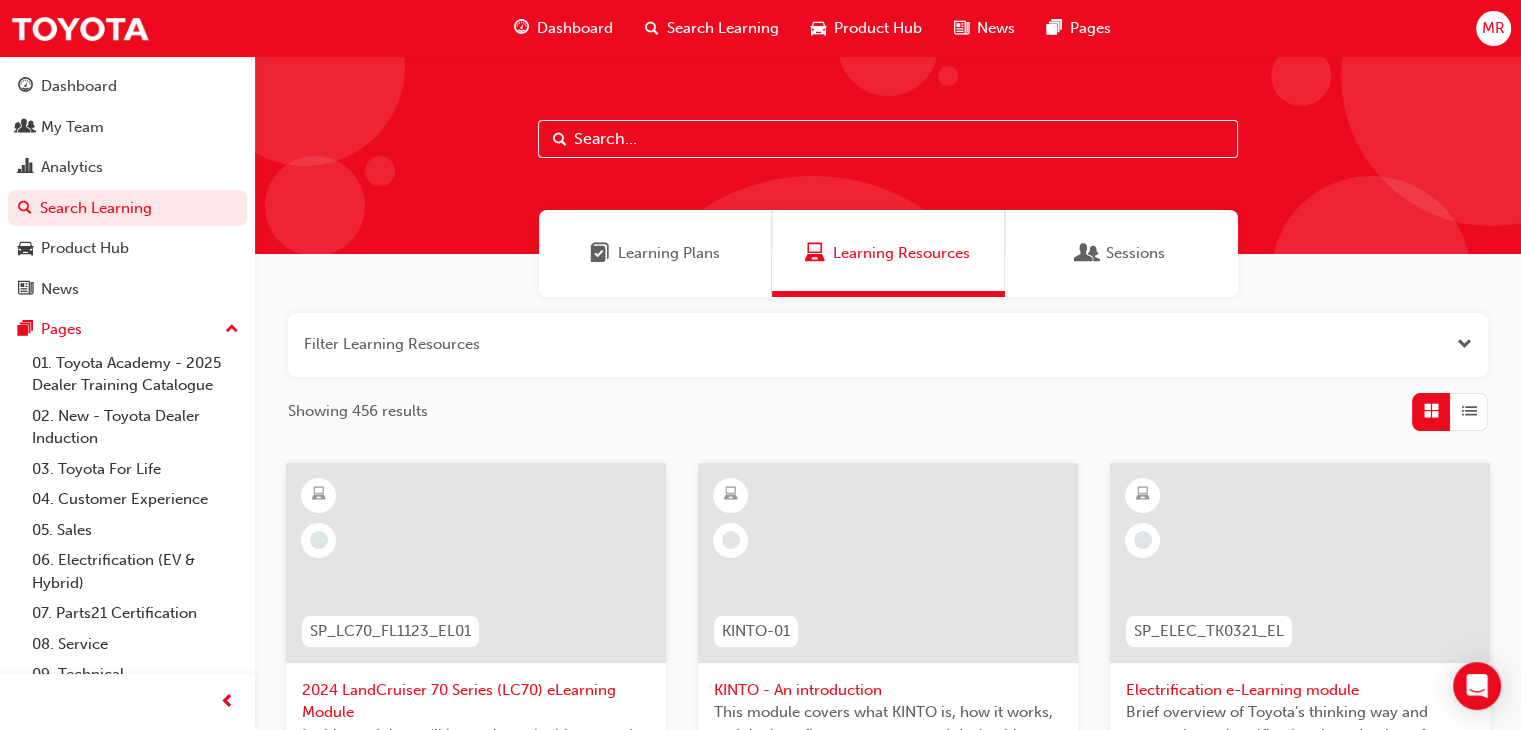 click at bounding box center [888, 139] 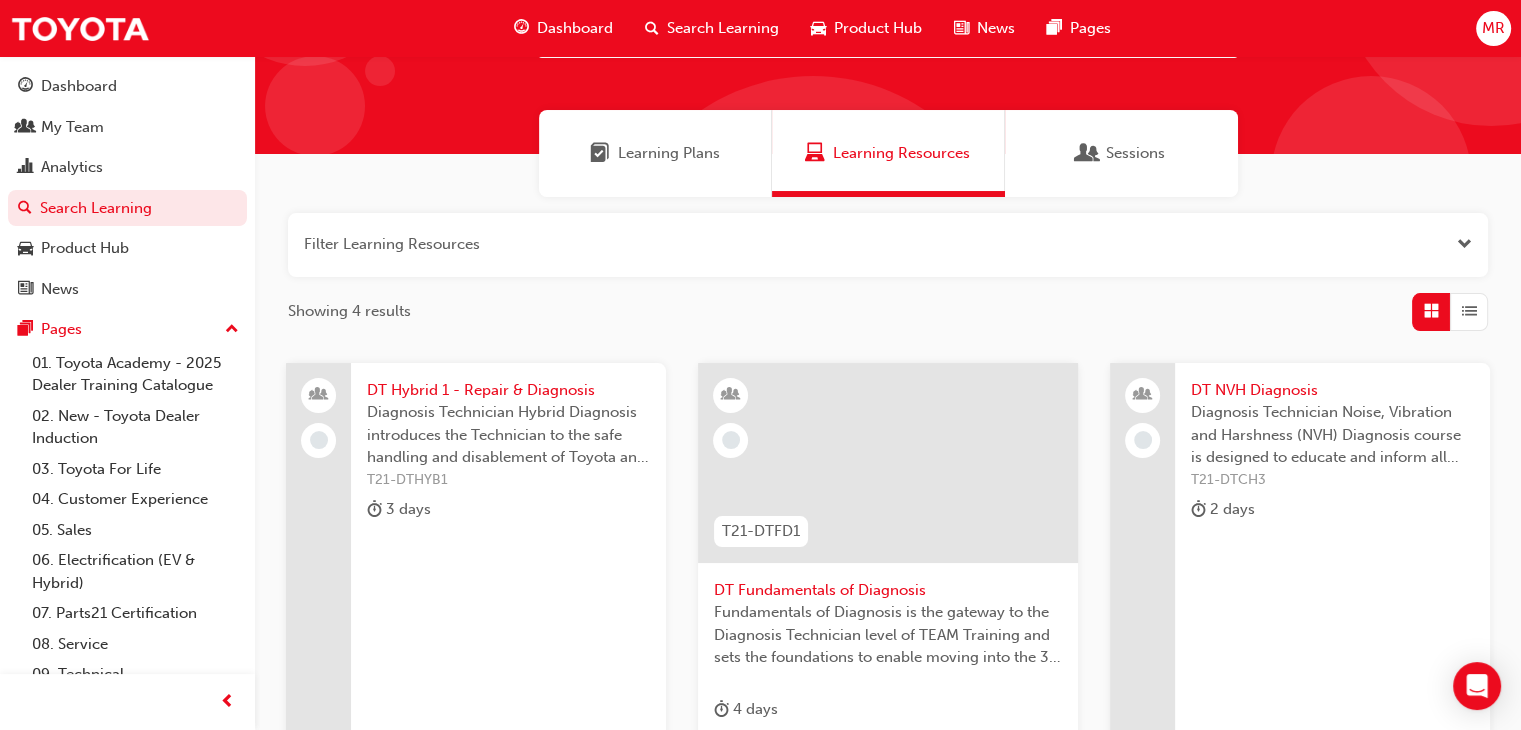 scroll, scrollTop: 0, scrollLeft: 0, axis: both 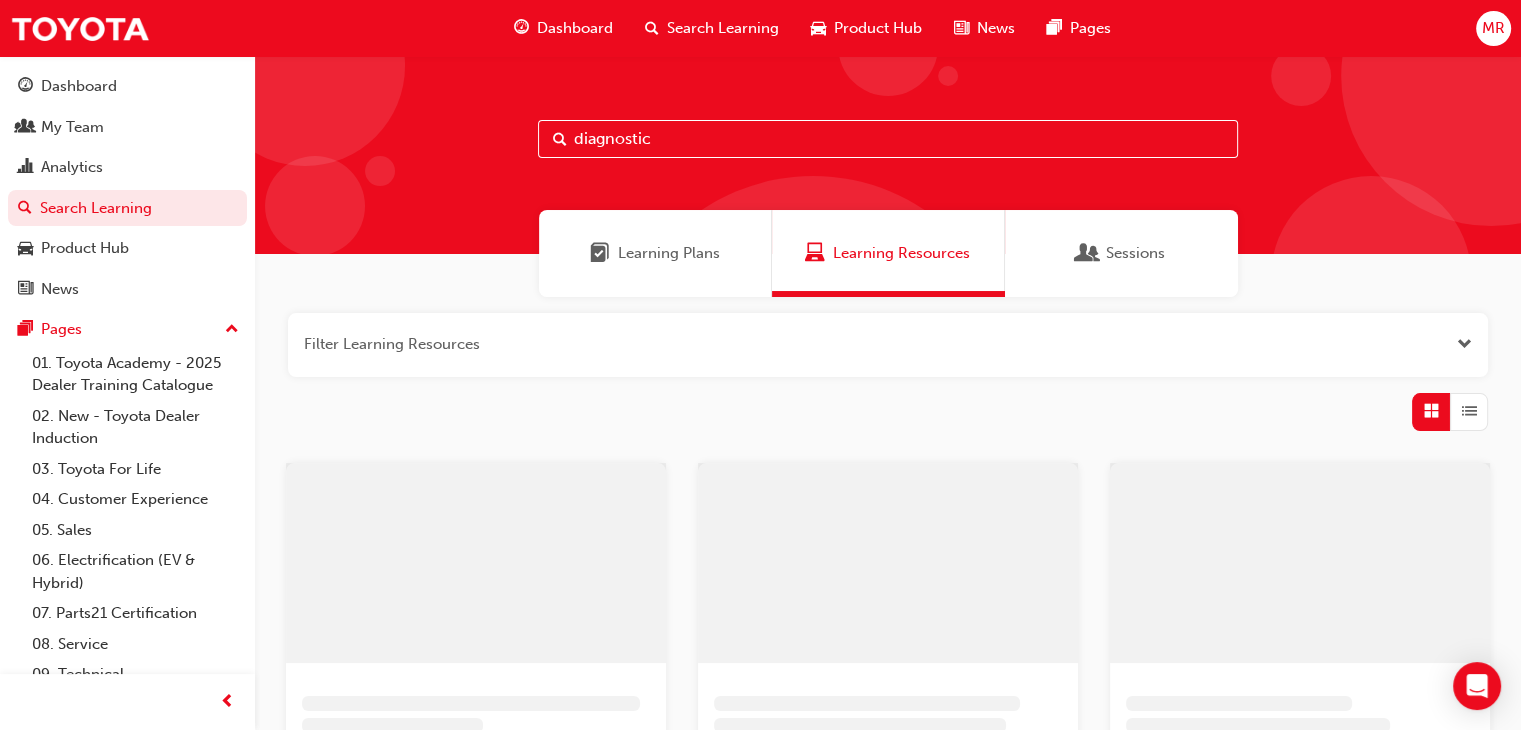 type on "diagnostic" 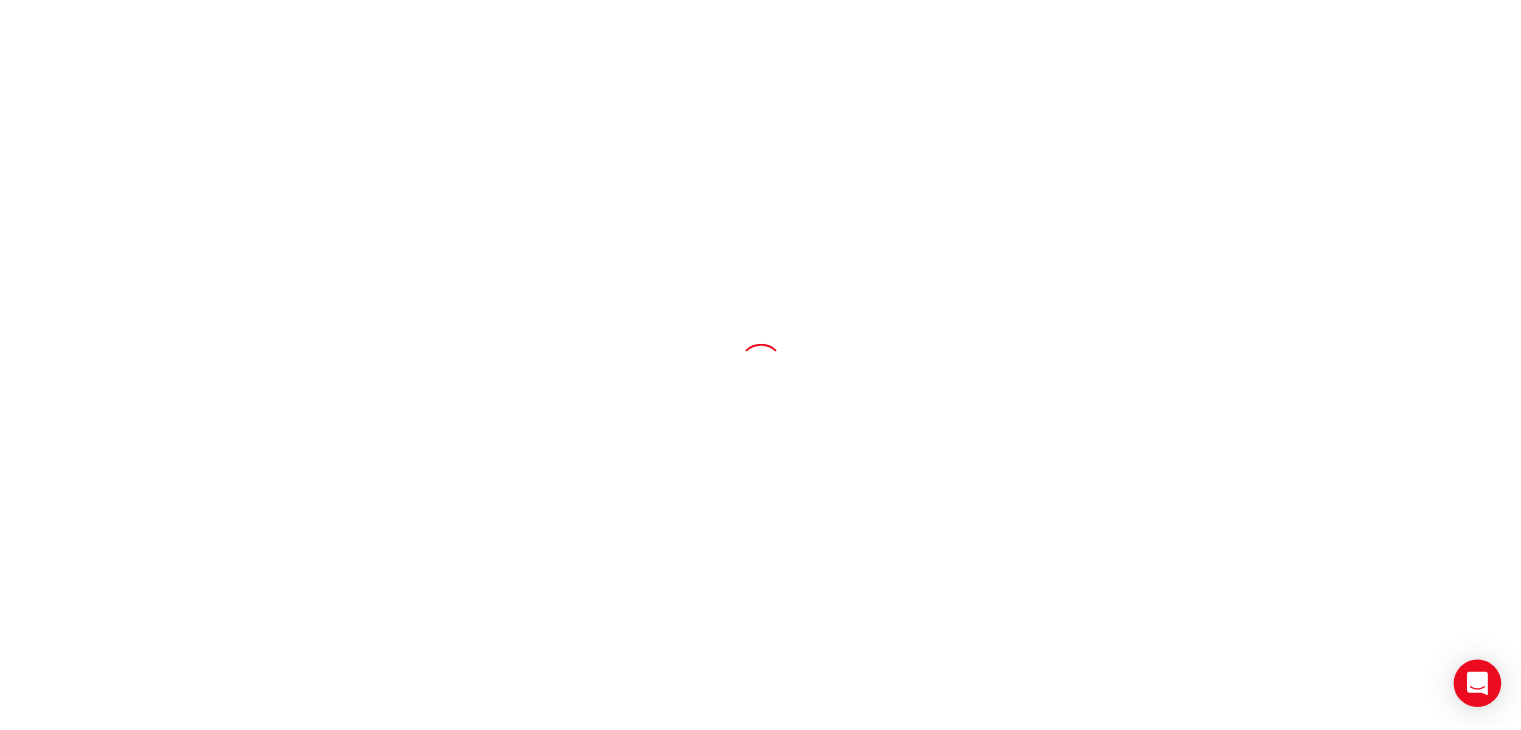 scroll, scrollTop: 0, scrollLeft: 0, axis: both 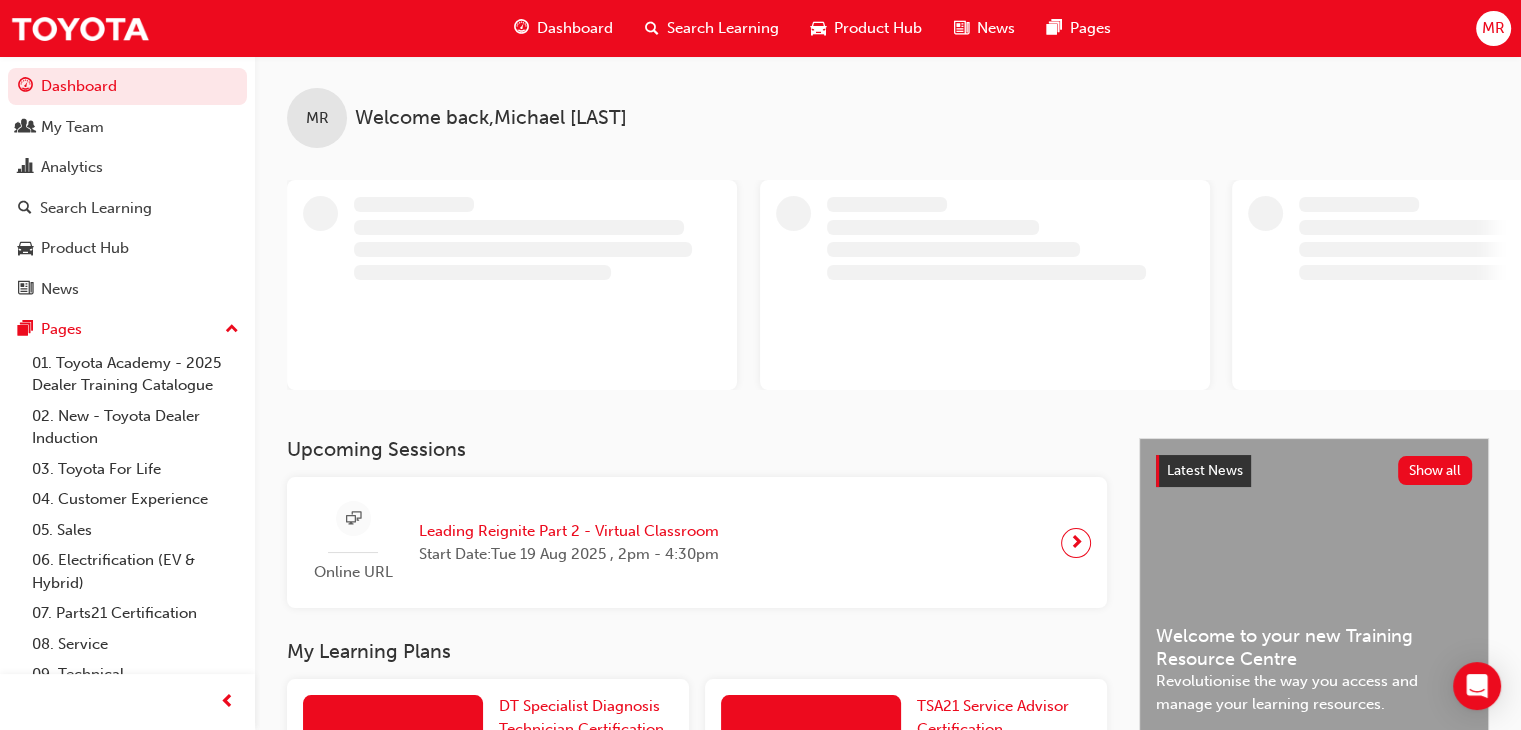 click on "MR" at bounding box center (1493, 28) 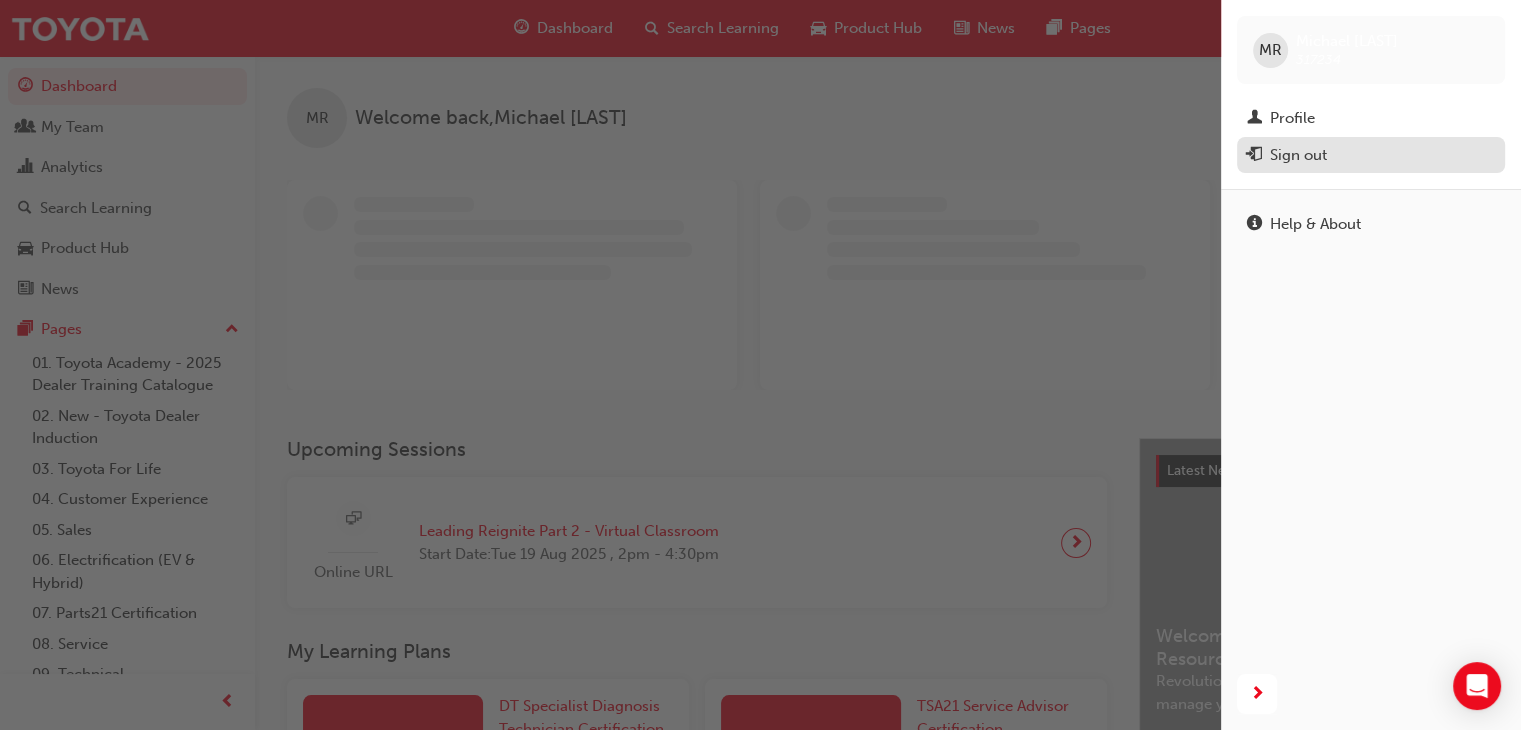 click on "Sign out" at bounding box center [1371, 155] 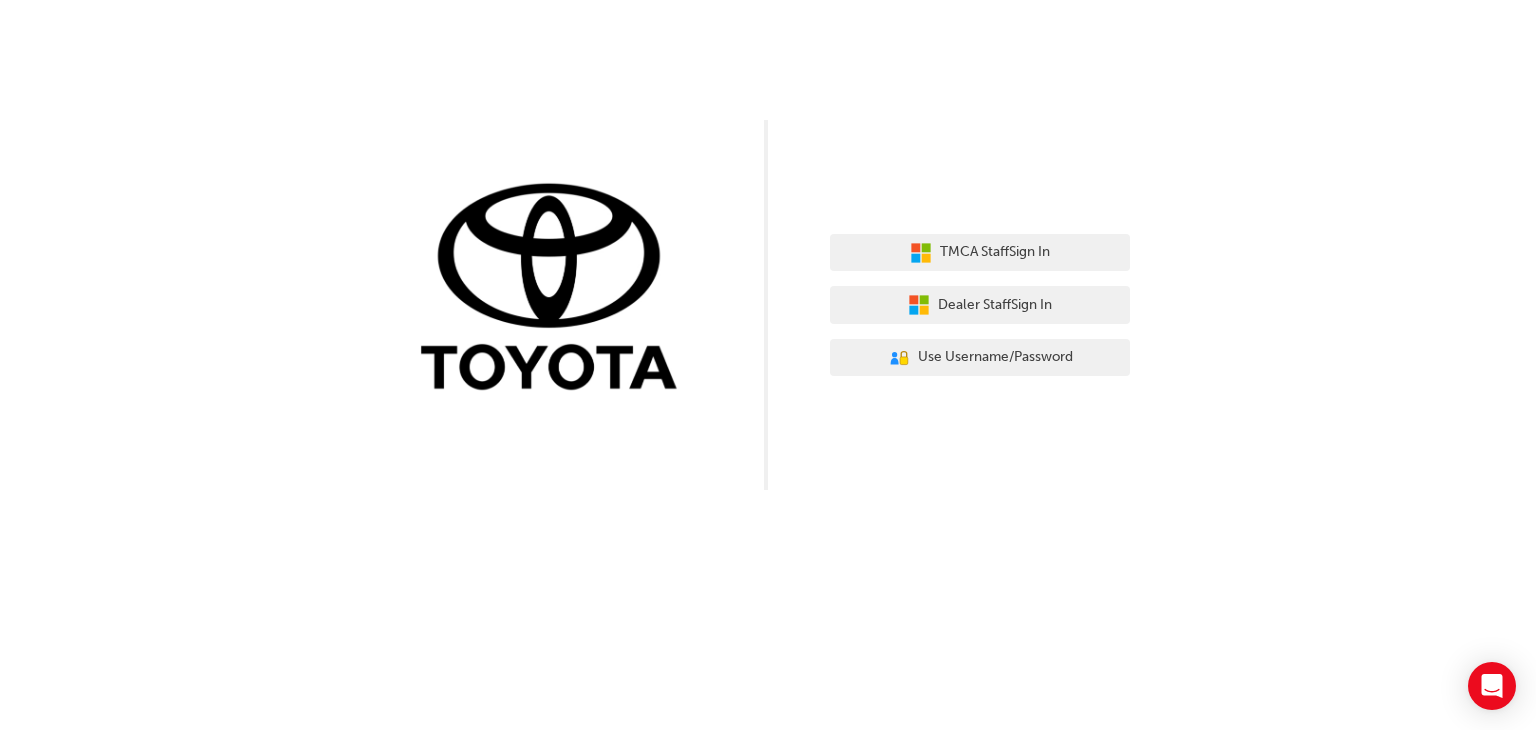 scroll, scrollTop: 0, scrollLeft: 0, axis: both 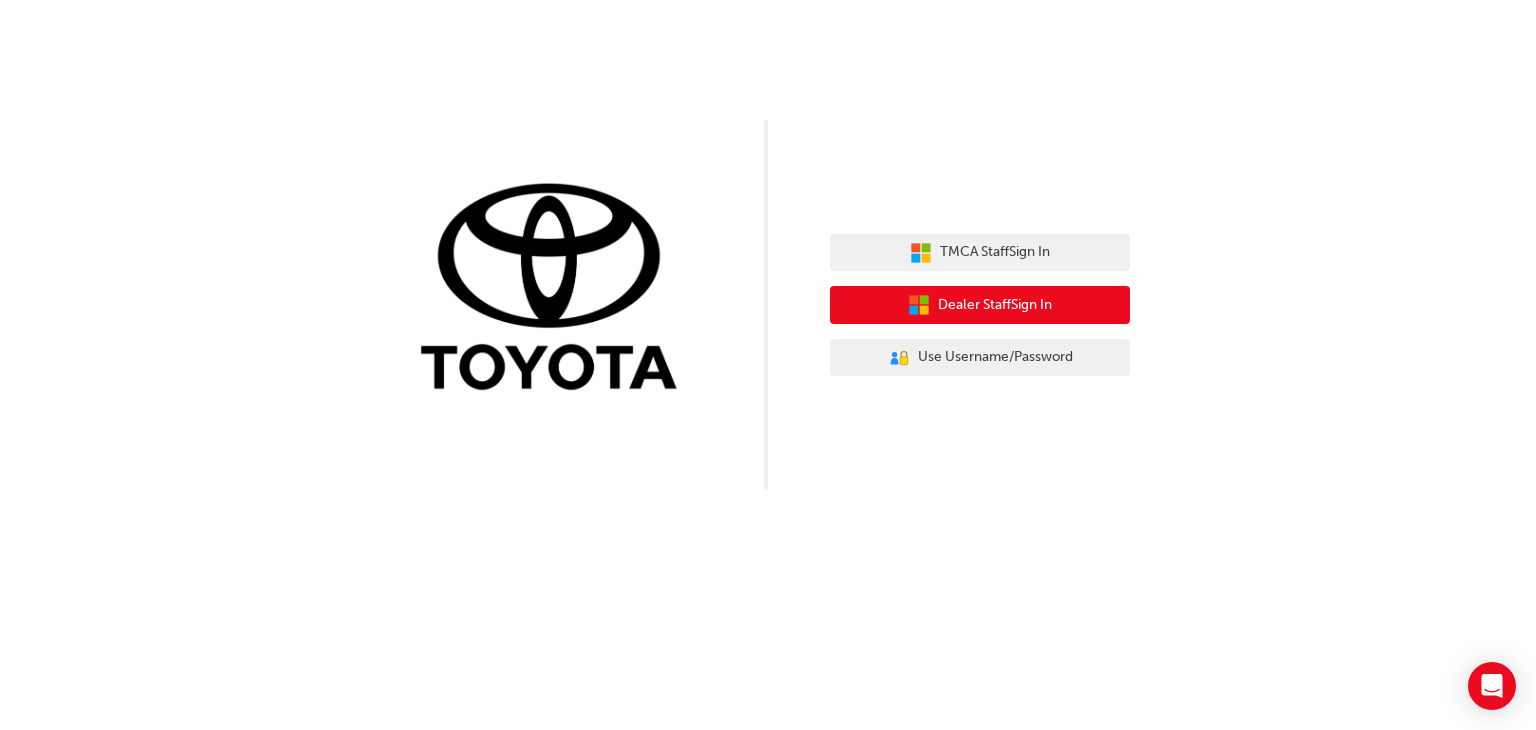 click on "Dealer Staff  Sign In" at bounding box center [995, 305] 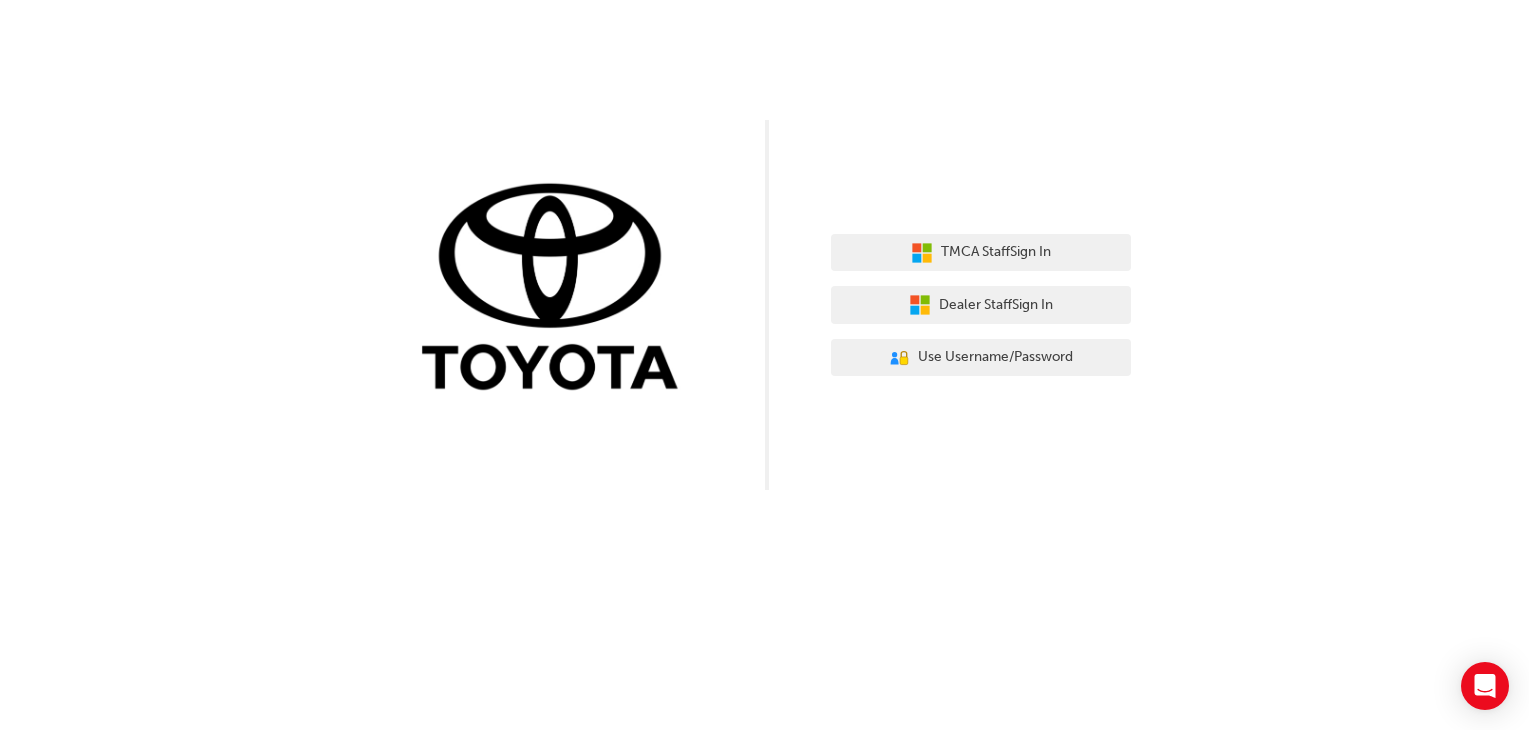 scroll, scrollTop: 0, scrollLeft: 0, axis: both 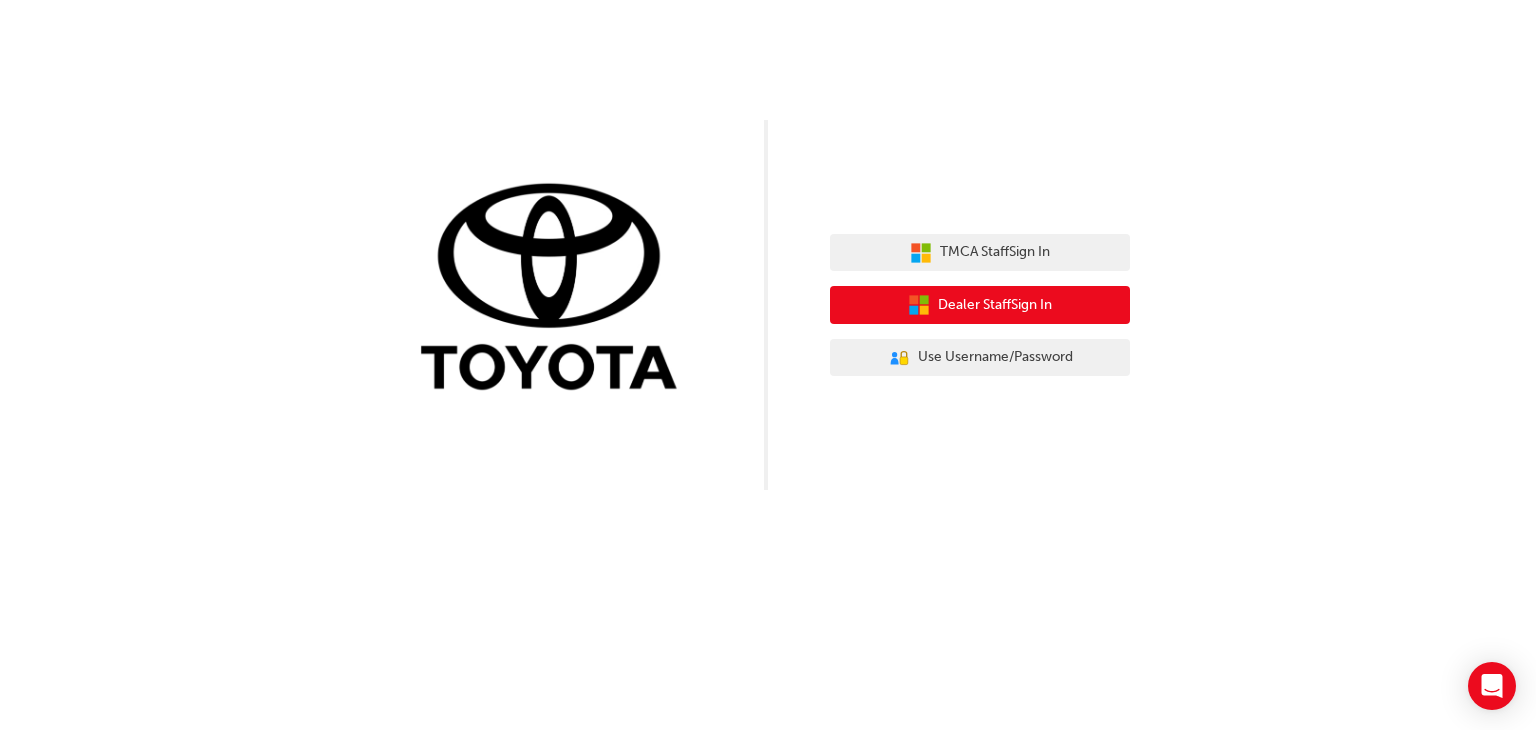 click on "Dealer Staff  Sign In" at bounding box center [995, 305] 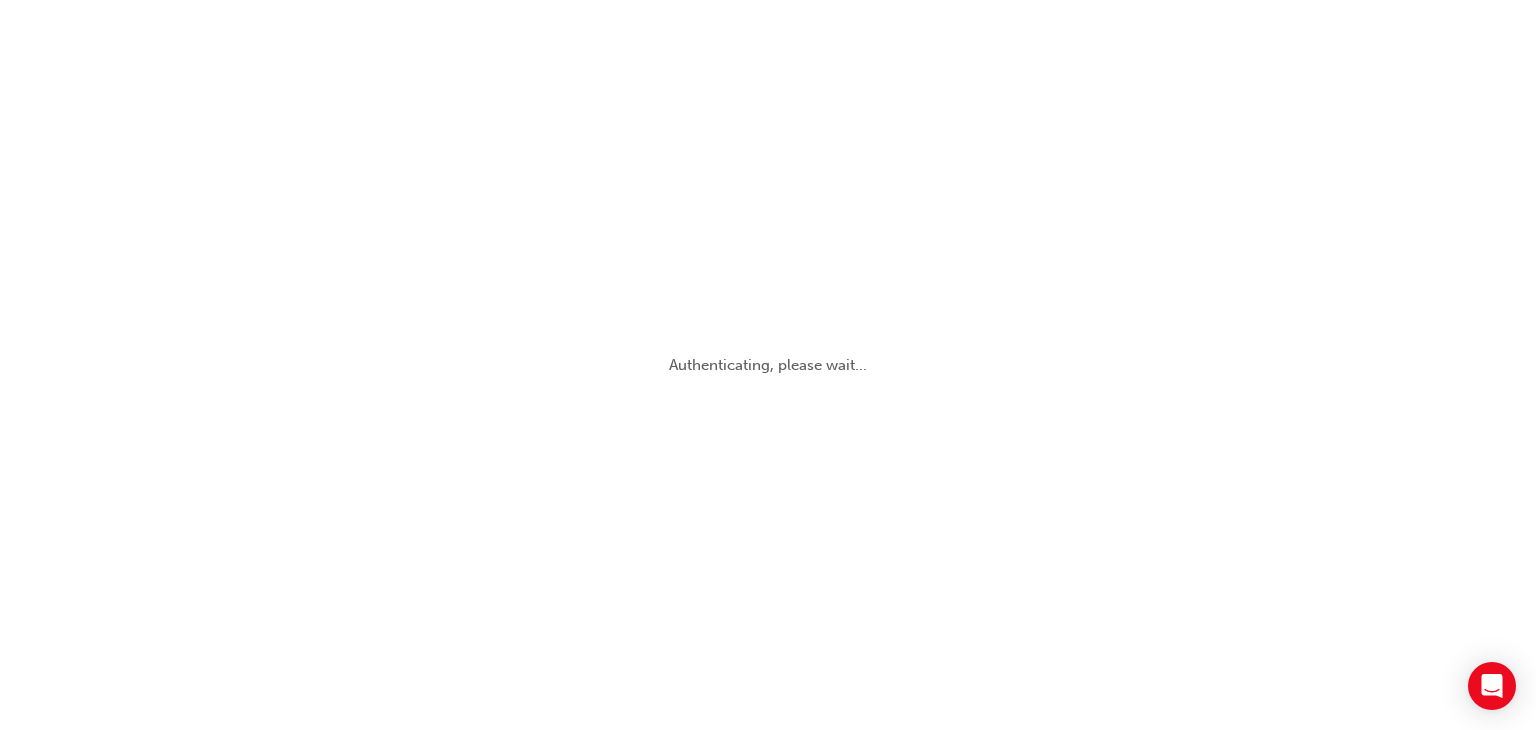 scroll, scrollTop: 0, scrollLeft: 0, axis: both 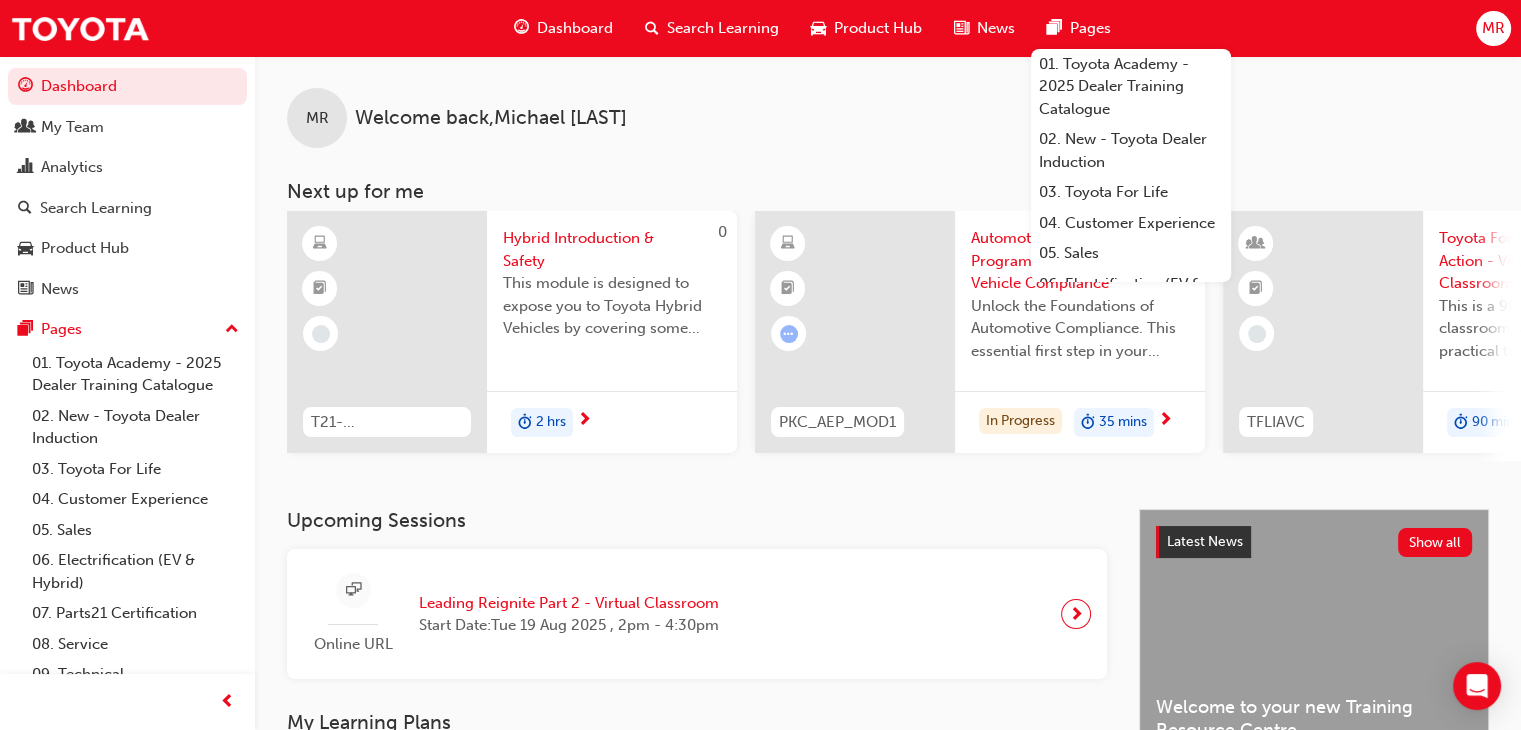 click on "MR" at bounding box center (1493, 28) 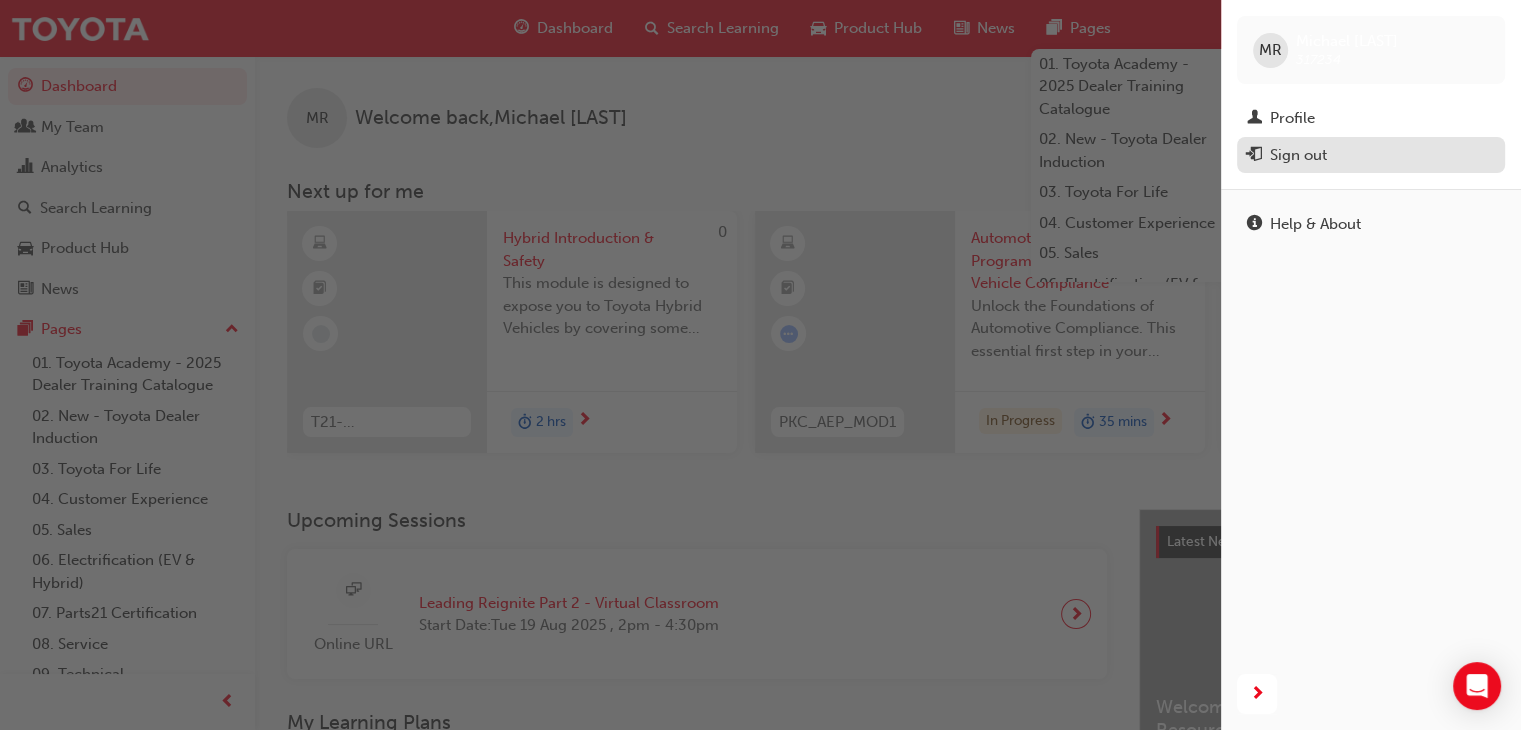 click on "Sign out" at bounding box center [1298, 155] 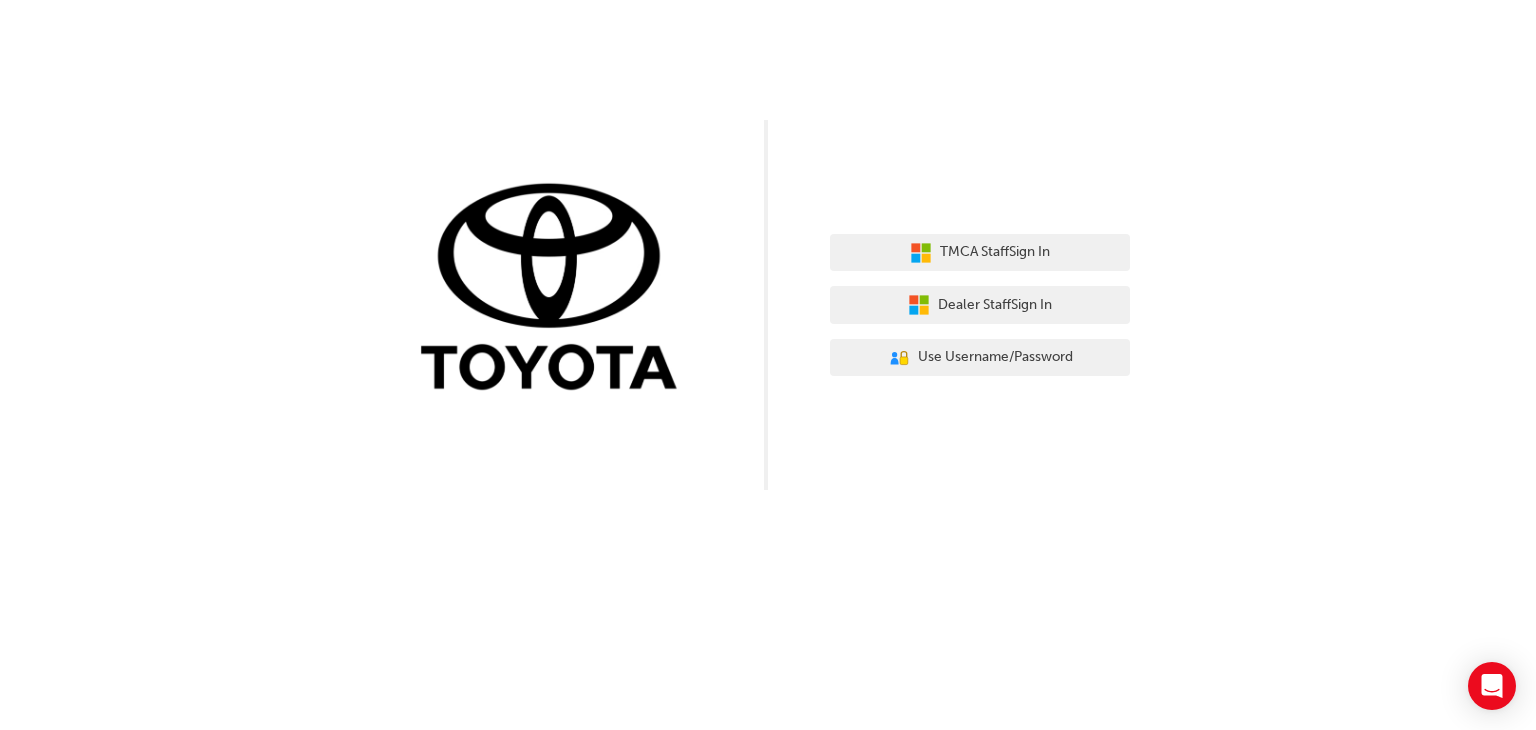 scroll, scrollTop: 0, scrollLeft: 0, axis: both 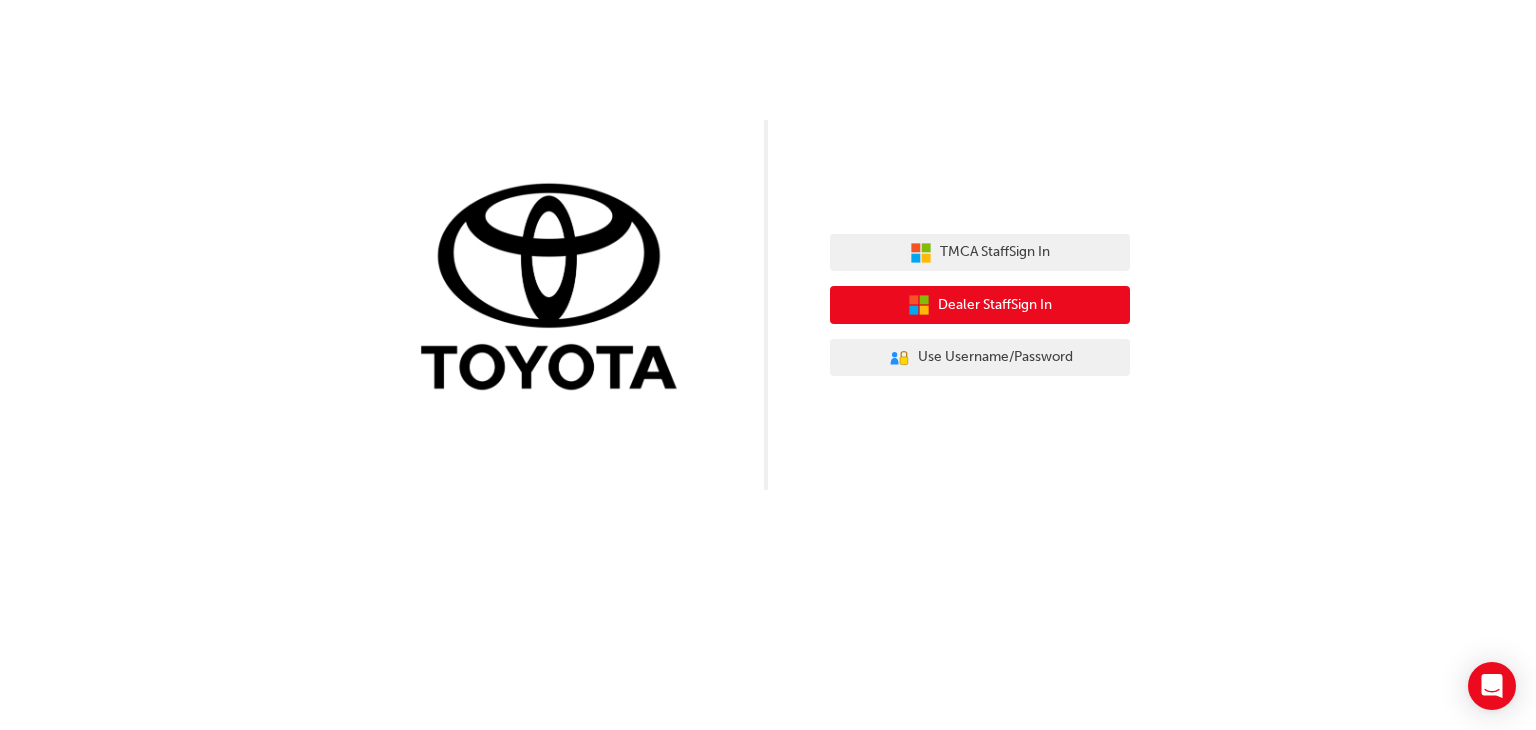 click on "Dealer Staff  Sign In" at bounding box center (995, 305) 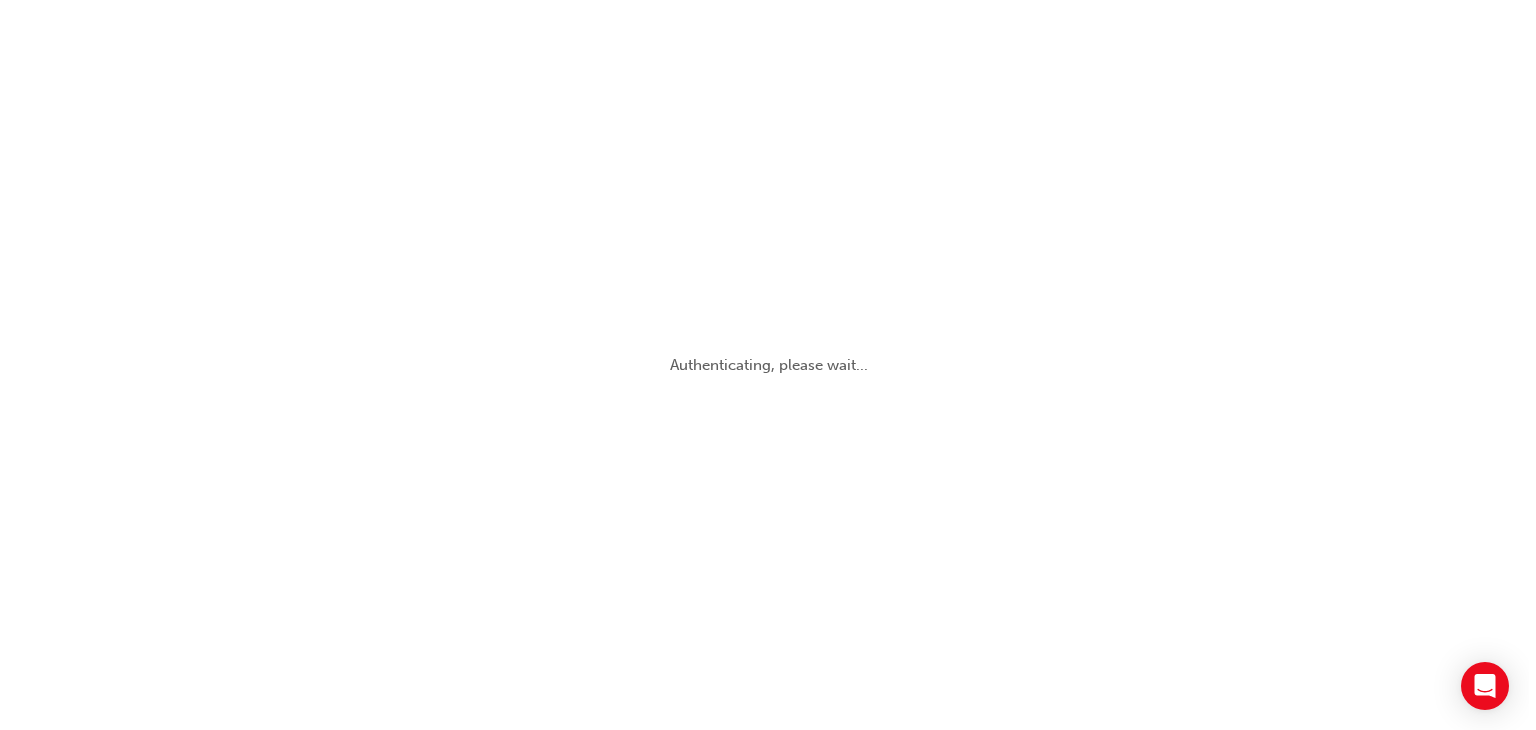 scroll, scrollTop: 0, scrollLeft: 0, axis: both 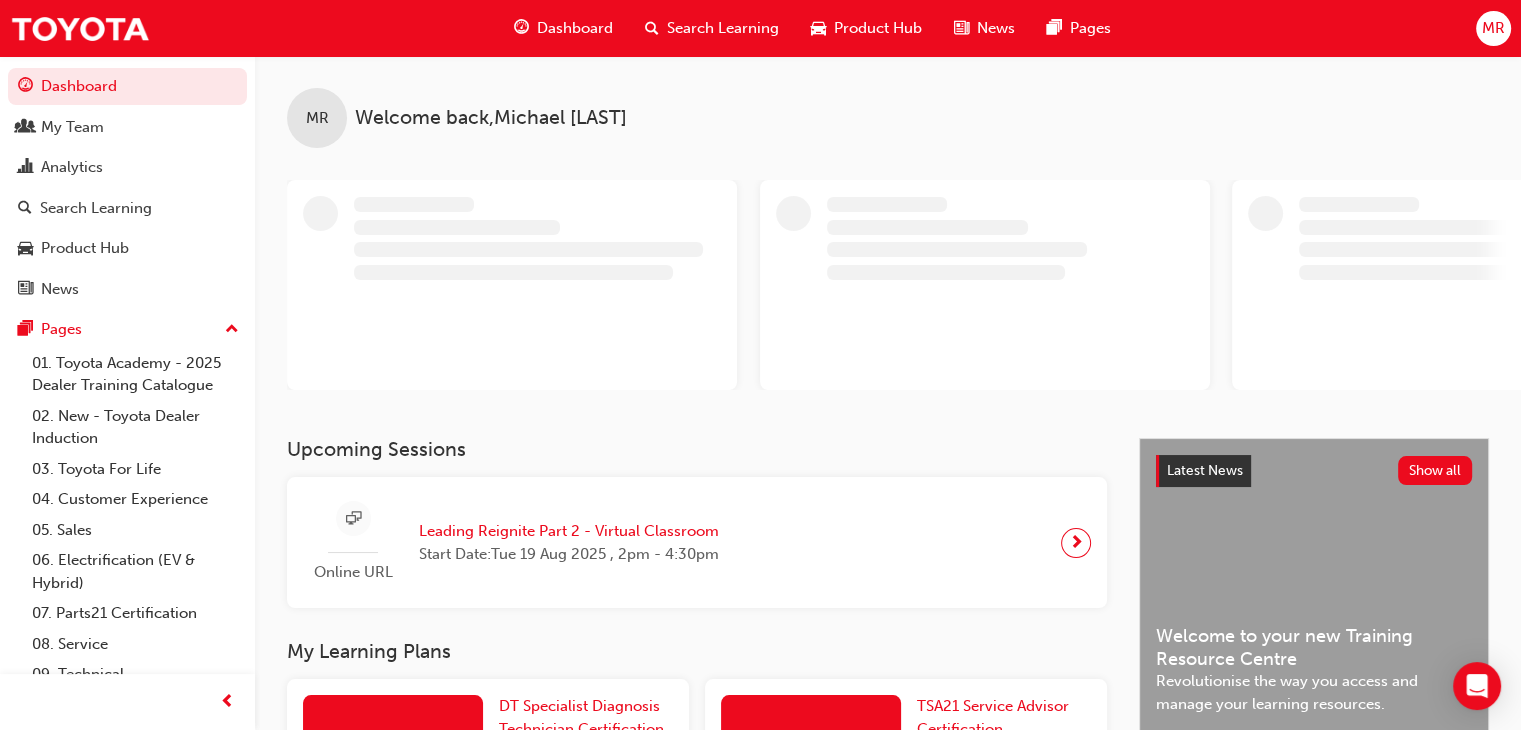 click on "MR" at bounding box center [1493, 28] 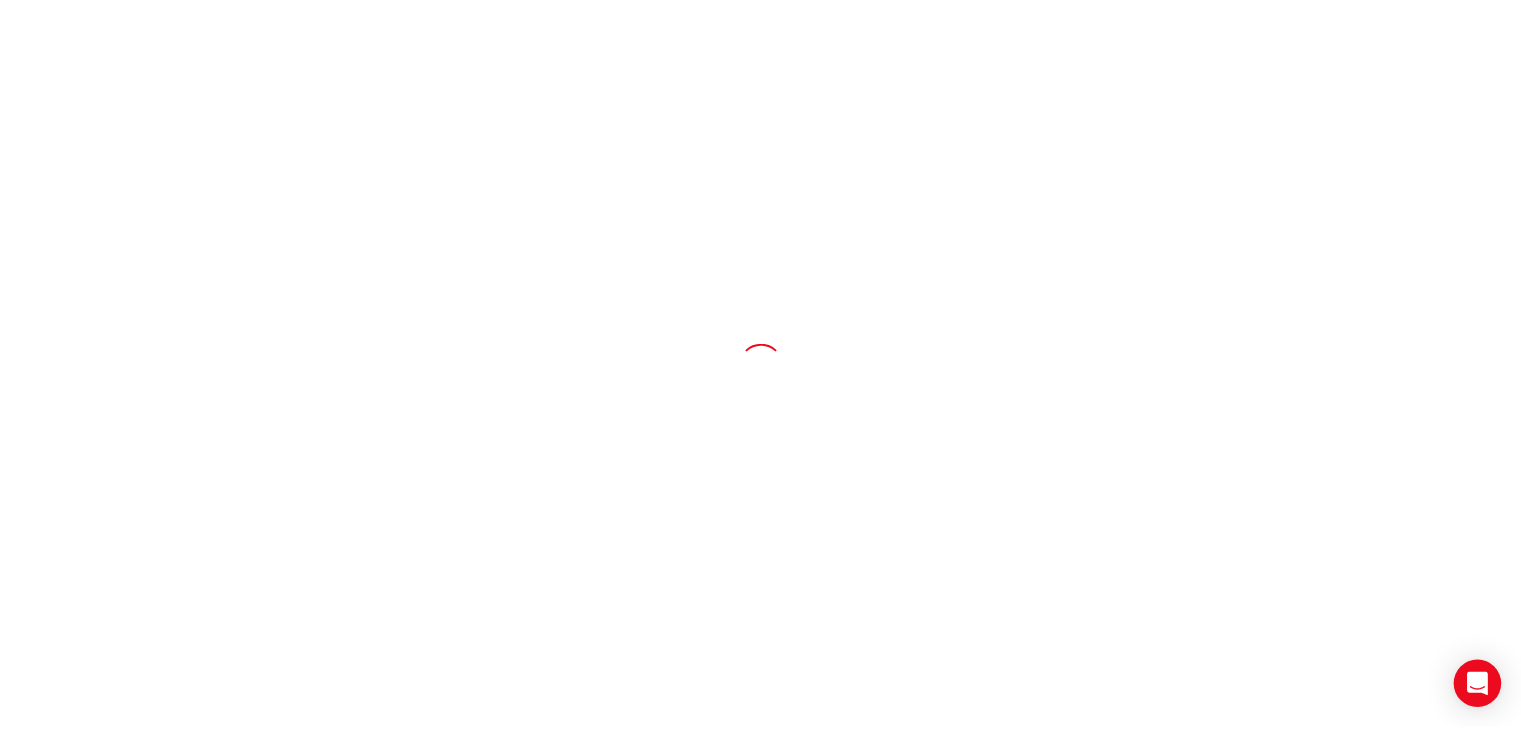 scroll, scrollTop: 0, scrollLeft: 0, axis: both 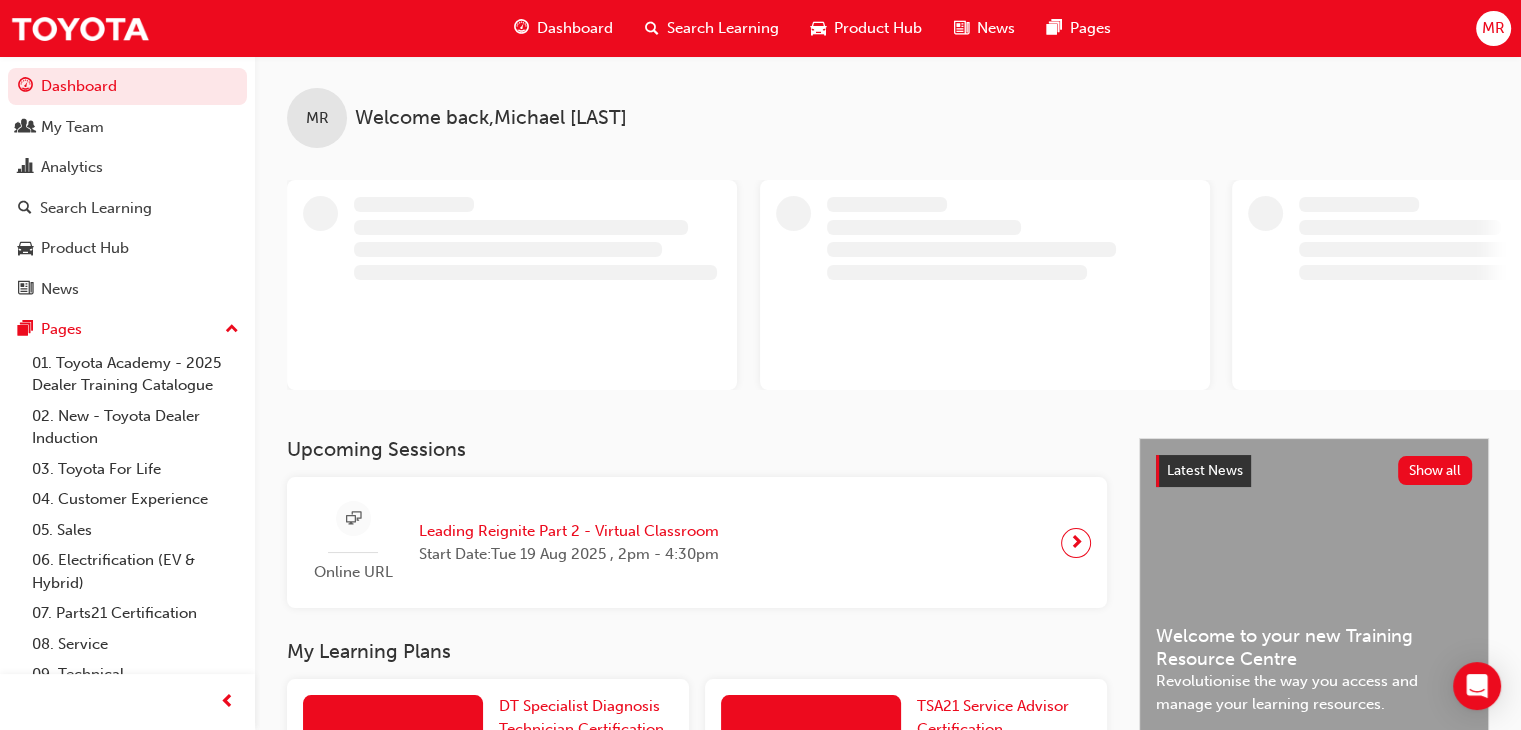 click on "MR" at bounding box center [1493, 28] 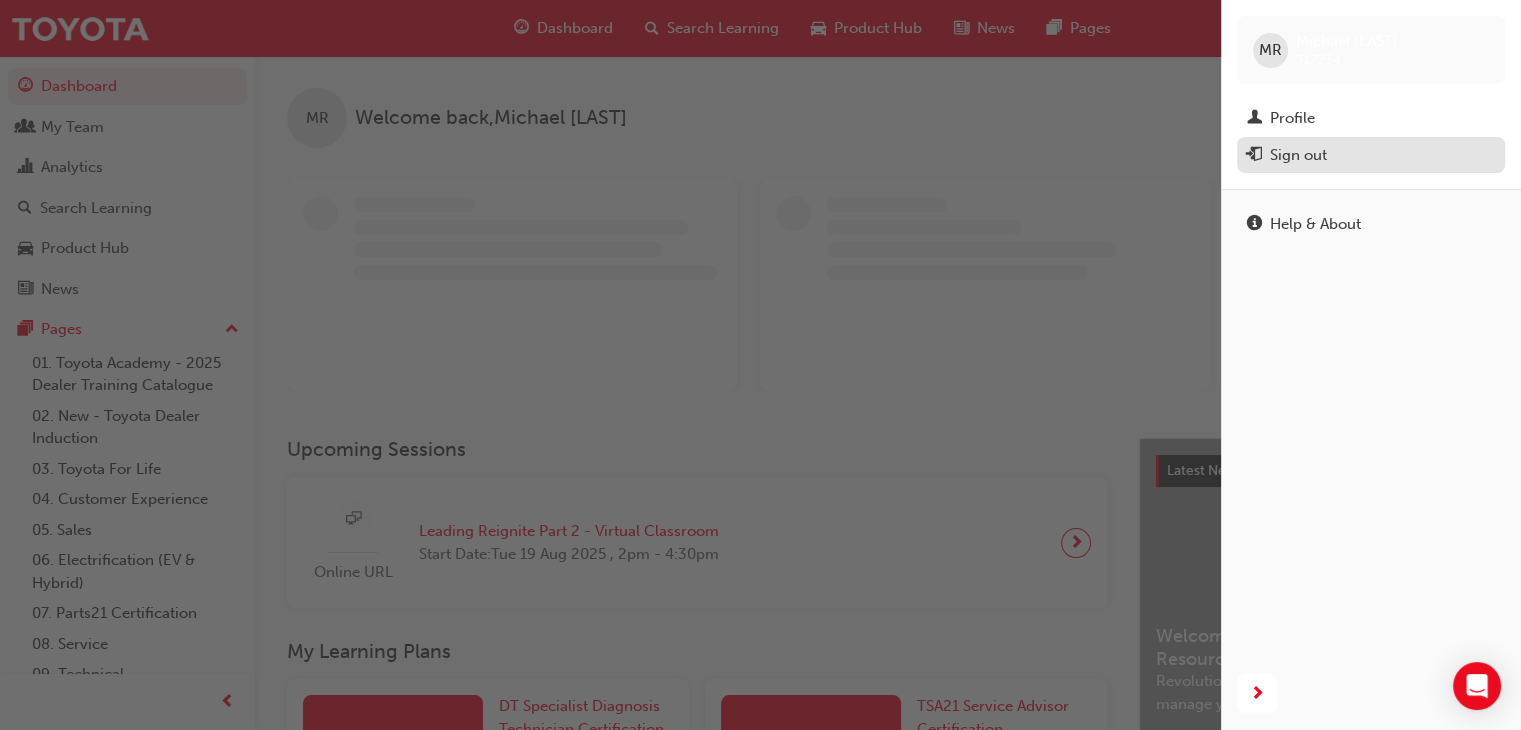 click on "Sign out" at bounding box center [1298, 155] 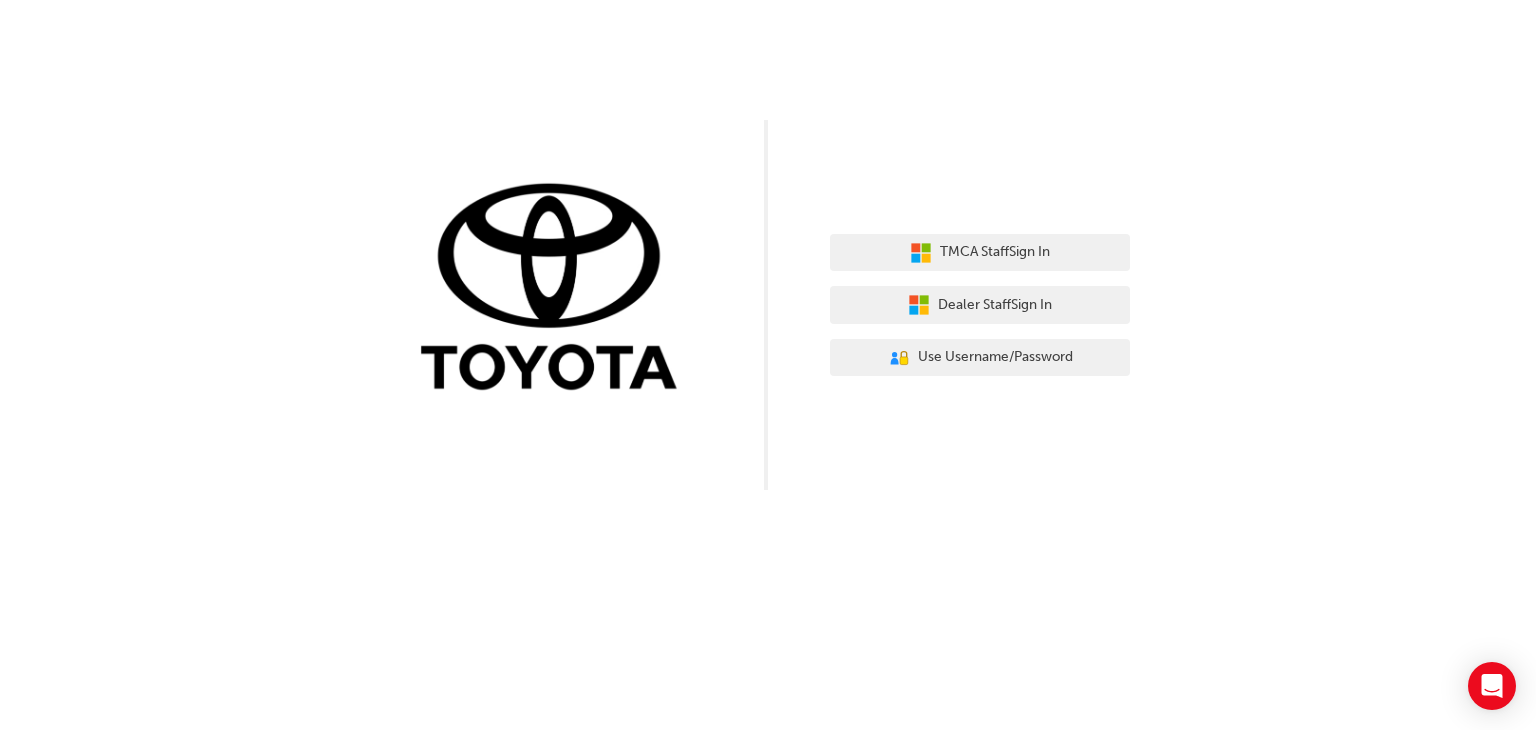 scroll, scrollTop: 0, scrollLeft: 0, axis: both 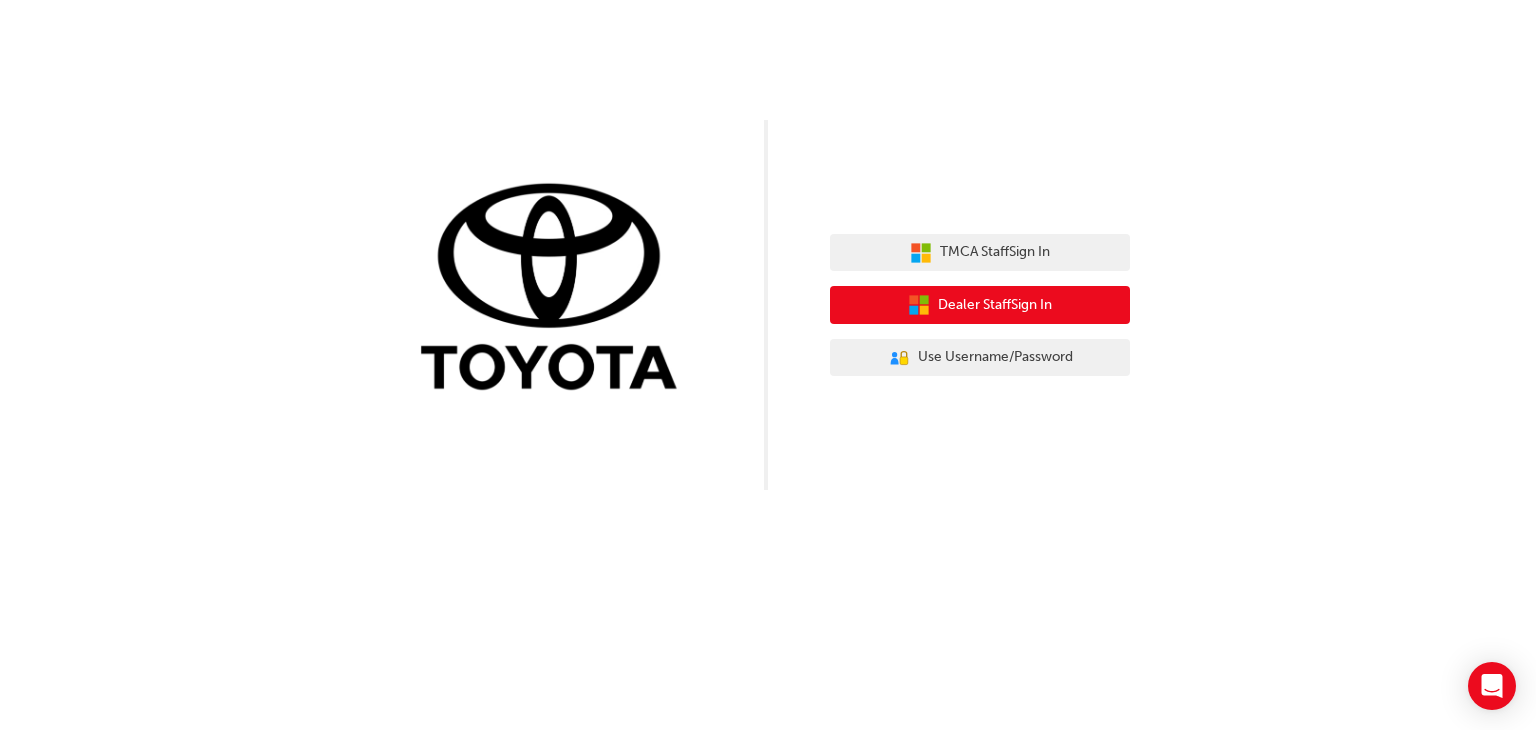 click on "Dealer Staff  Sign In" at bounding box center [995, 305] 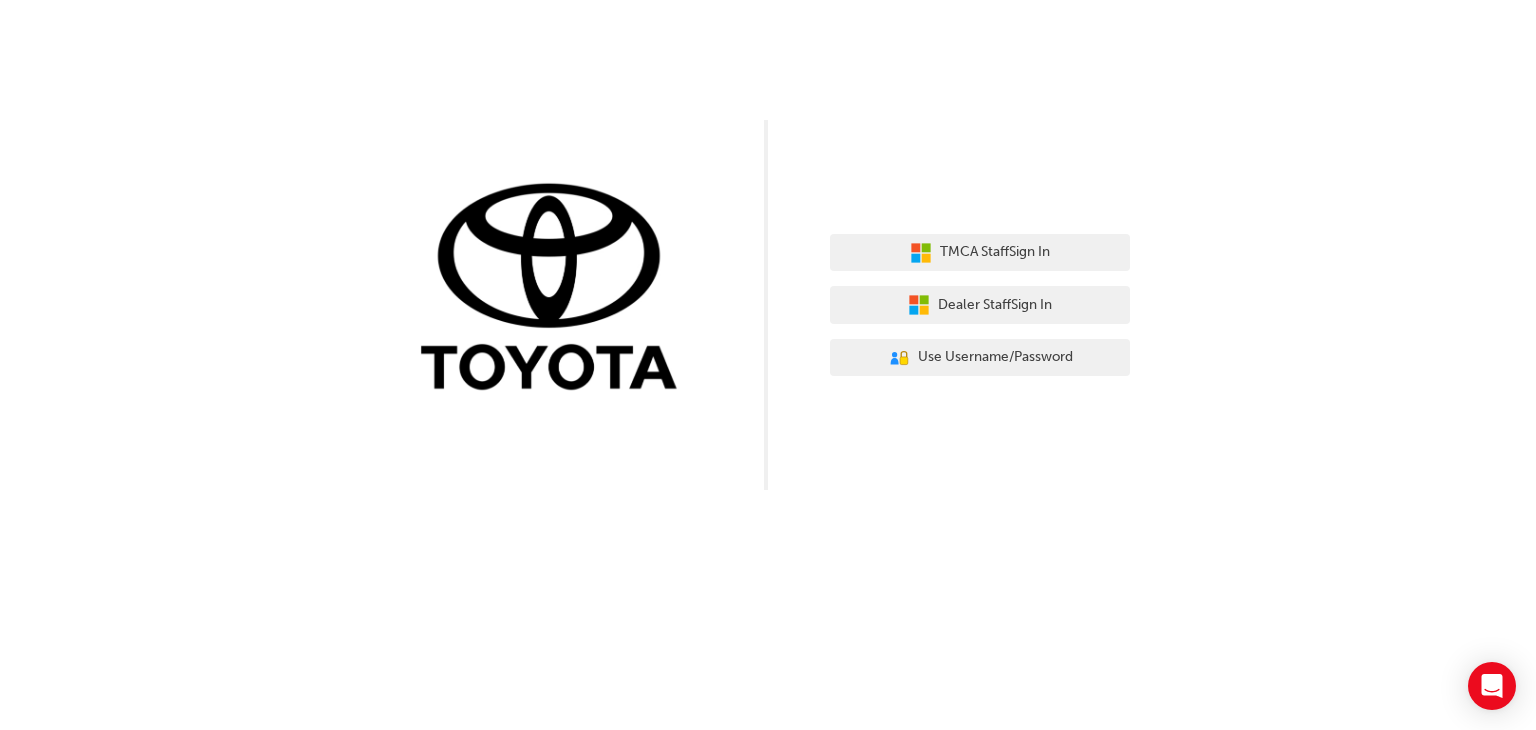 scroll, scrollTop: 0, scrollLeft: 0, axis: both 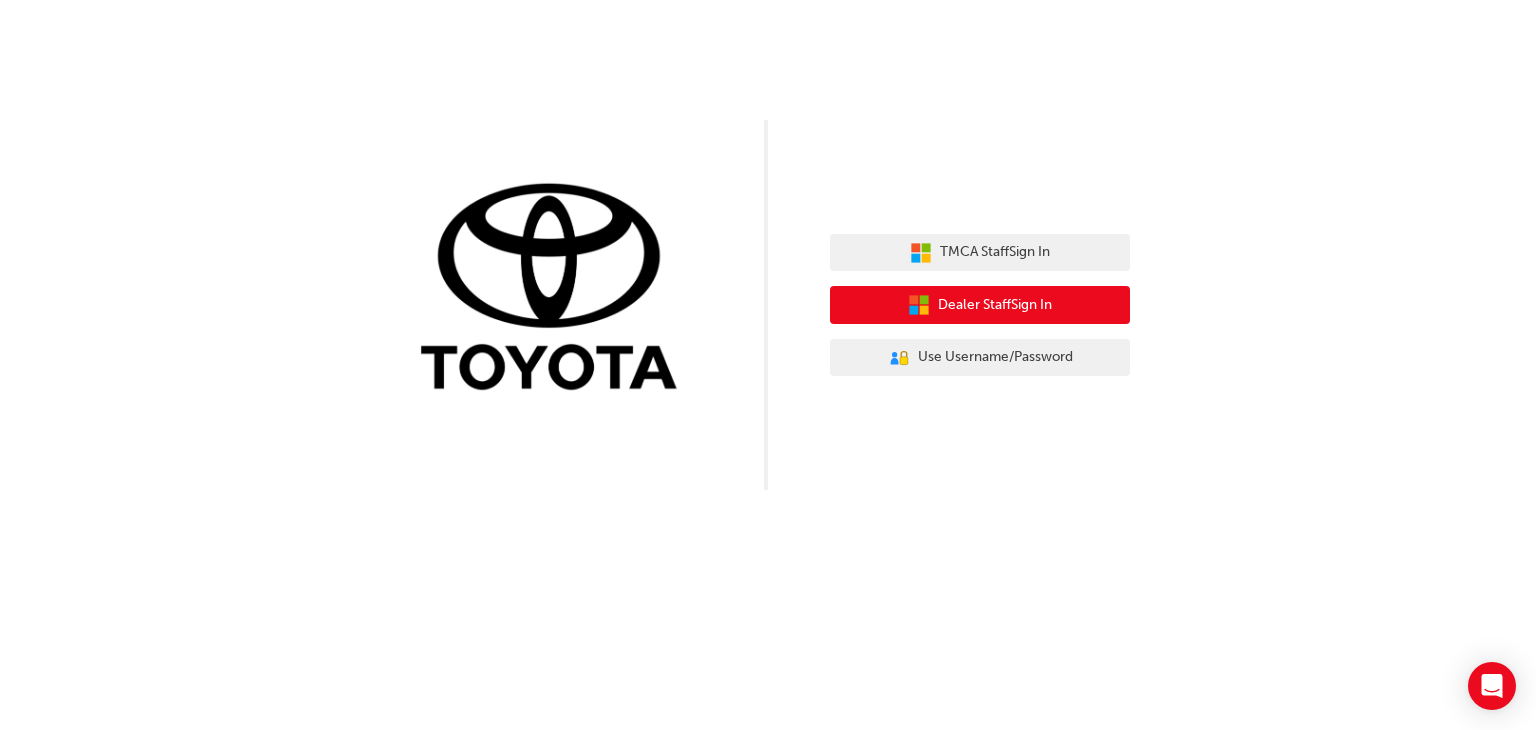 click on "Dealer Staff  Sign In" at bounding box center (980, 305) 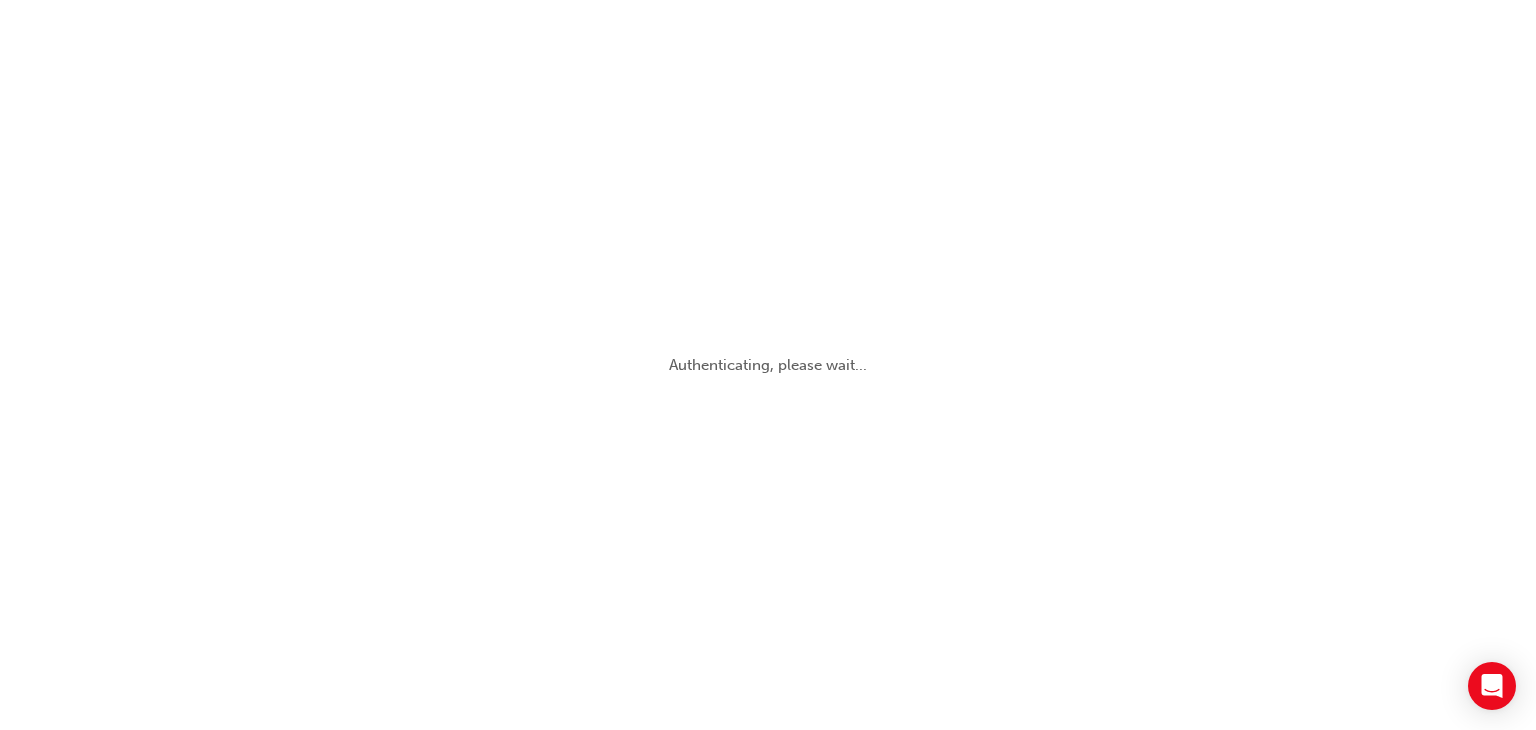 scroll, scrollTop: 0, scrollLeft: 0, axis: both 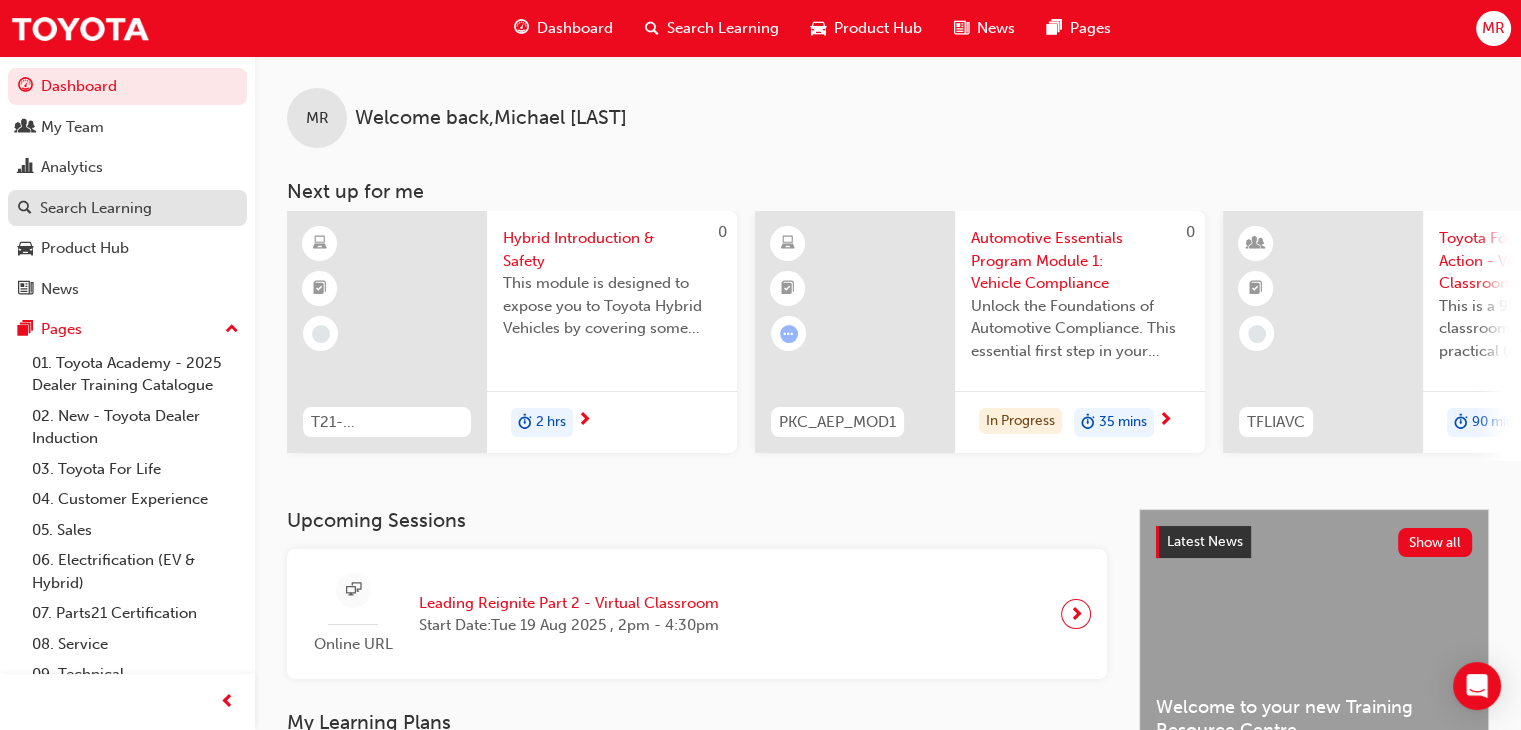 click on "Search Learning" at bounding box center [96, 208] 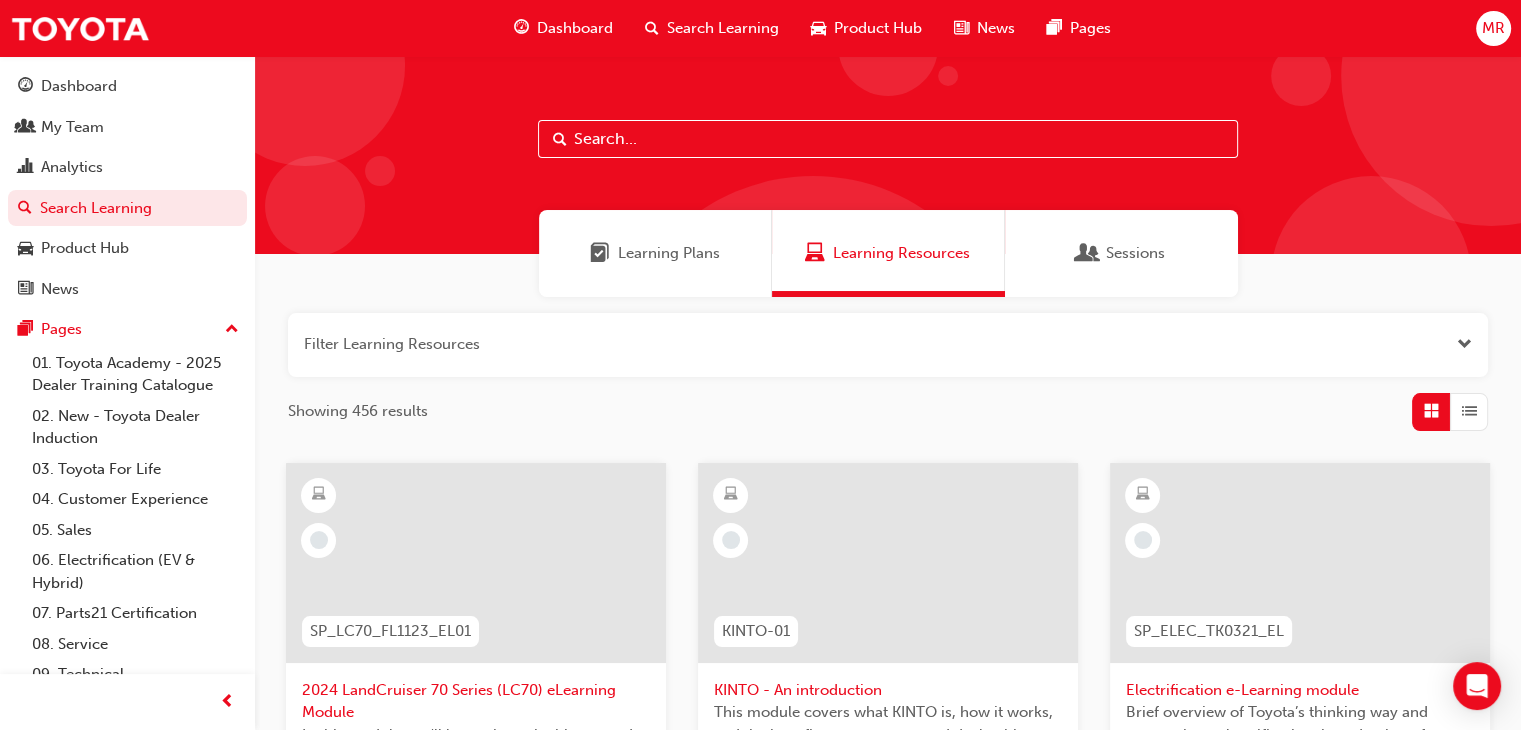 click at bounding box center (888, 139) 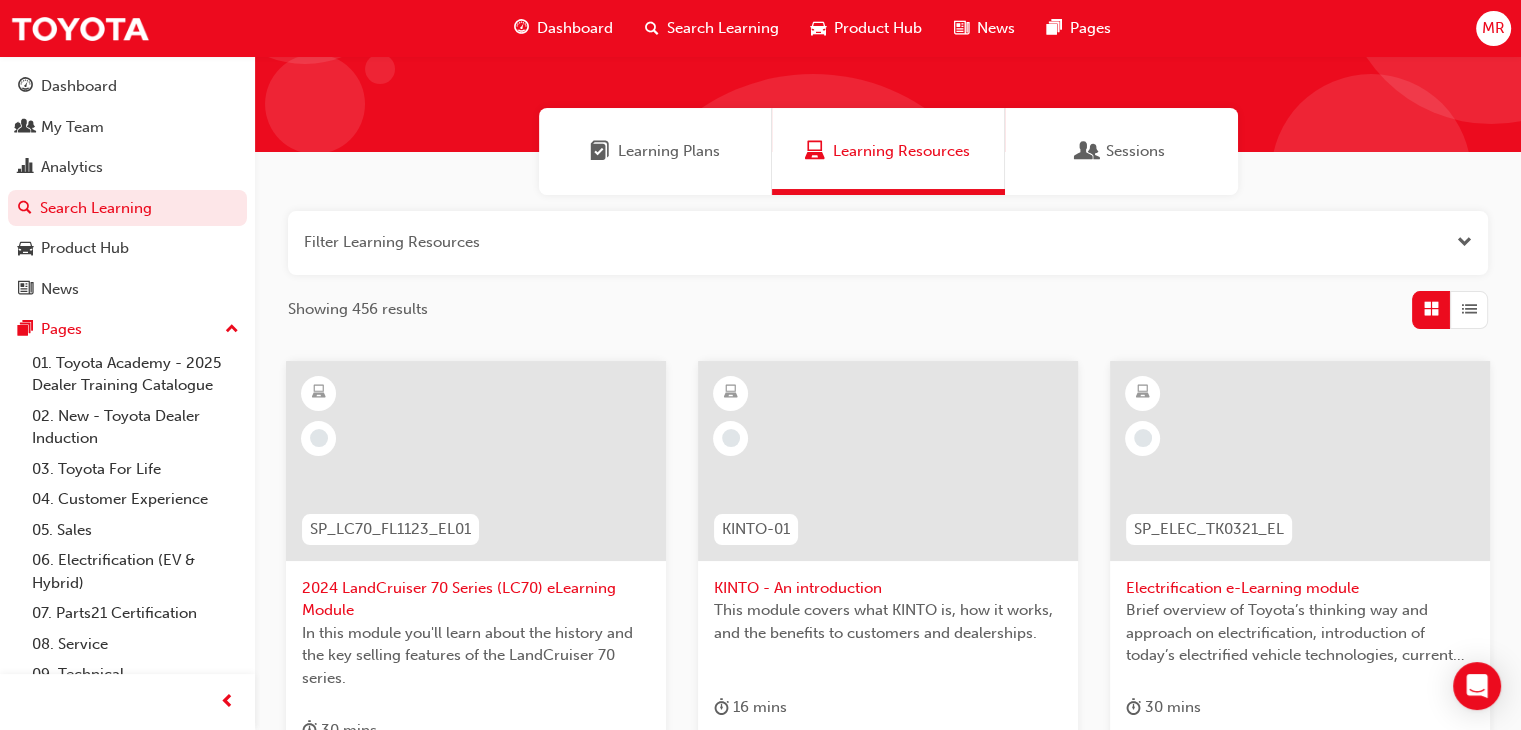 scroll, scrollTop: 0, scrollLeft: 0, axis: both 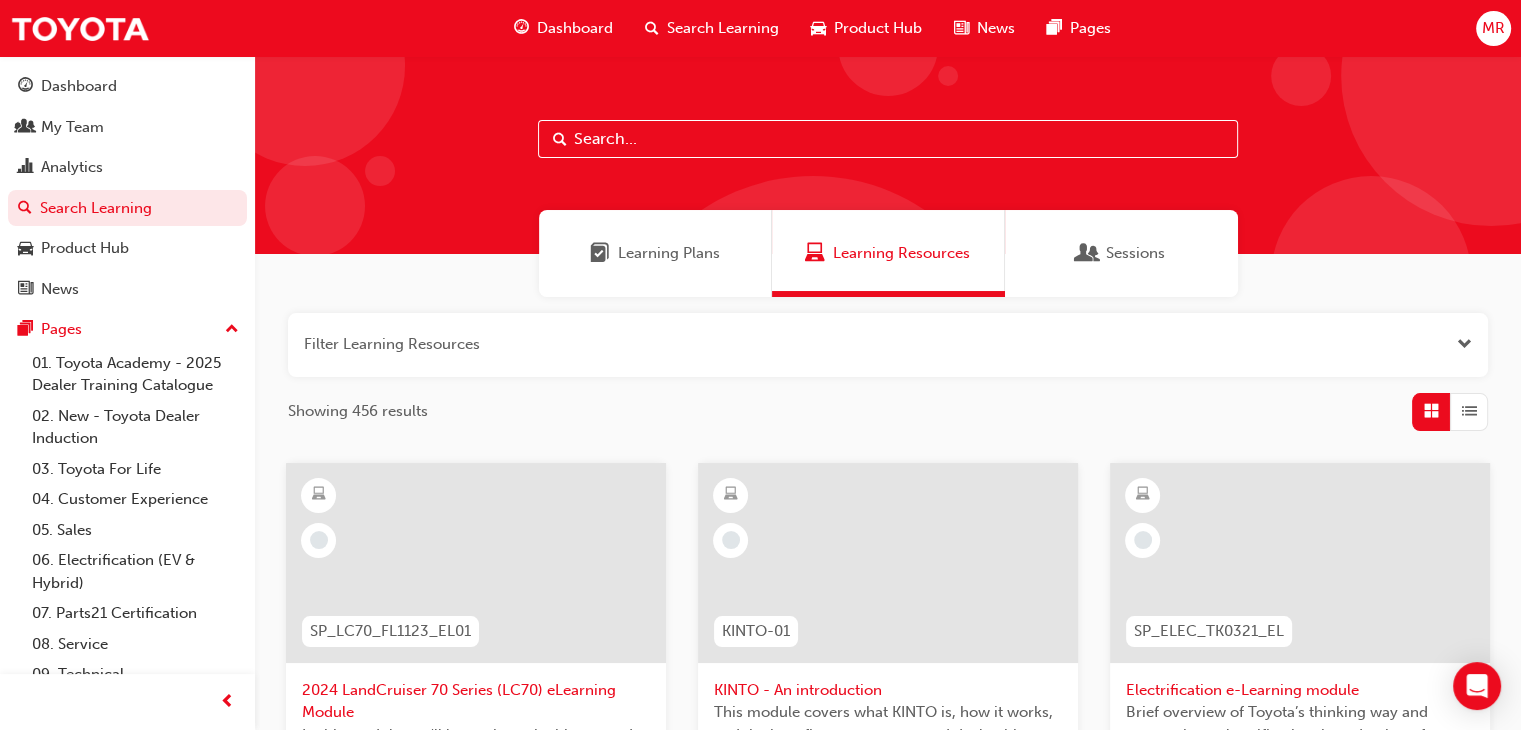 click at bounding box center [888, 139] 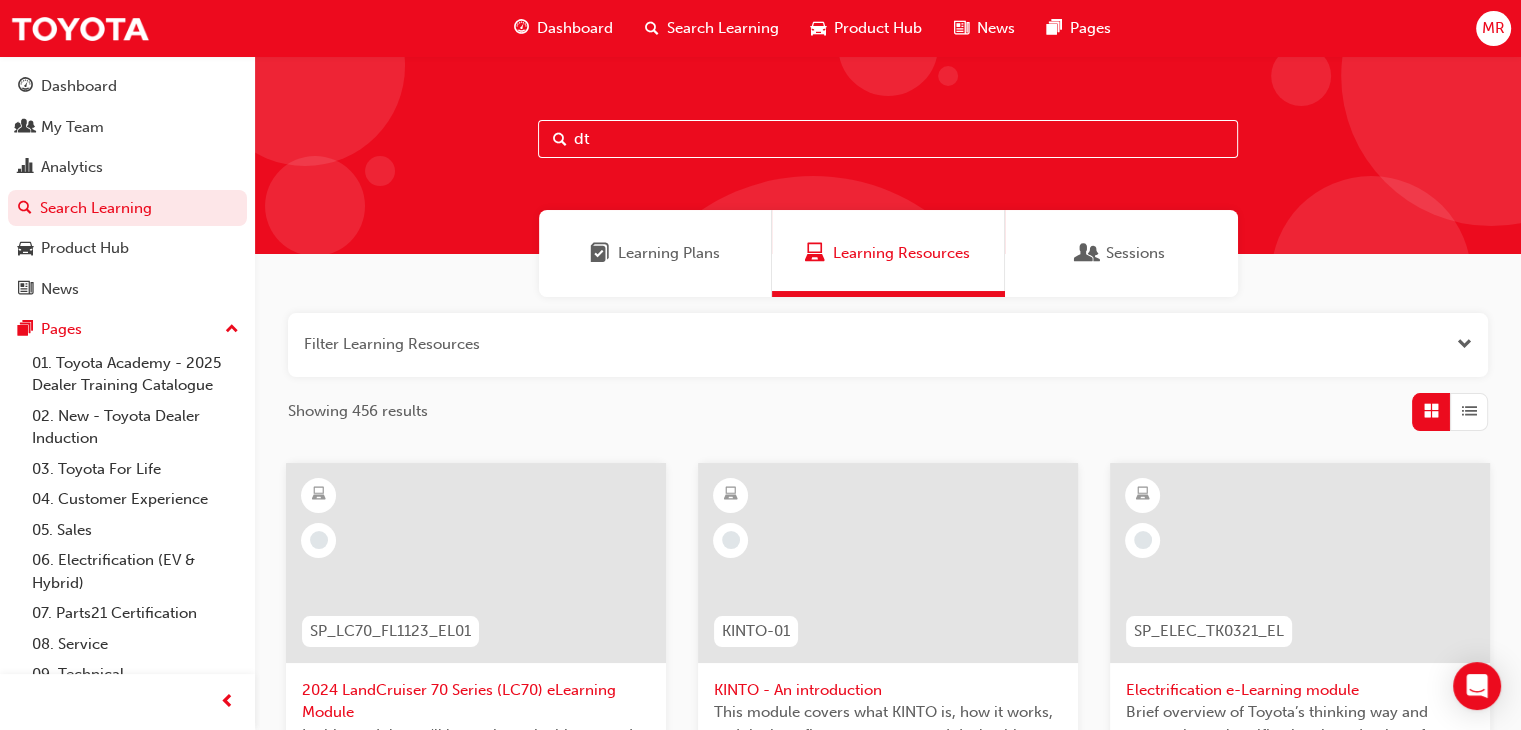 type on "dt" 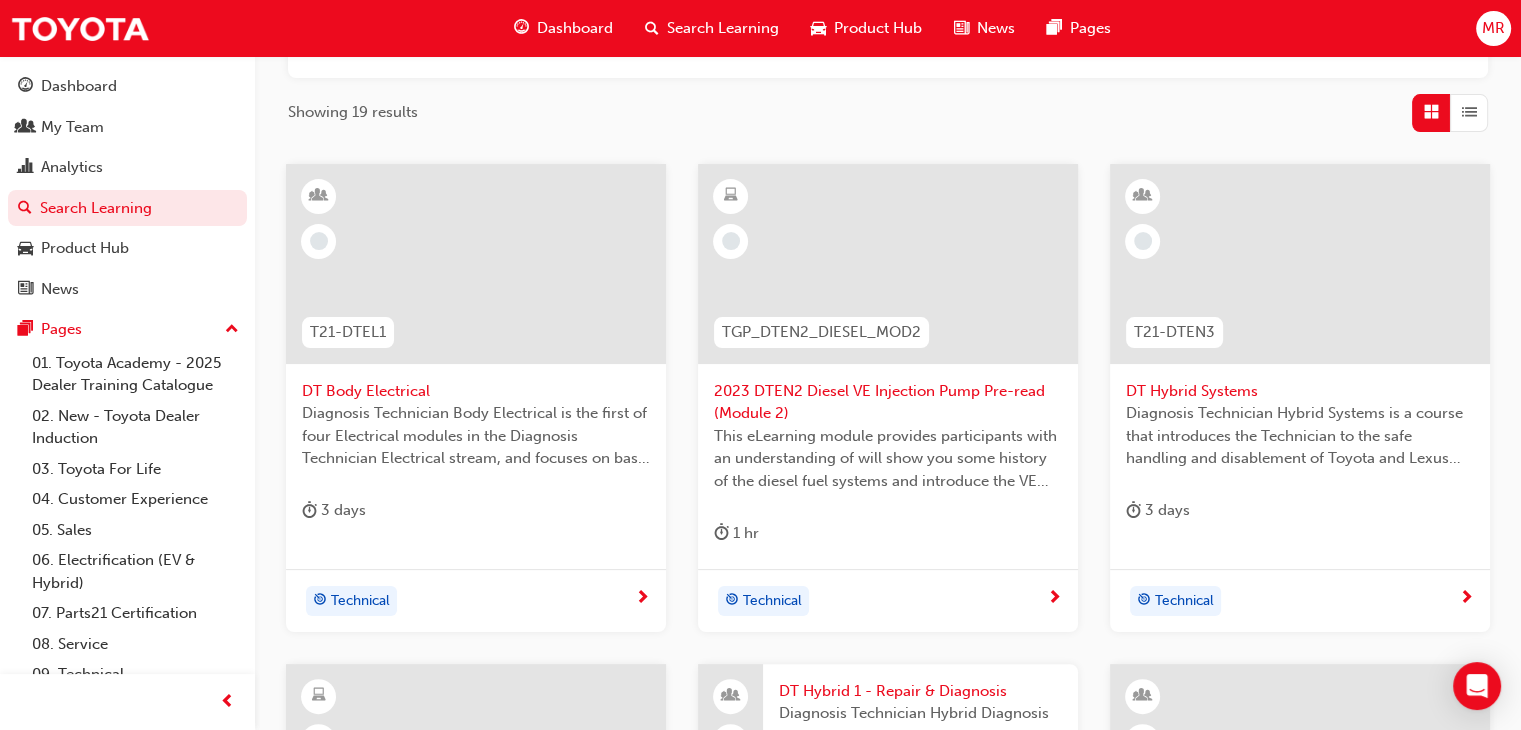 scroll, scrollTop: 300, scrollLeft: 0, axis: vertical 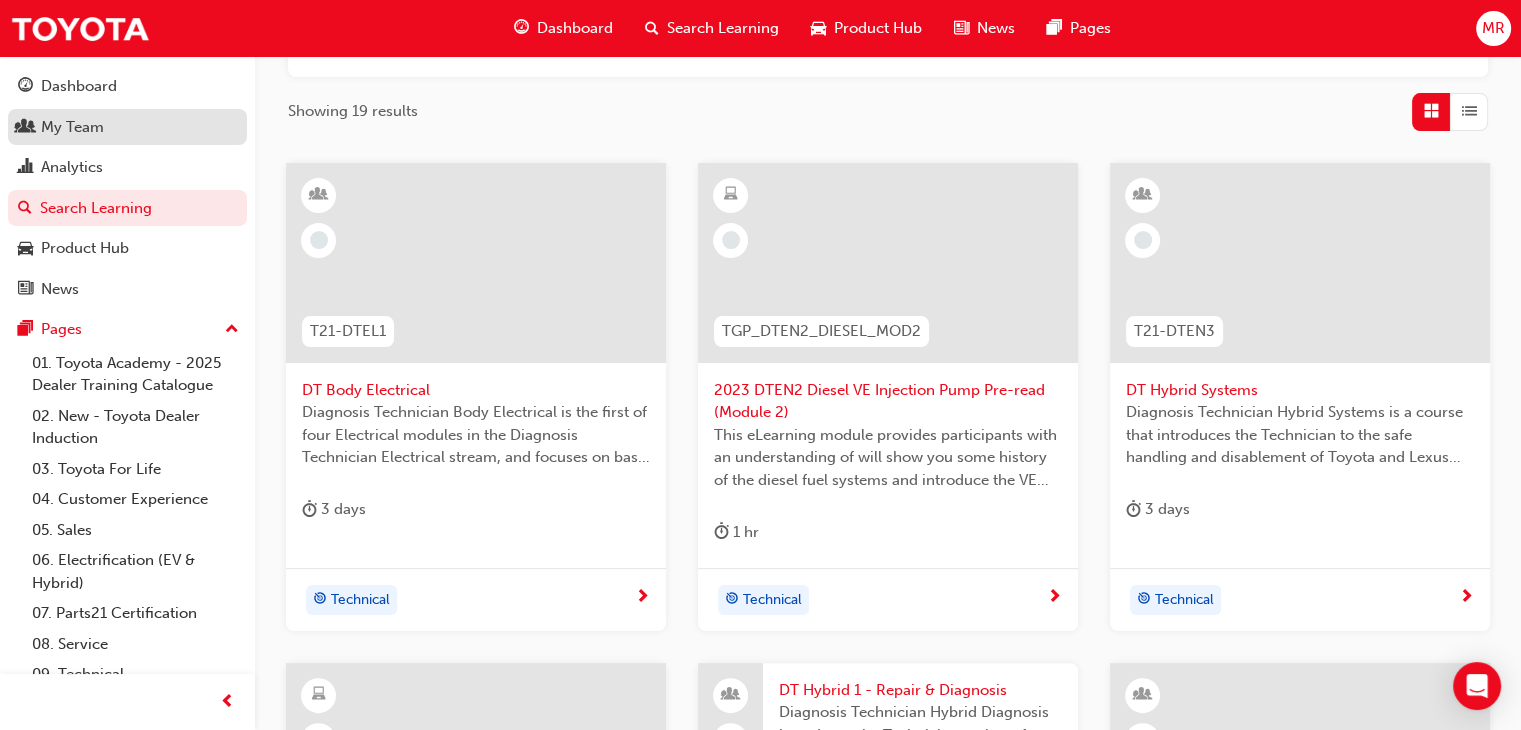 click on "My Team" at bounding box center [72, 127] 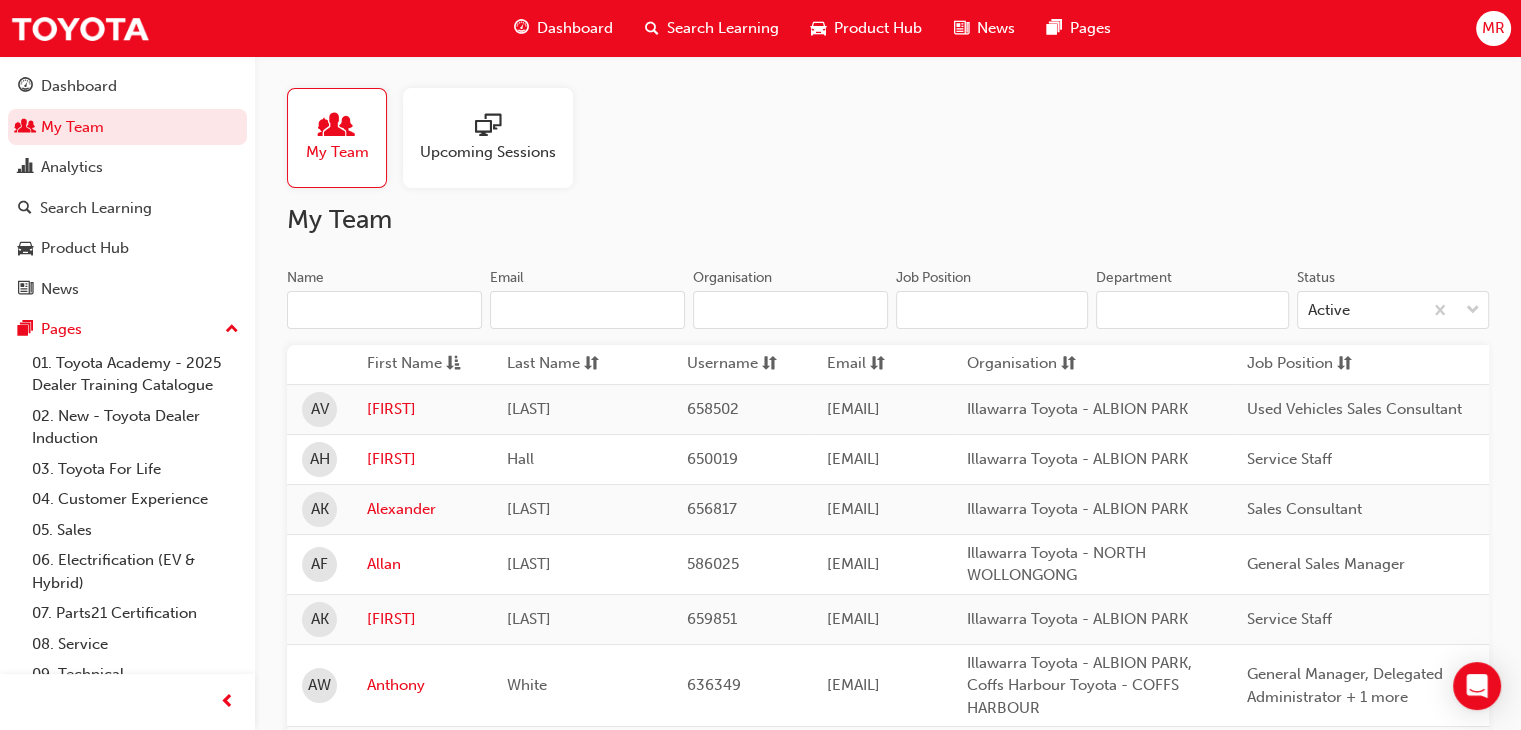 click at bounding box center (337, 127) 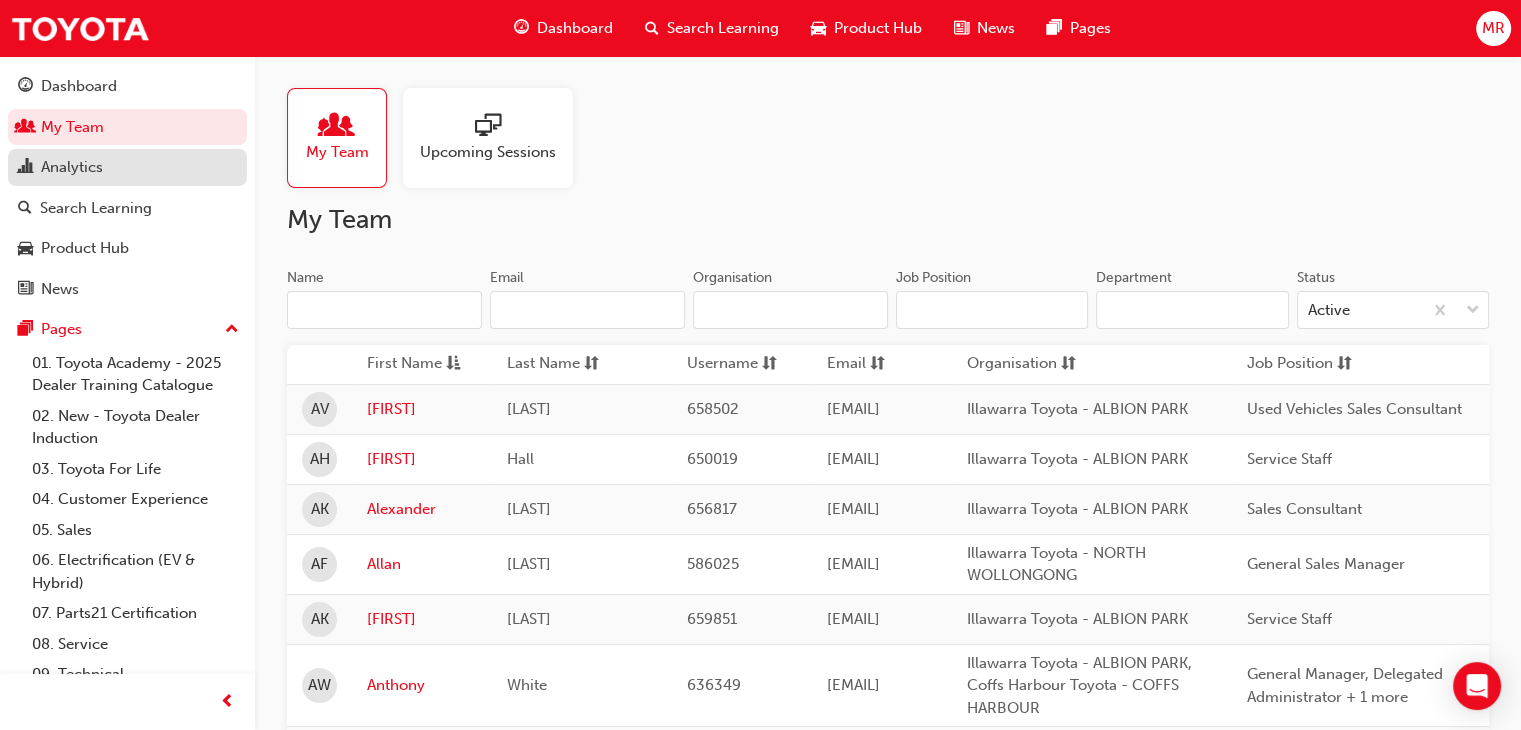 click on "Analytics" at bounding box center (72, 167) 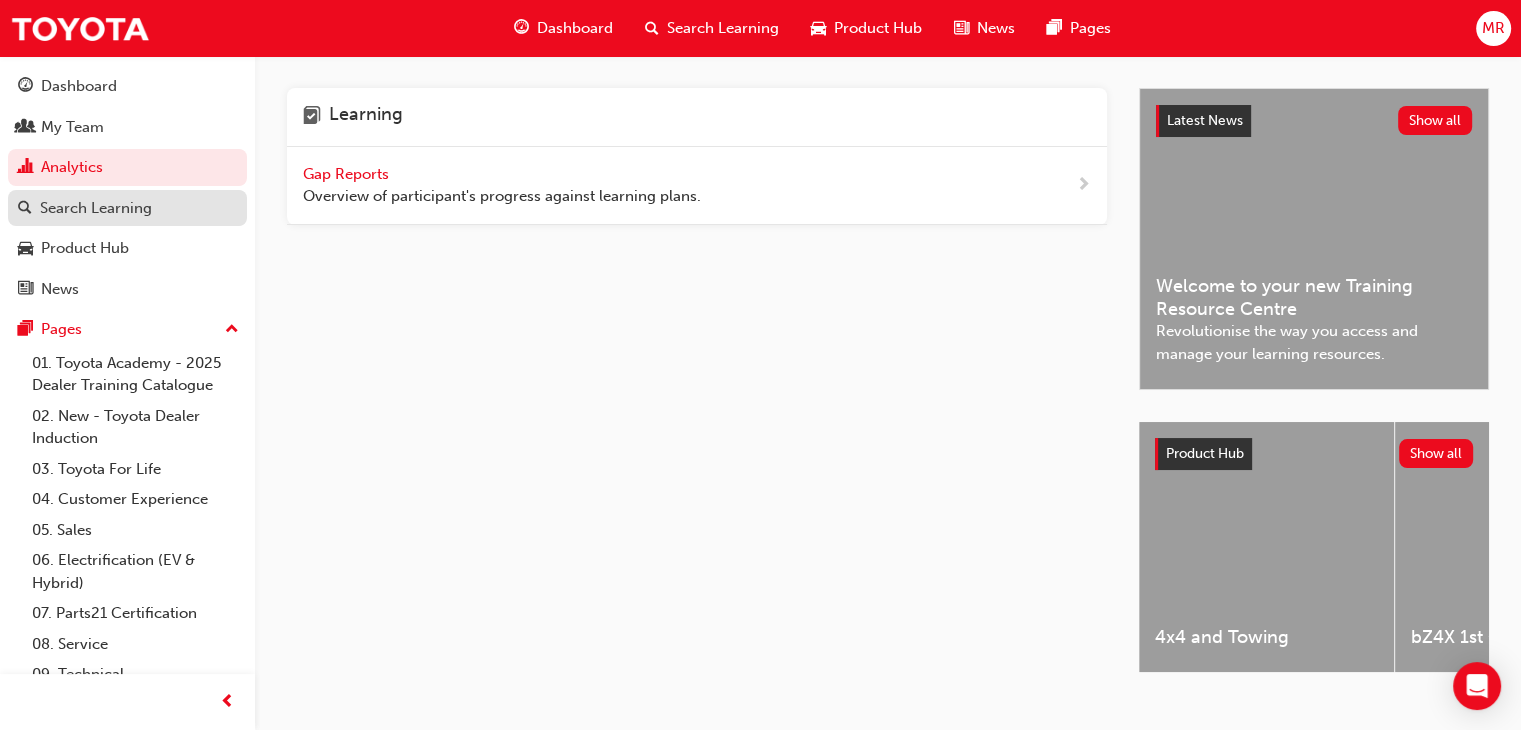 click on "Search Learning" at bounding box center (96, 208) 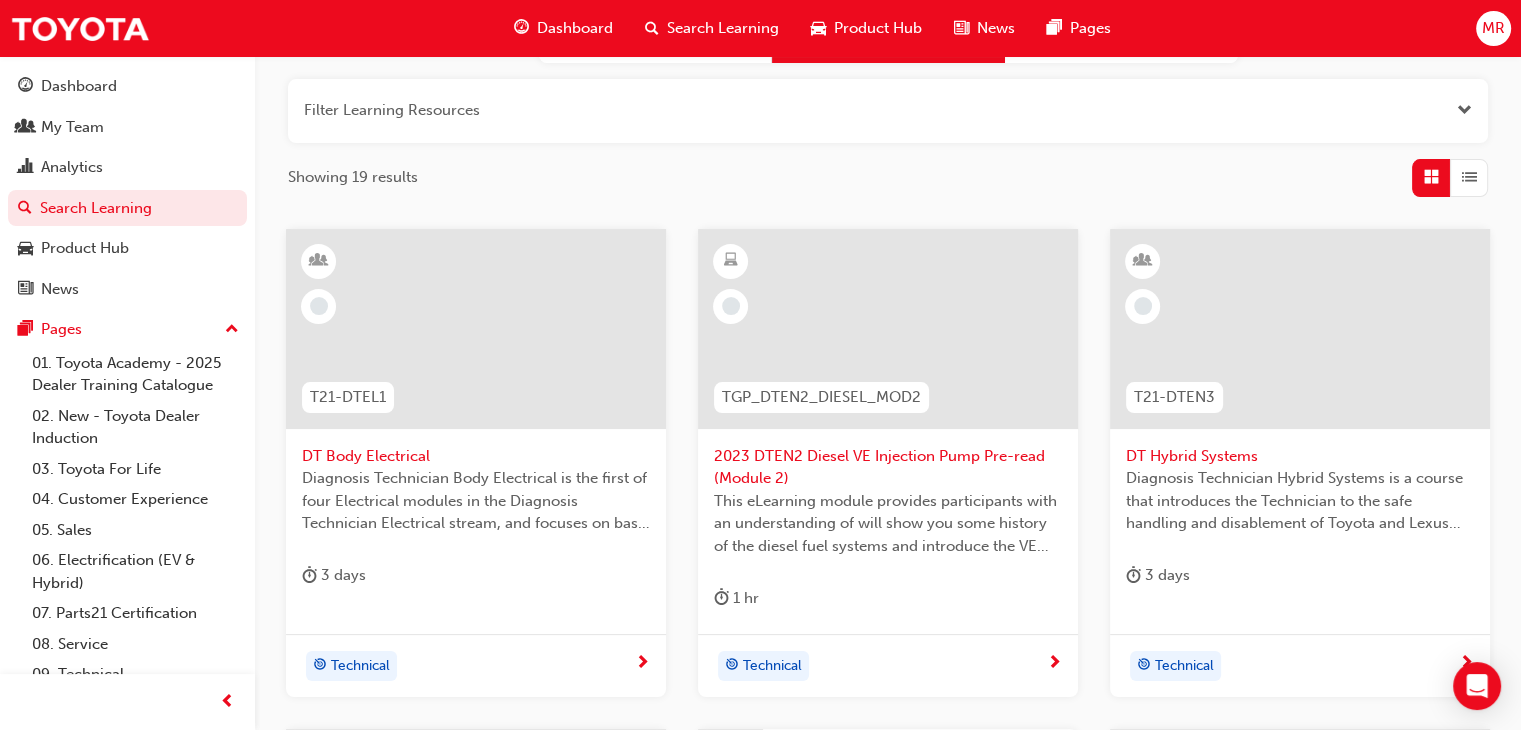 scroll, scrollTop: 200, scrollLeft: 0, axis: vertical 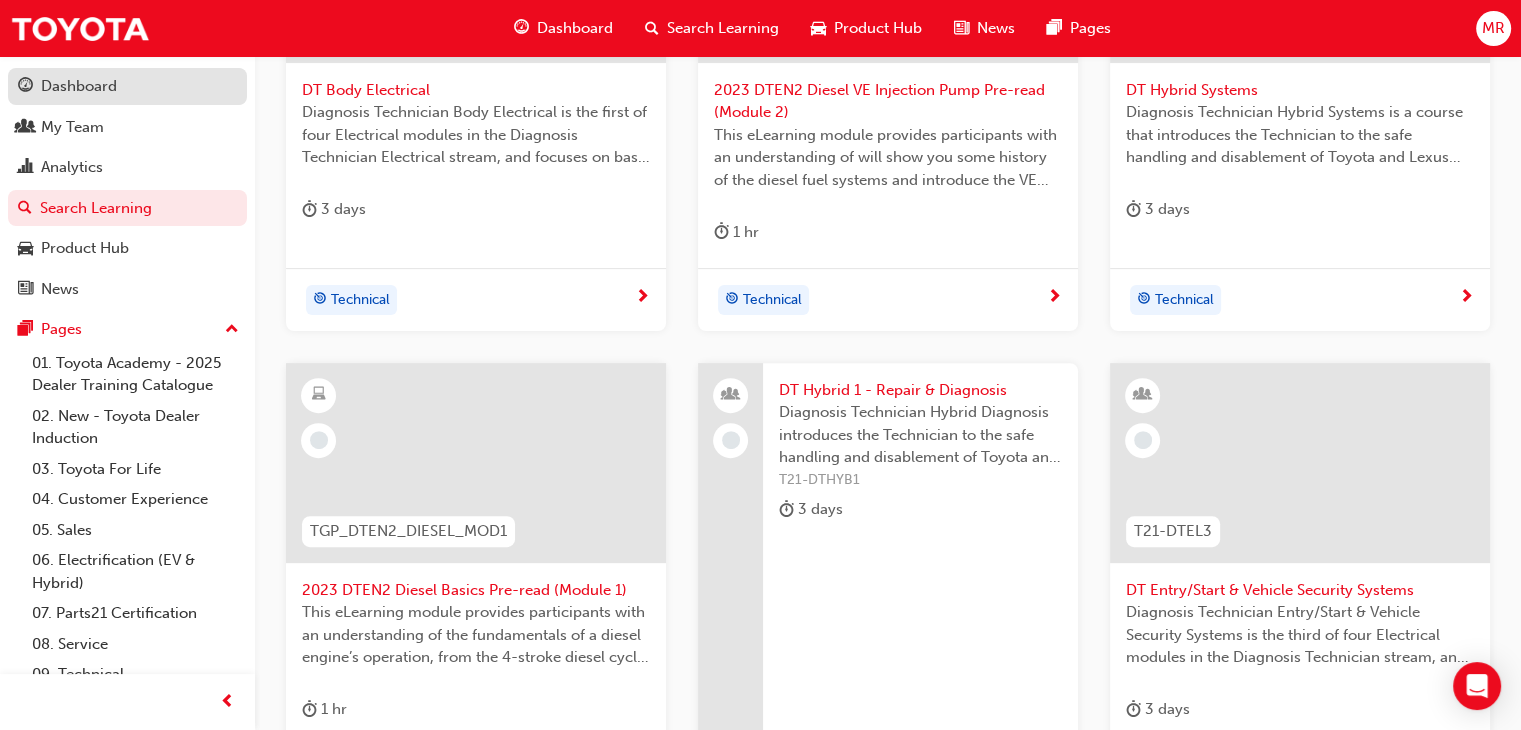 click on "Dashboard" at bounding box center [79, 86] 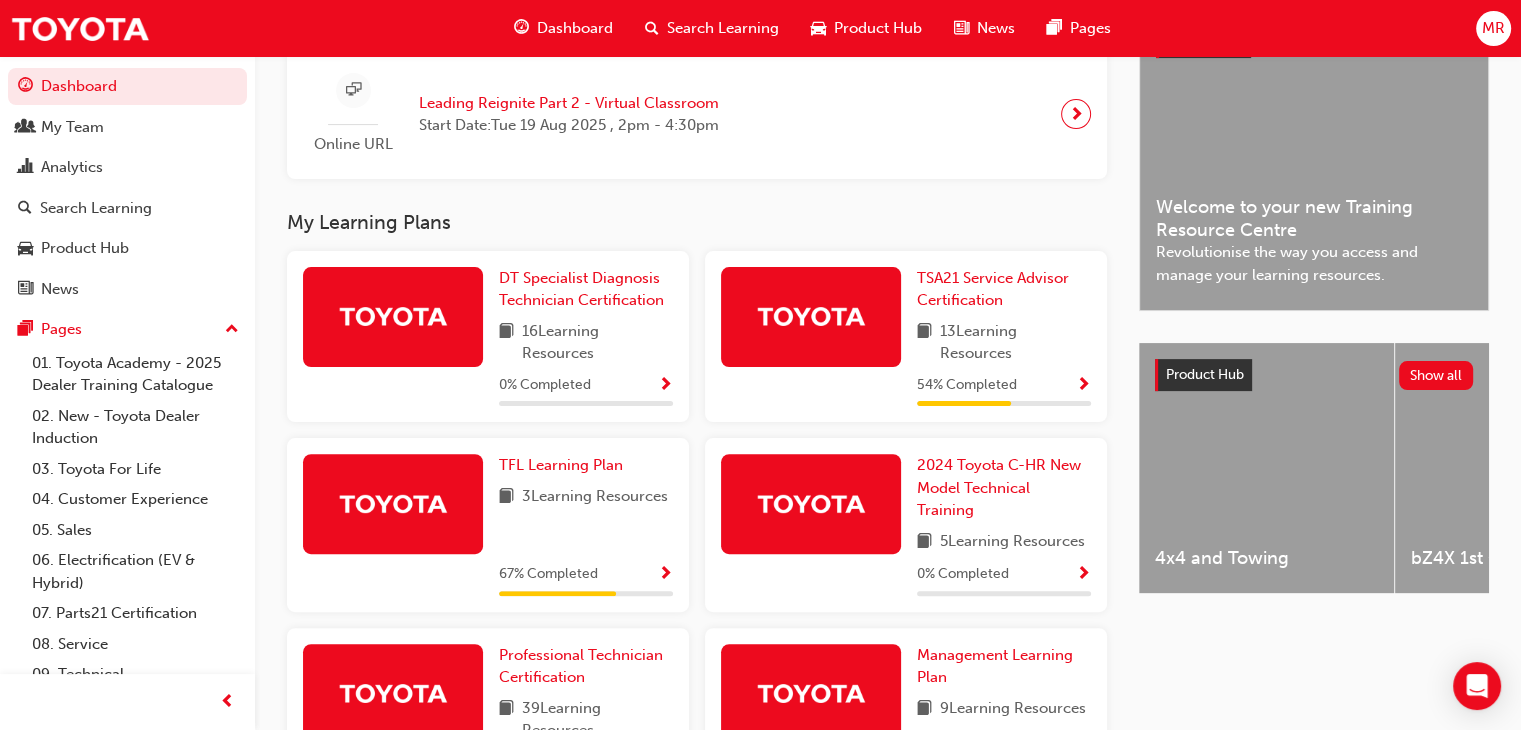 scroll, scrollTop: 600, scrollLeft: 0, axis: vertical 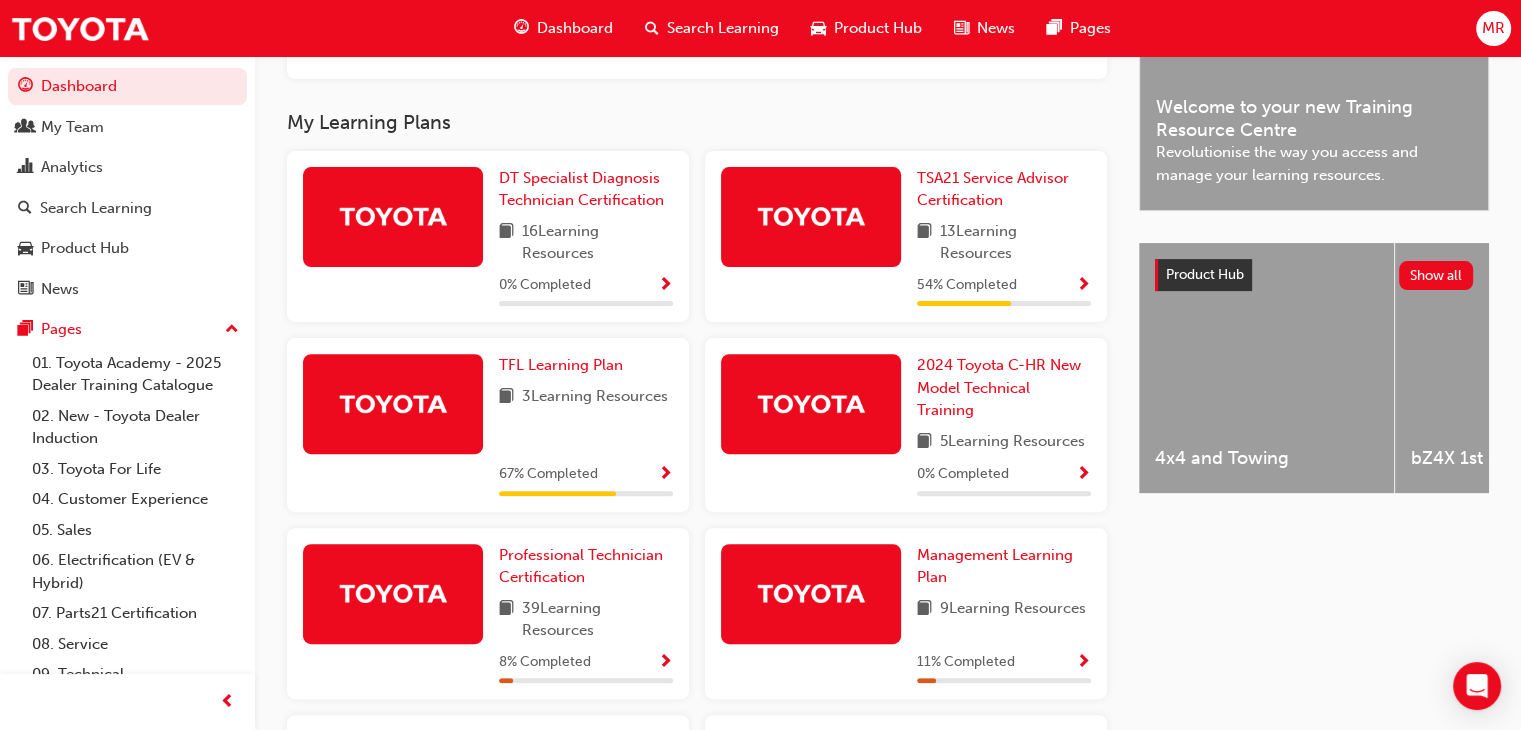 click on "MR" at bounding box center (1493, 28) 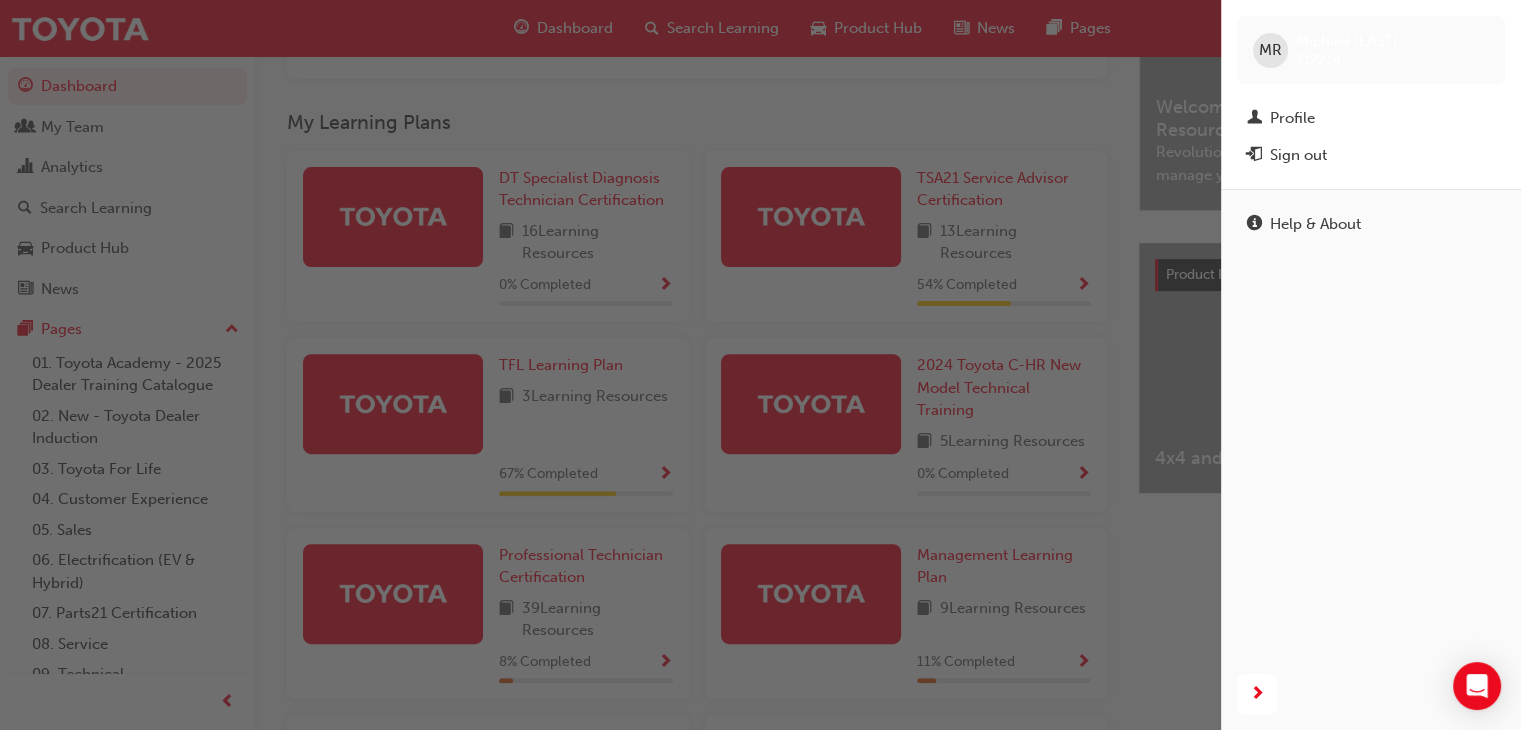 click on "MR [FIRST] [LAST] [NUMBER]" at bounding box center (1371, 50) 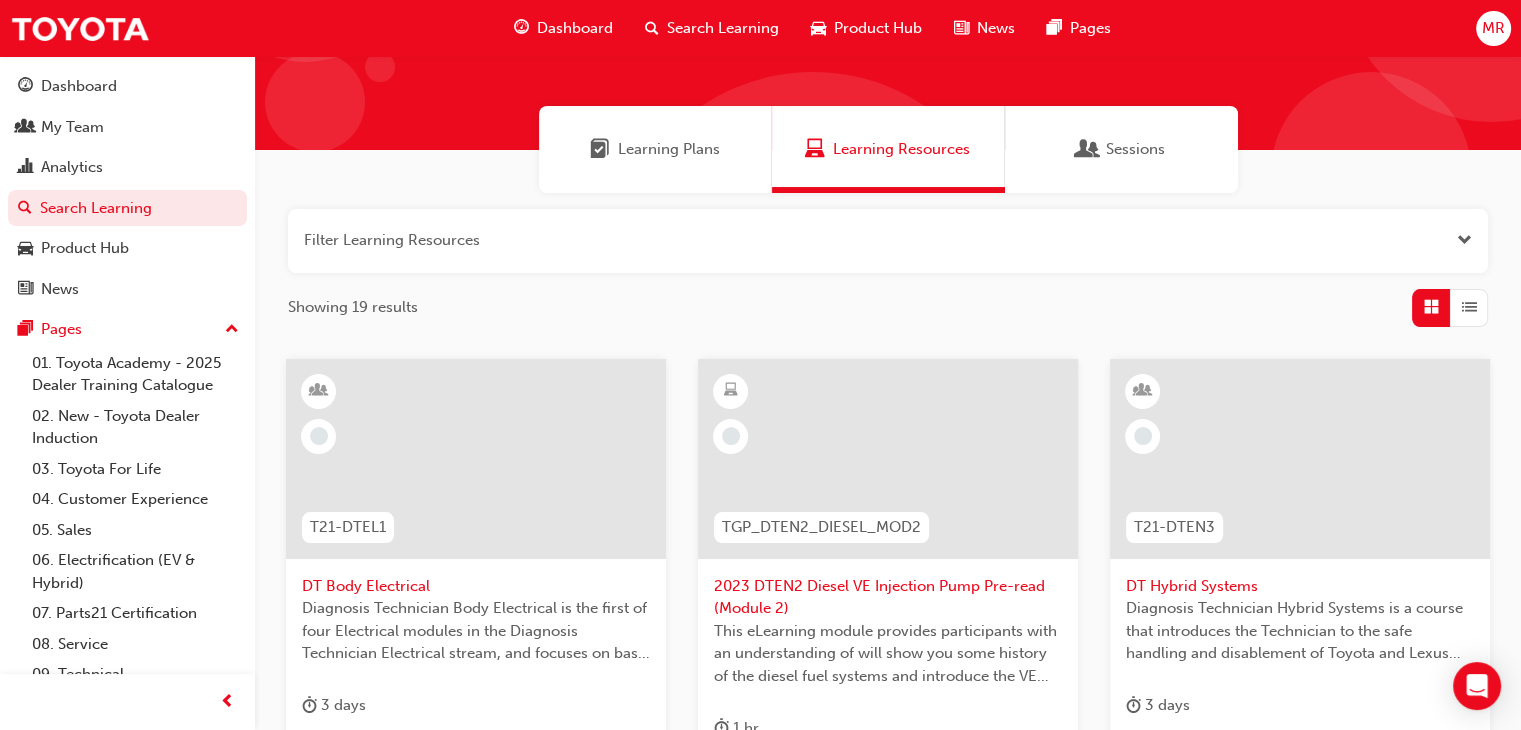 scroll, scrollTop: 100, scrollLeft: 0, axis: vertical 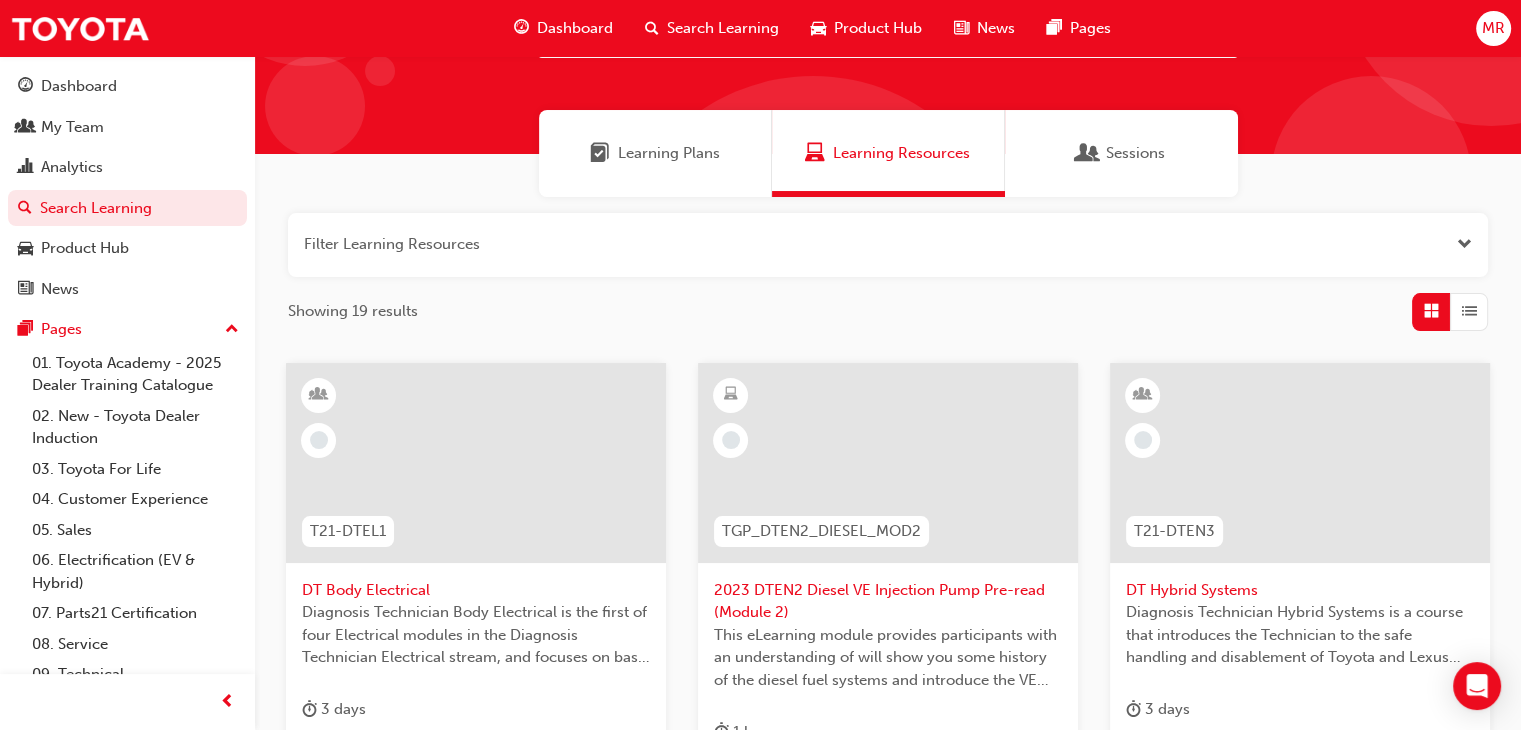 click on "DT Body Electrical" at bounding box center (476, 590) 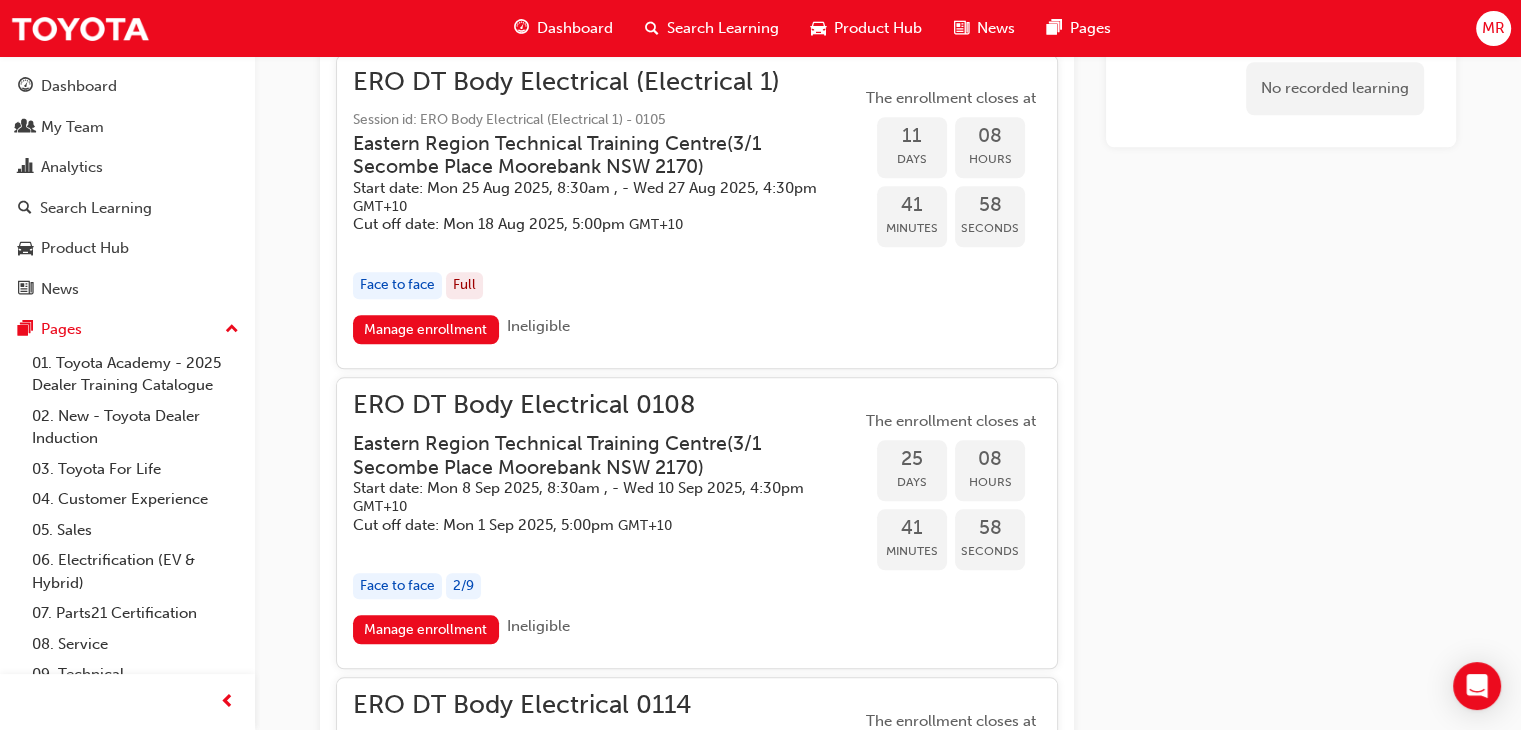 scroll, scrollTop: 1816, scrollLeft: 0, axis: vertical 